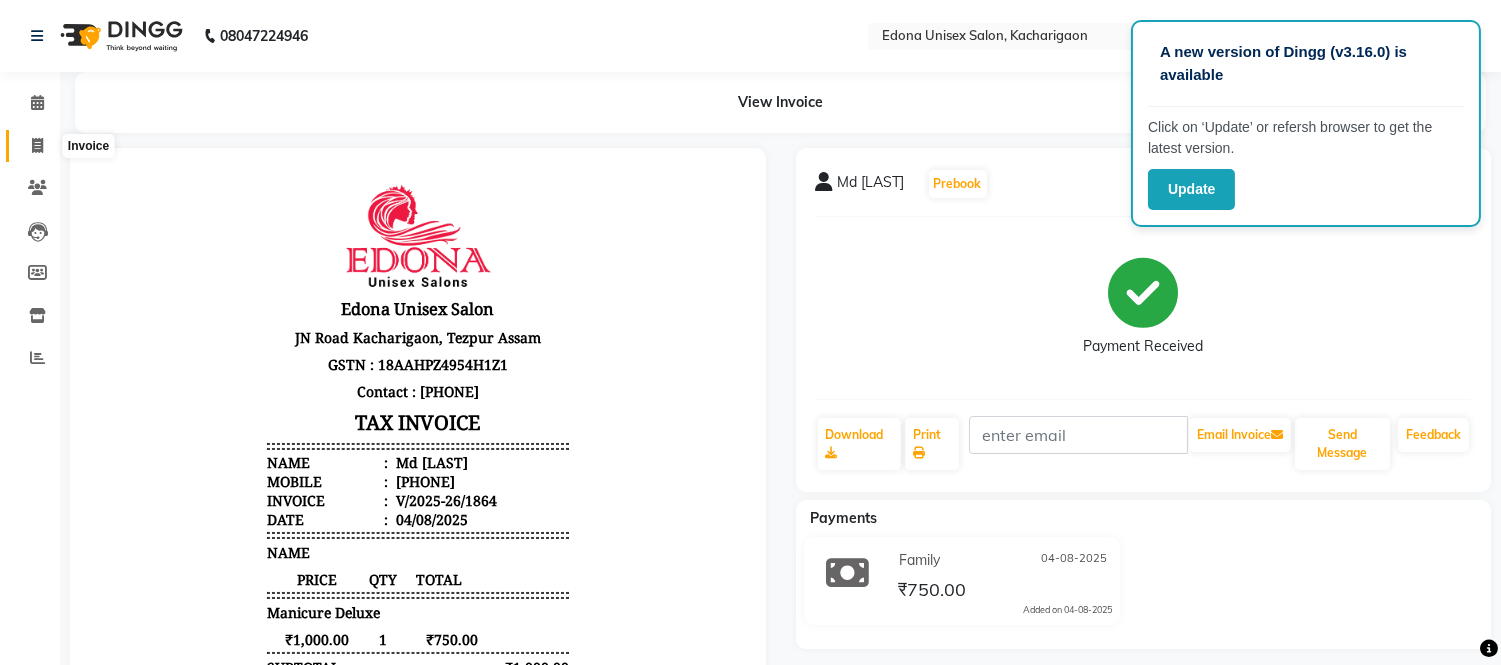 scroll, scrollTop: 0, scrollLeft: 0, axis: both 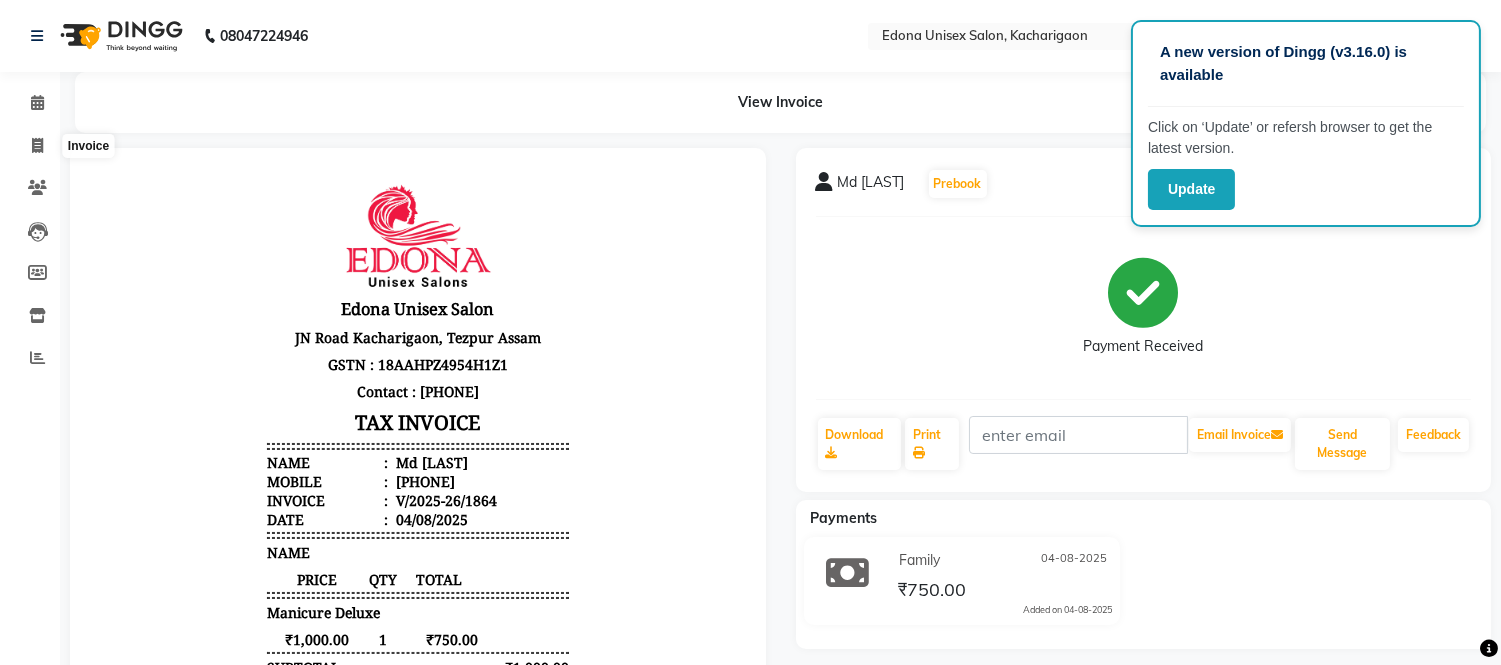 select on "service" 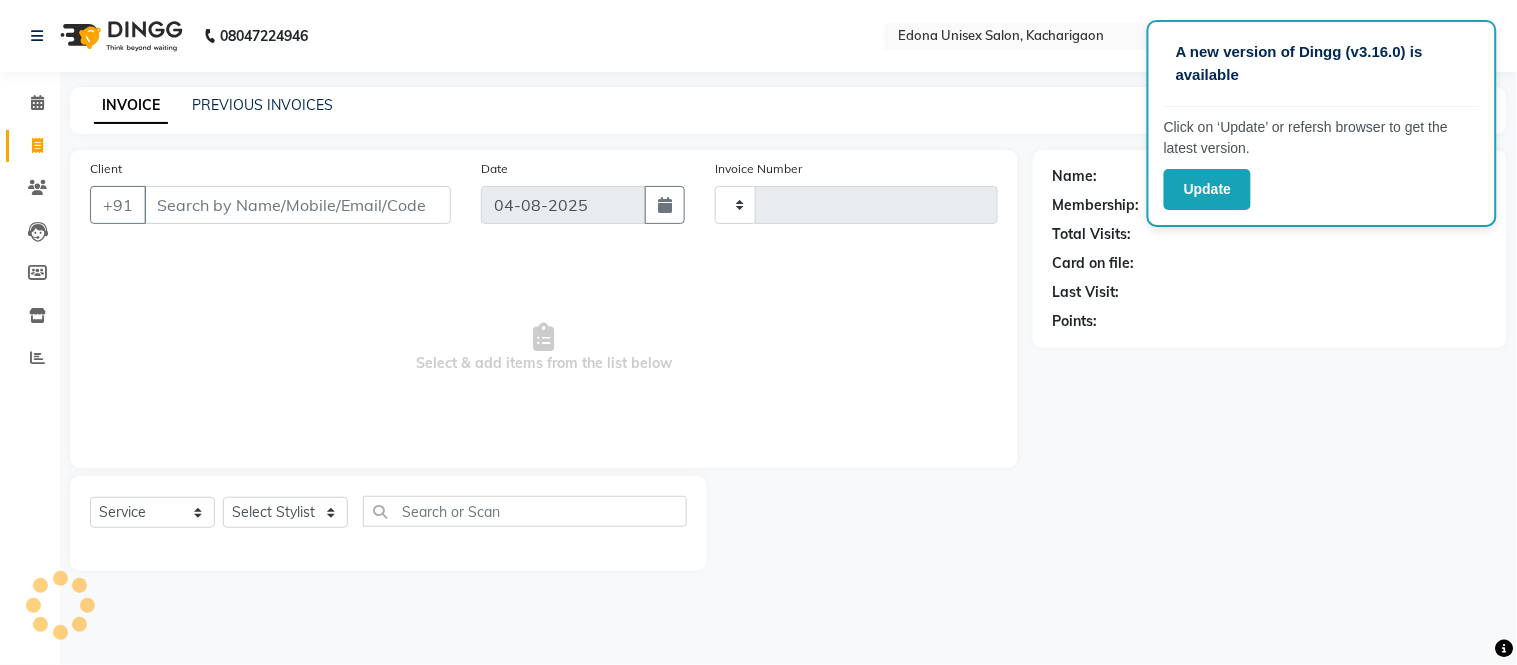 type on "1865" 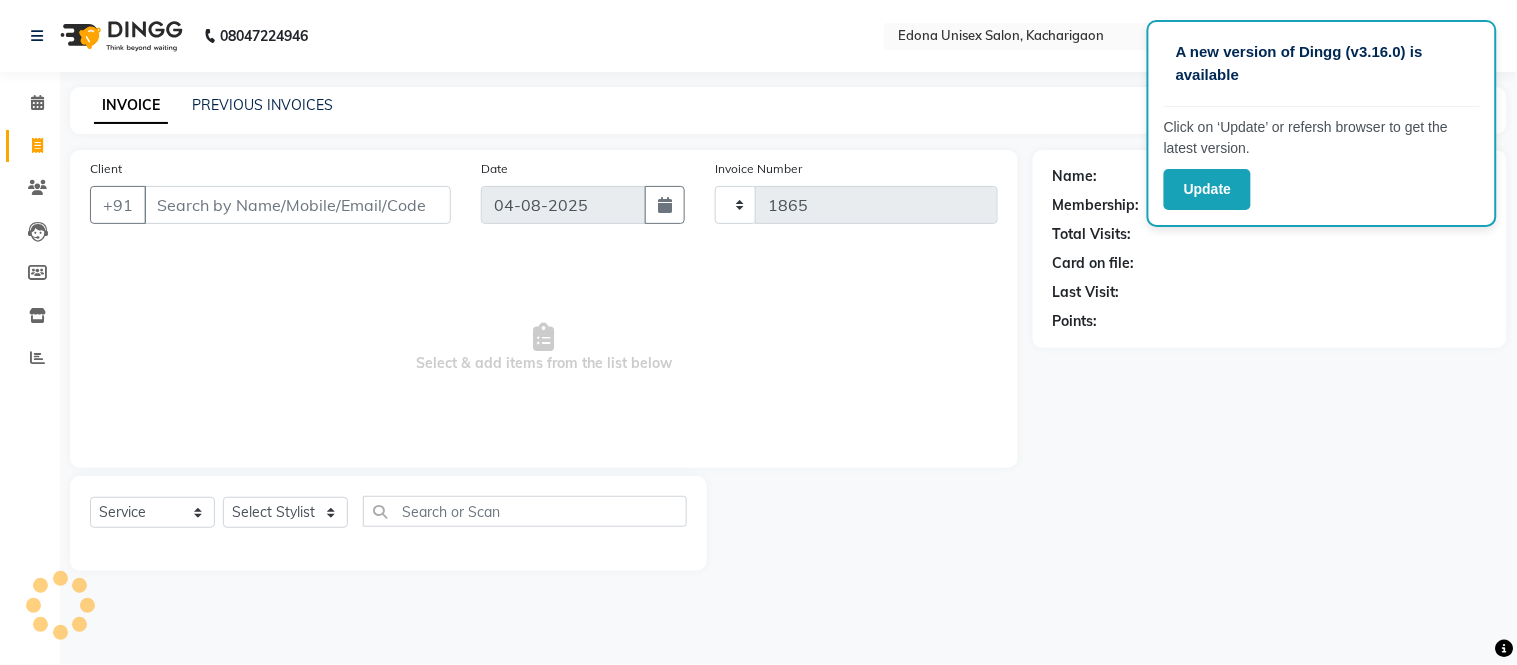 select on "5389" 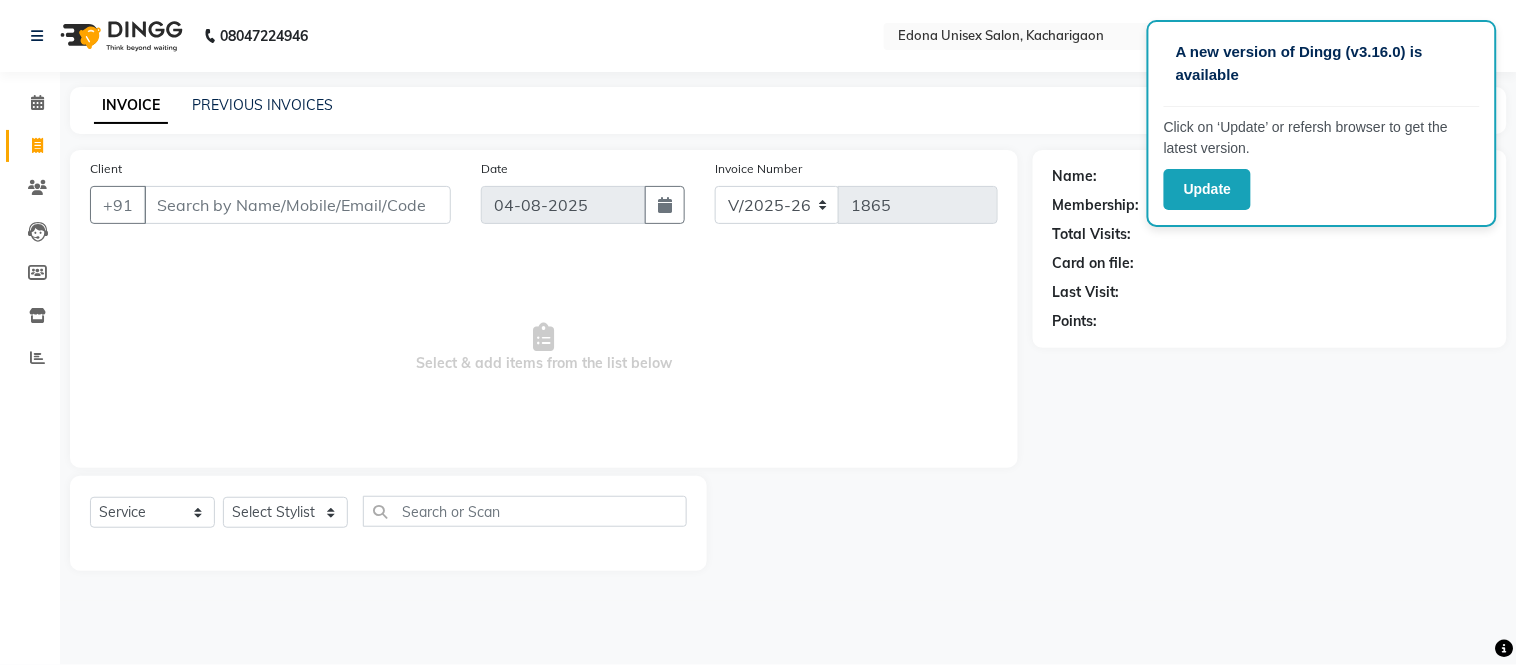 click on "Client" at bounding box center [297, 205] 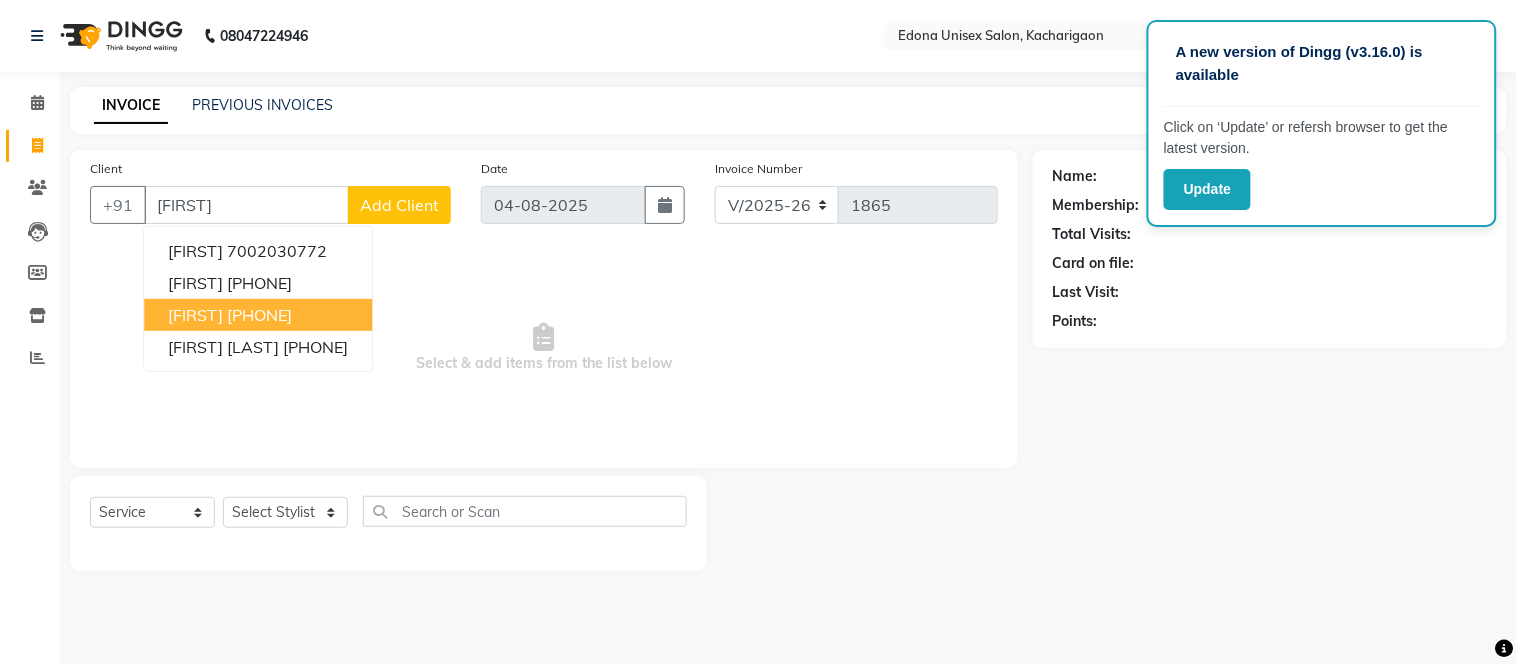 click on "Name: Membership: Total Visits: Card on file: Last Visit:  Points:" 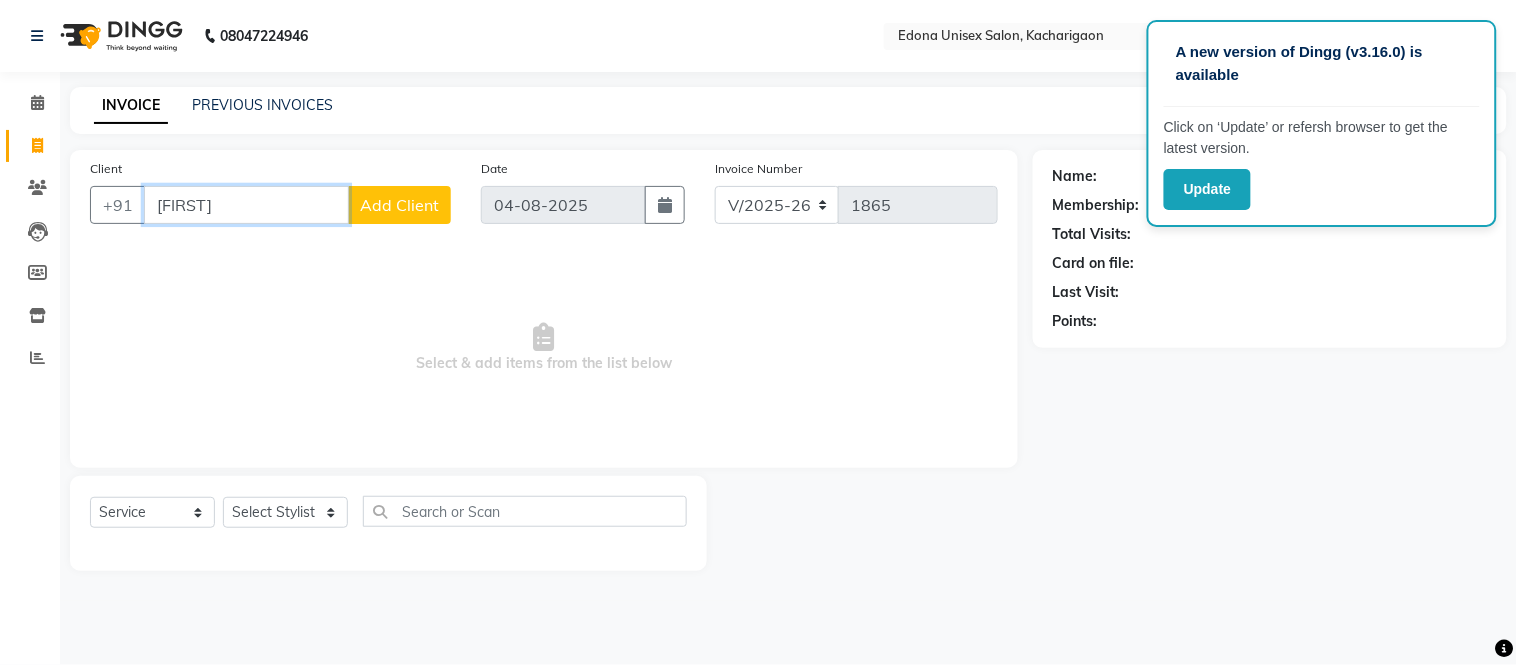 click on "[FIRST]" at bounding box center (246, 205) 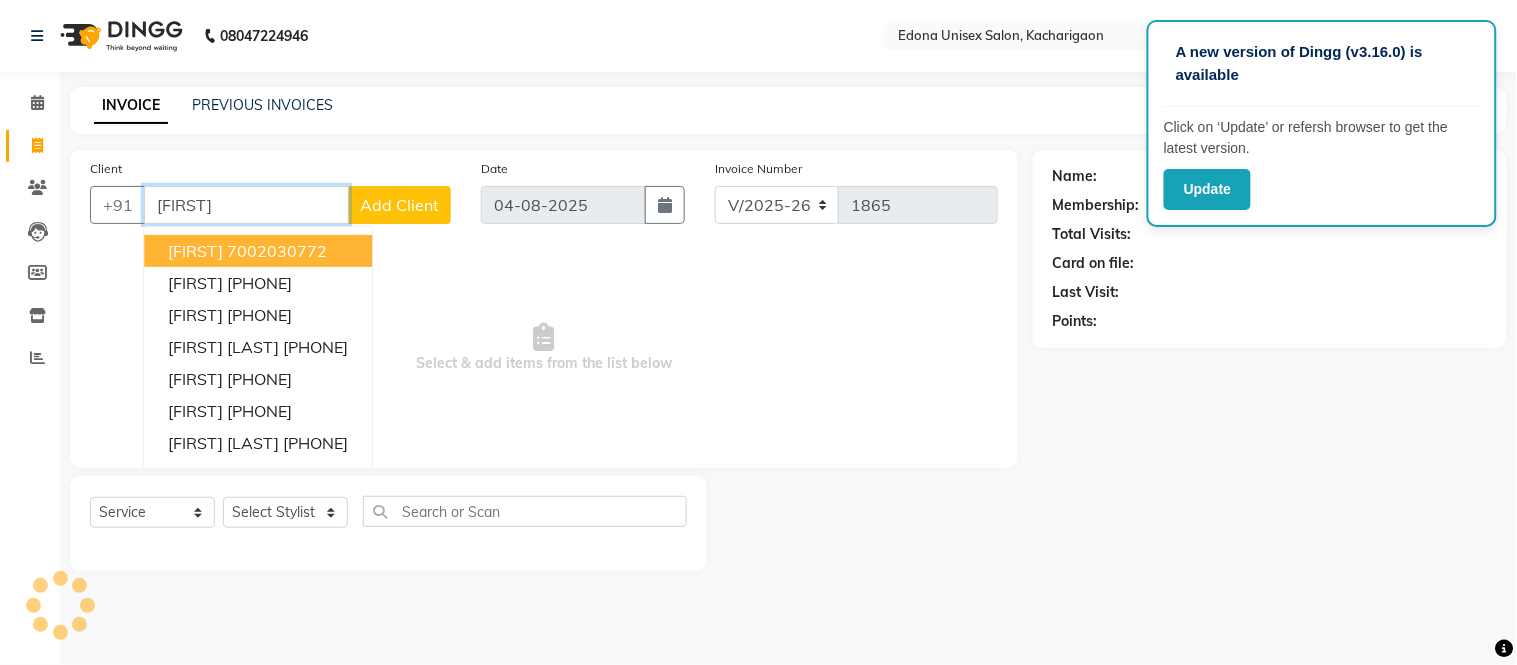 click on "Nilav  7002030772" at bounding box center [258, 251] 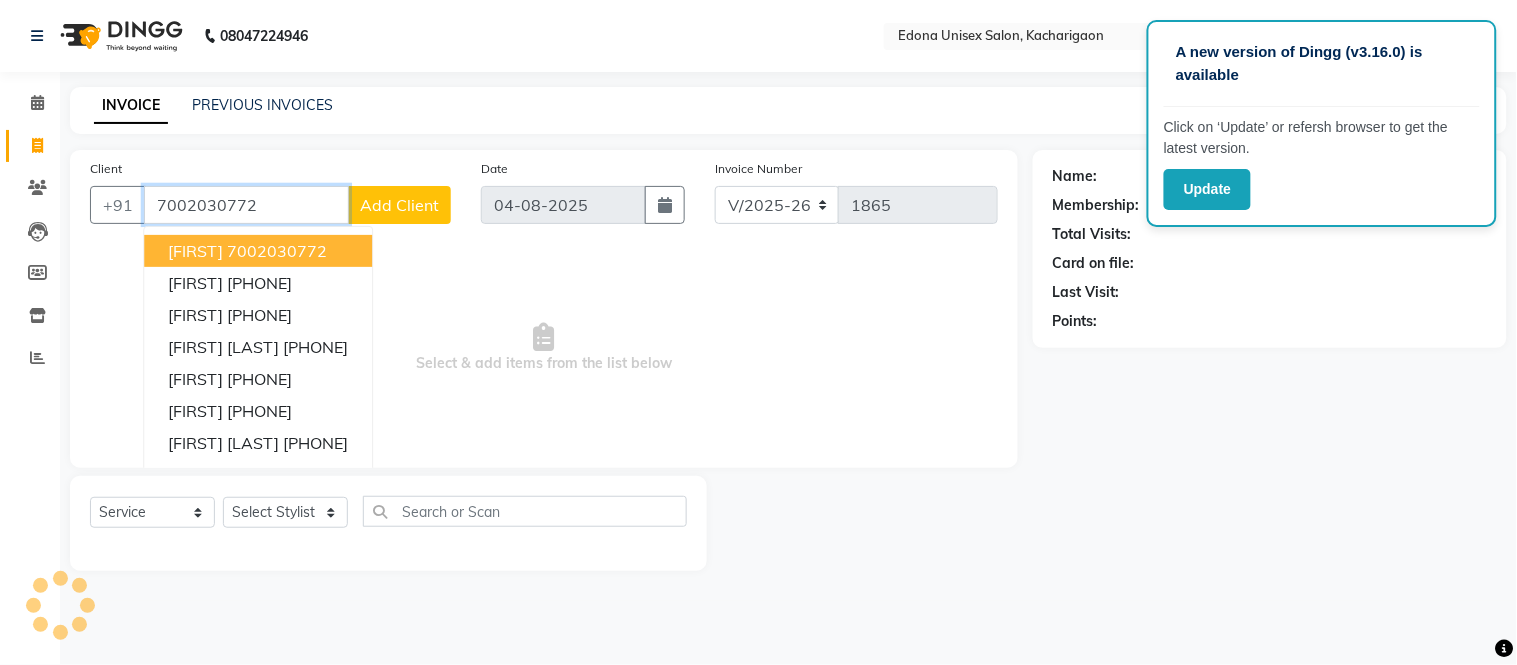 type on "7002030772" 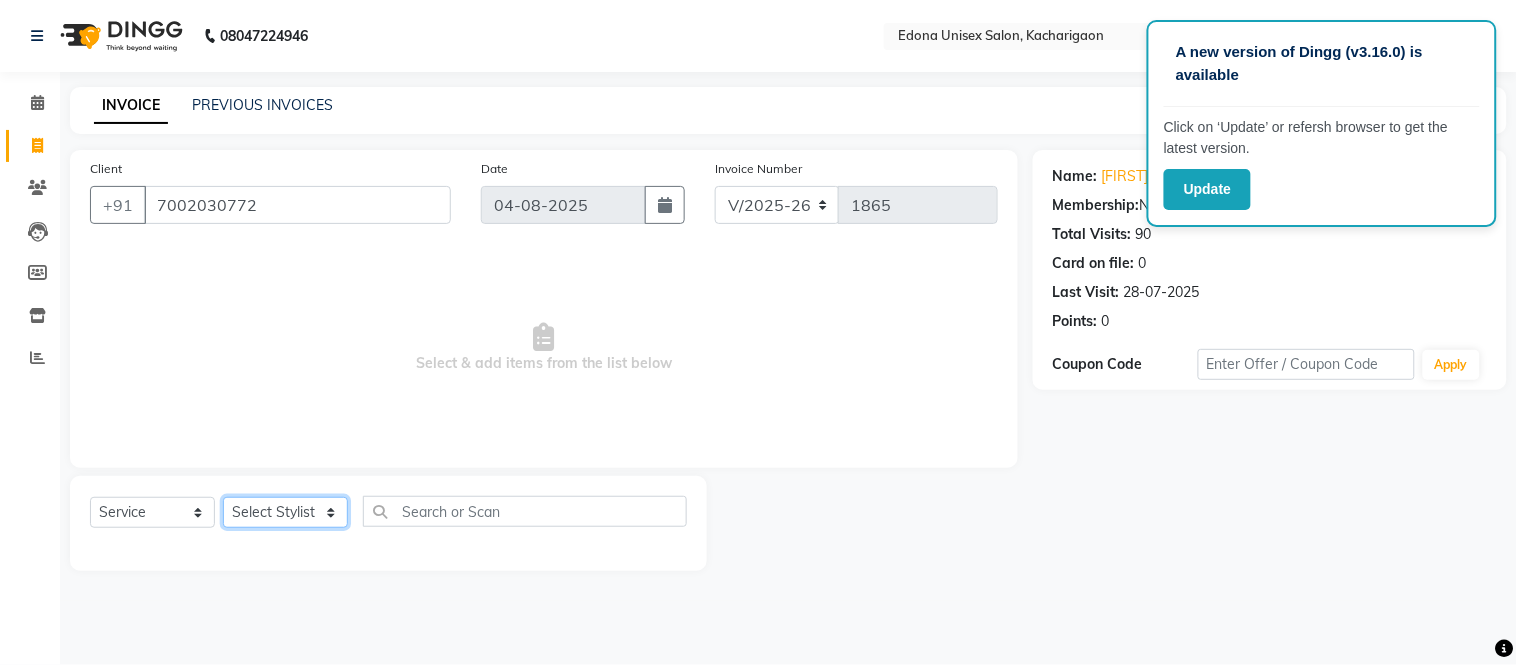 click on "Select Stylist Admin Anju Sonar Bir Basumtary Bishal Bharma Hemen Daimari Hombr Jogi Jenny Kayina Kriti Lokesh Verma Mithiser Bodo Monisha Goyari Neha Sonar Pahi Prabir Das Rashmi Basumtary Reshma Sultana Roselin Basumtary Sumitra Subba" 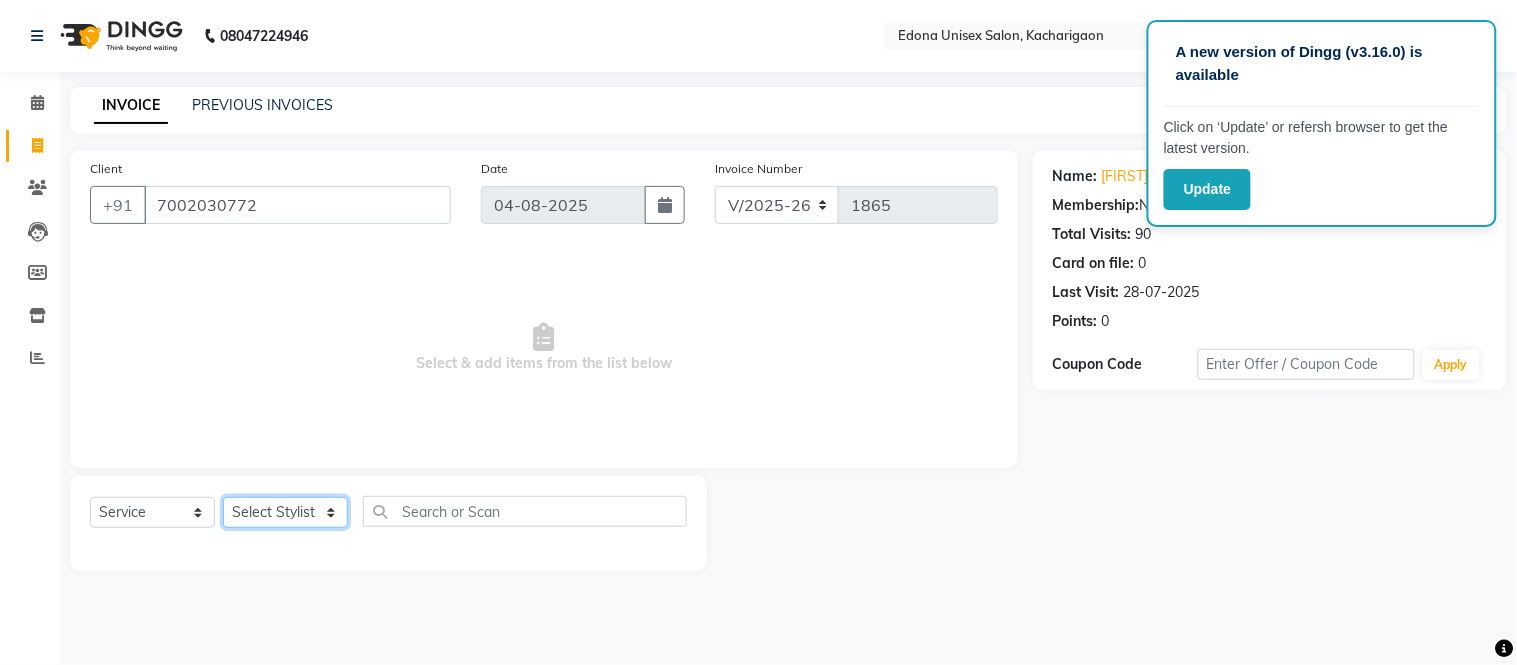 select on "35945" 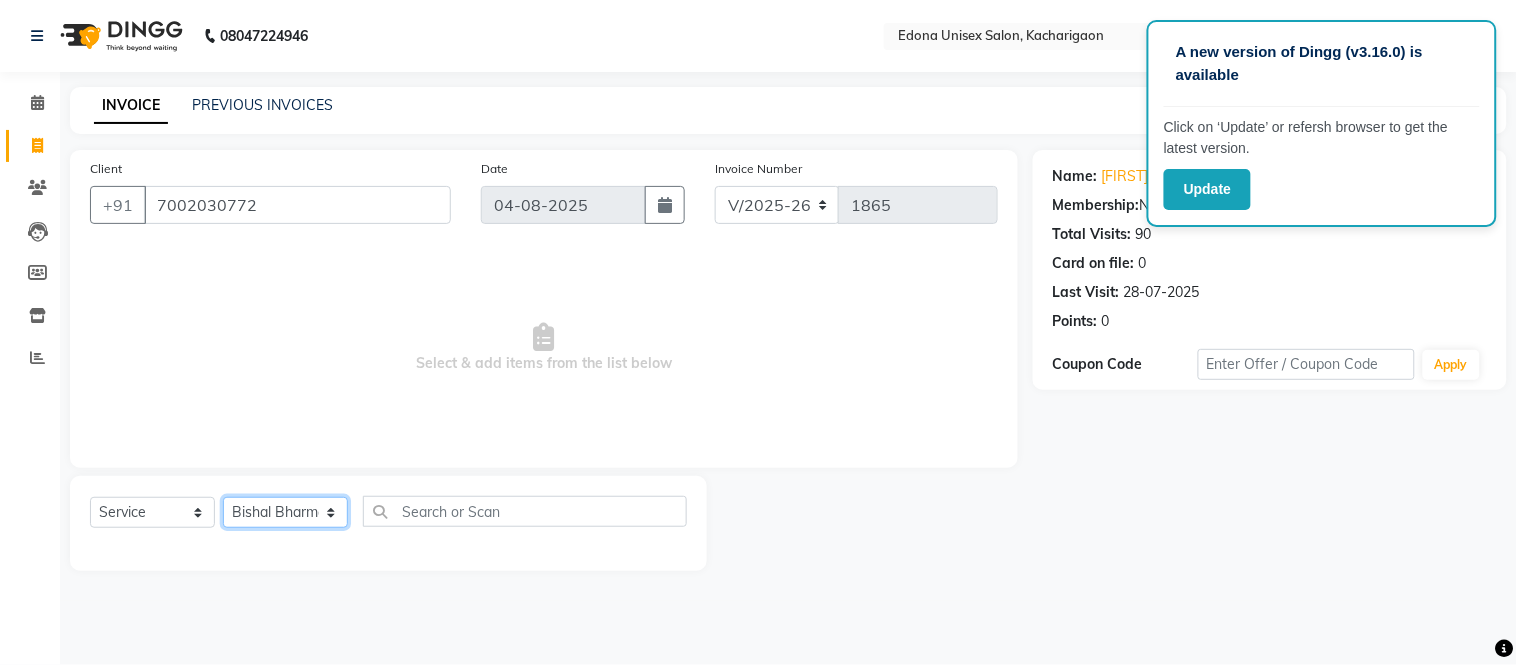 click on "Select Stylist Admin Anju Sonar Bir Basumtary Bishal Bharma Hemen Daimari Hombr Jogi Jenny Kayina Kriti Lokesh Verma Mithiser Bodo Monisha Goyari Neha Sonar Pahi Prabir Das Rashmi Basumtary Reshma Sultana Roselin Basumtary Sumitra Subba" 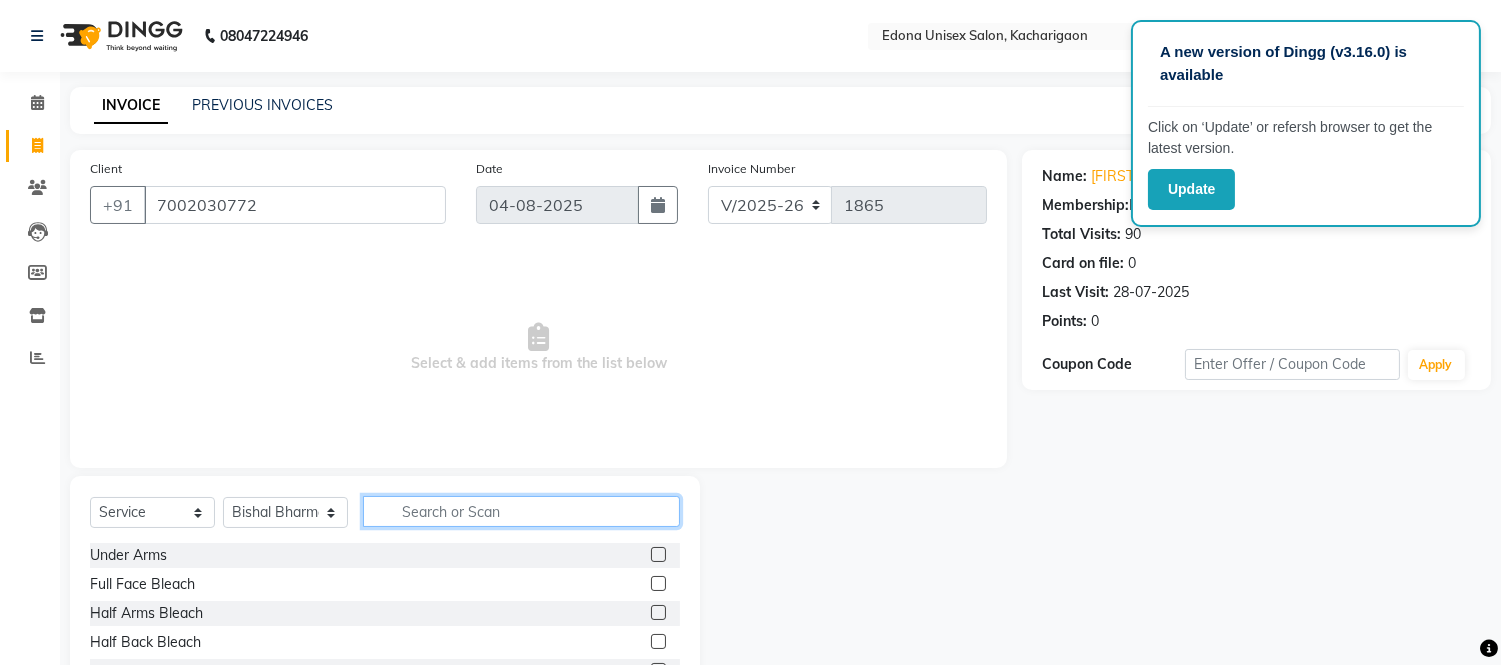 click 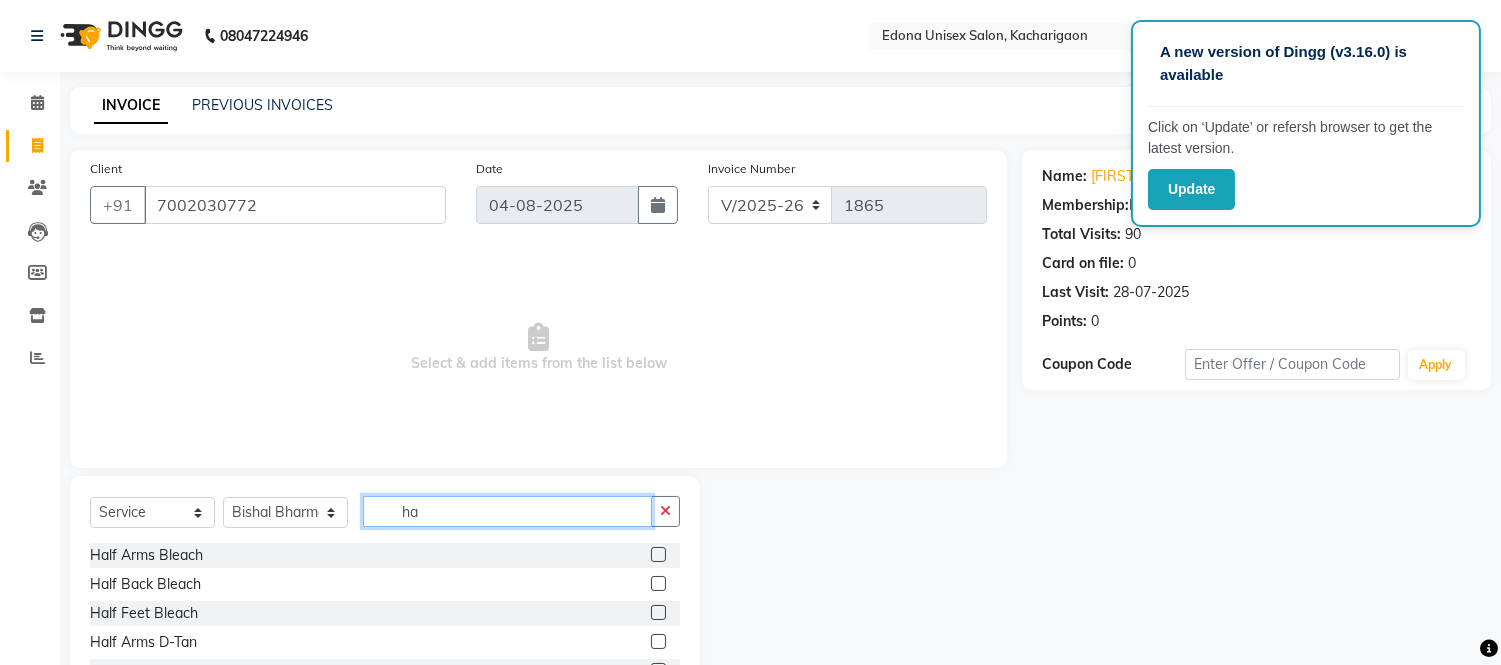 type on "h" 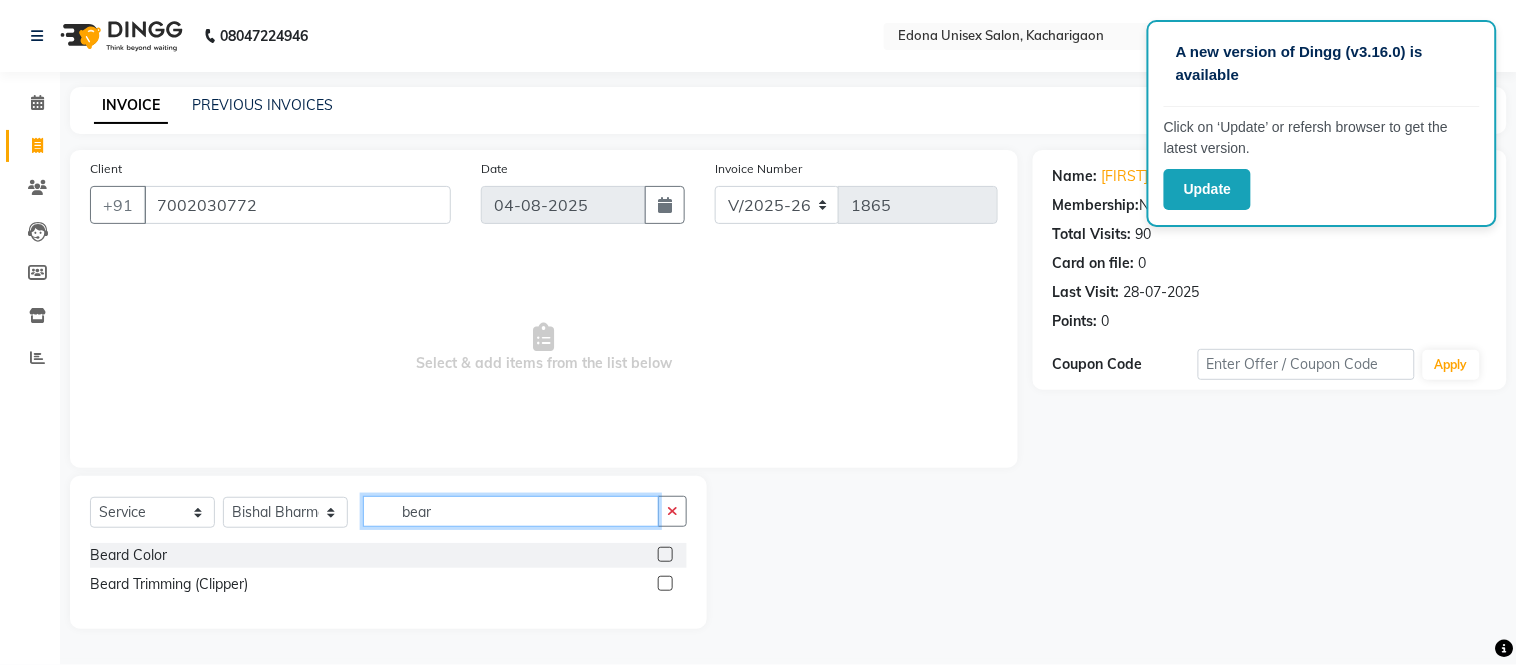 type on "bear" 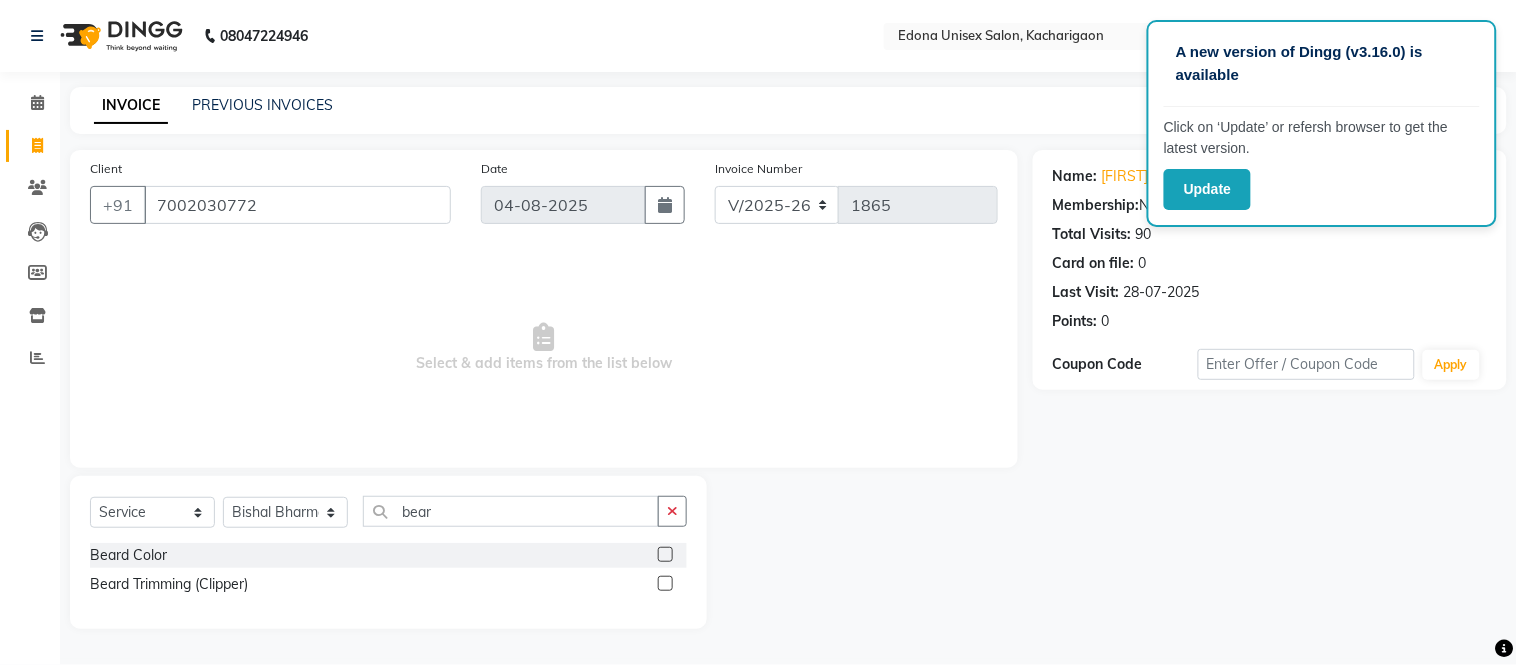 click 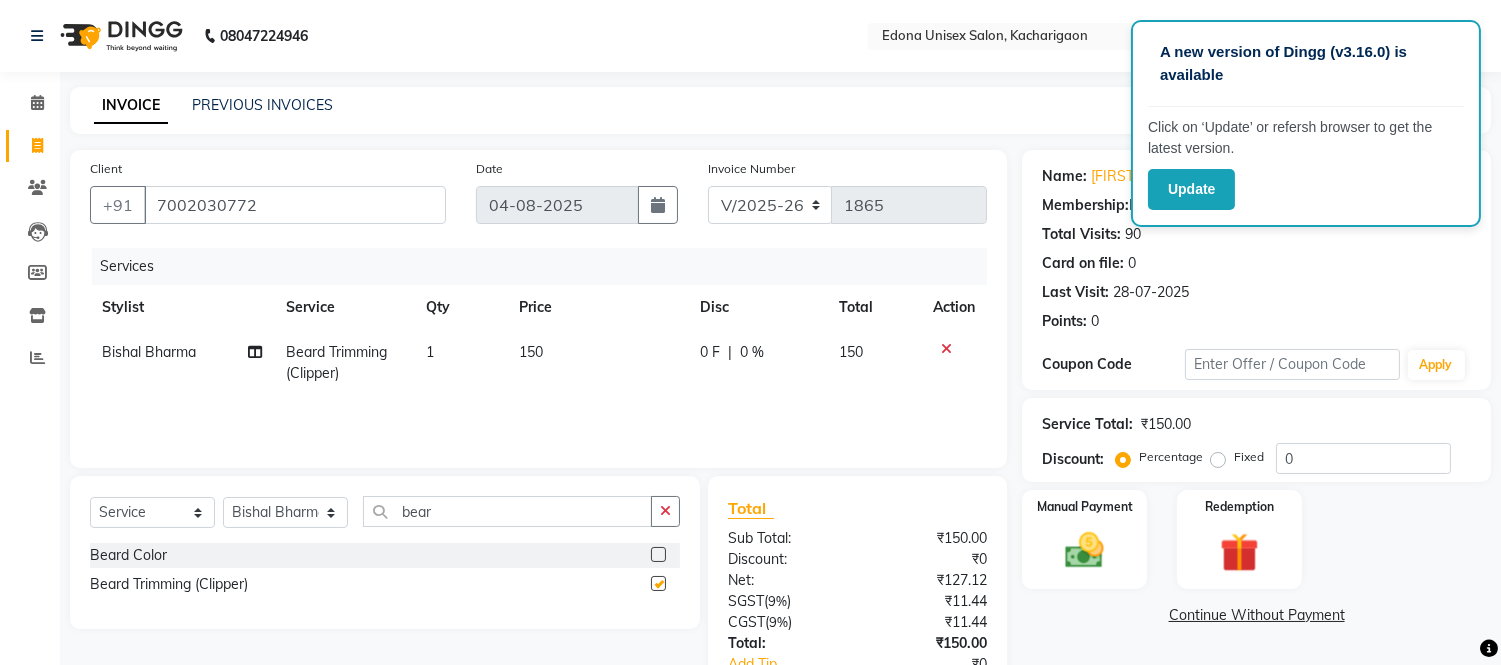 checkbox on "false" 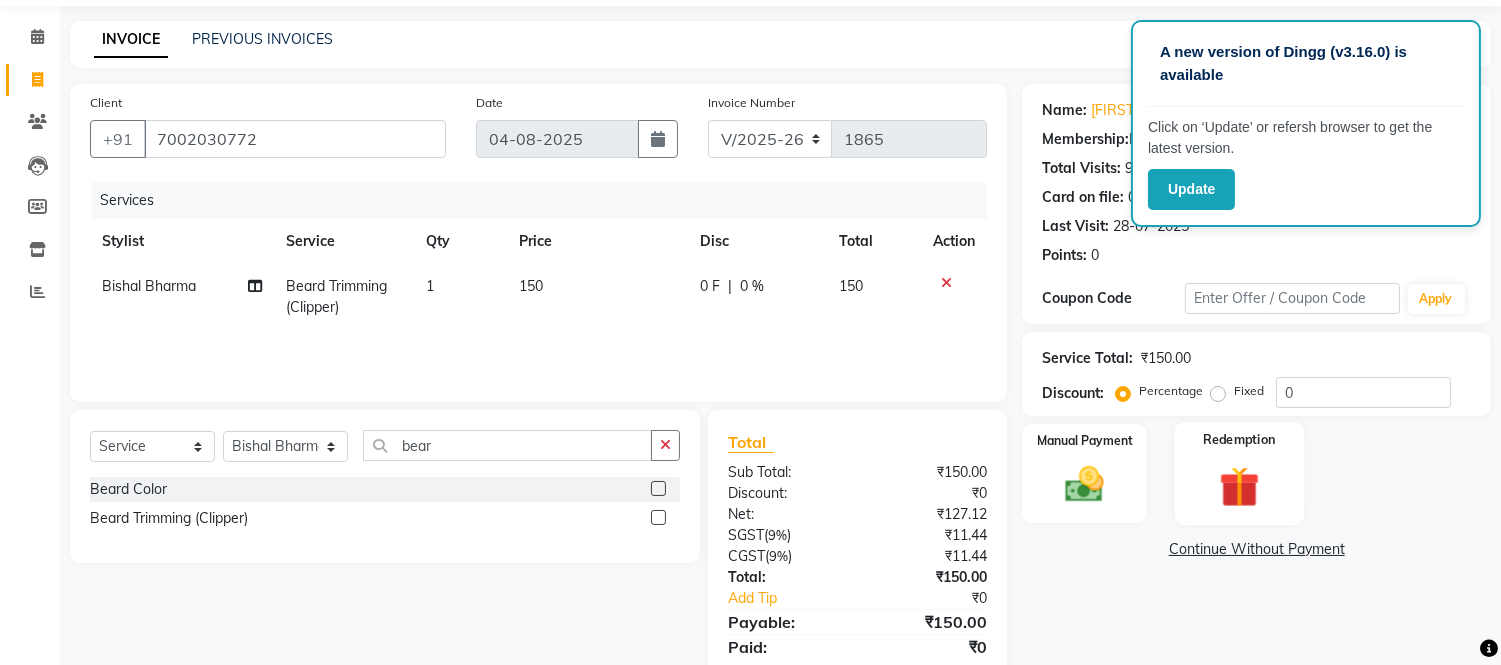 scroll, scrollTop: 134, scrollLeft: 0, axis: vertical 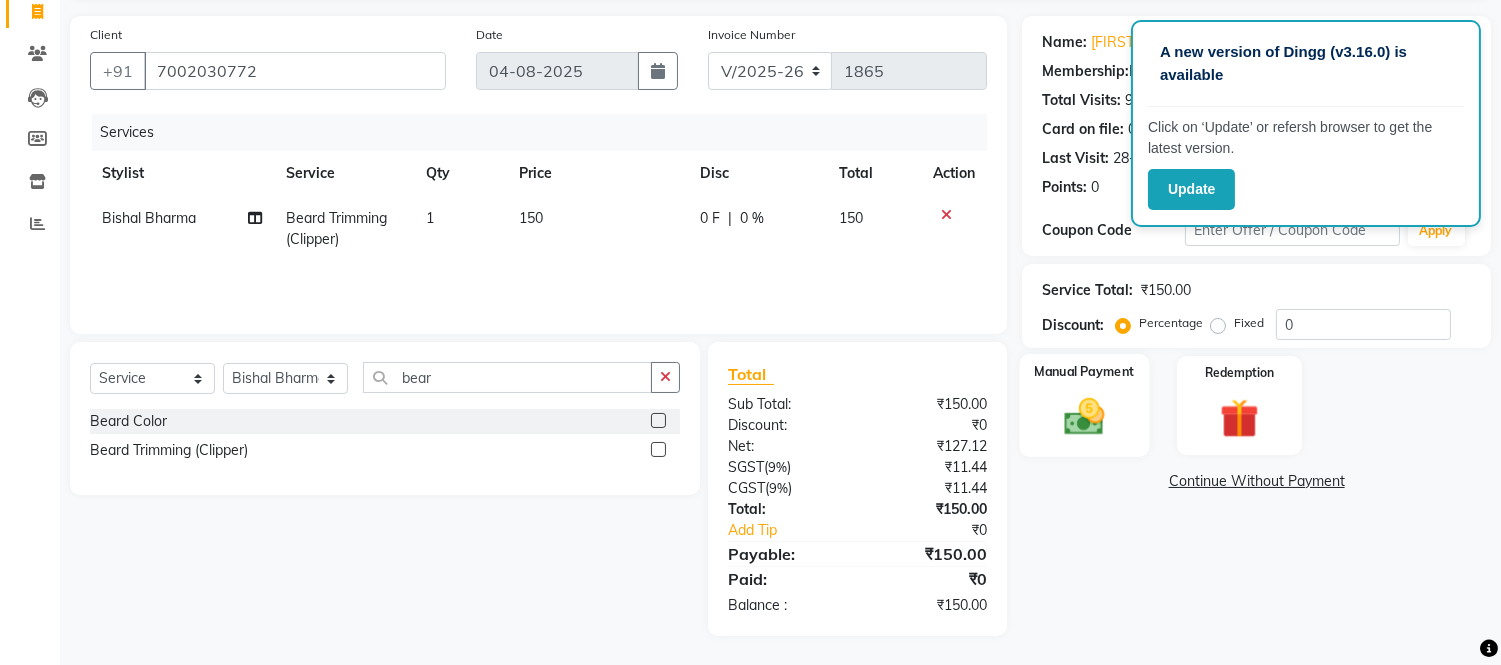 click 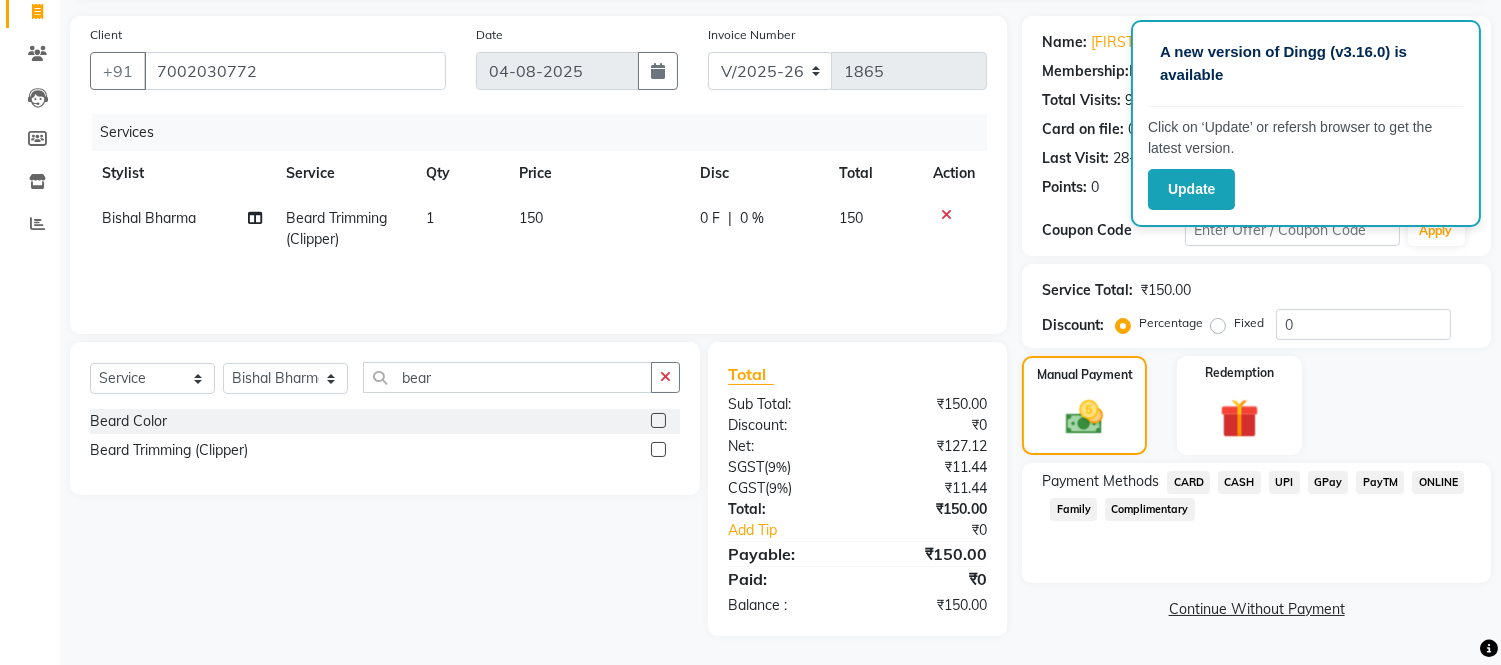 click on "CASH" 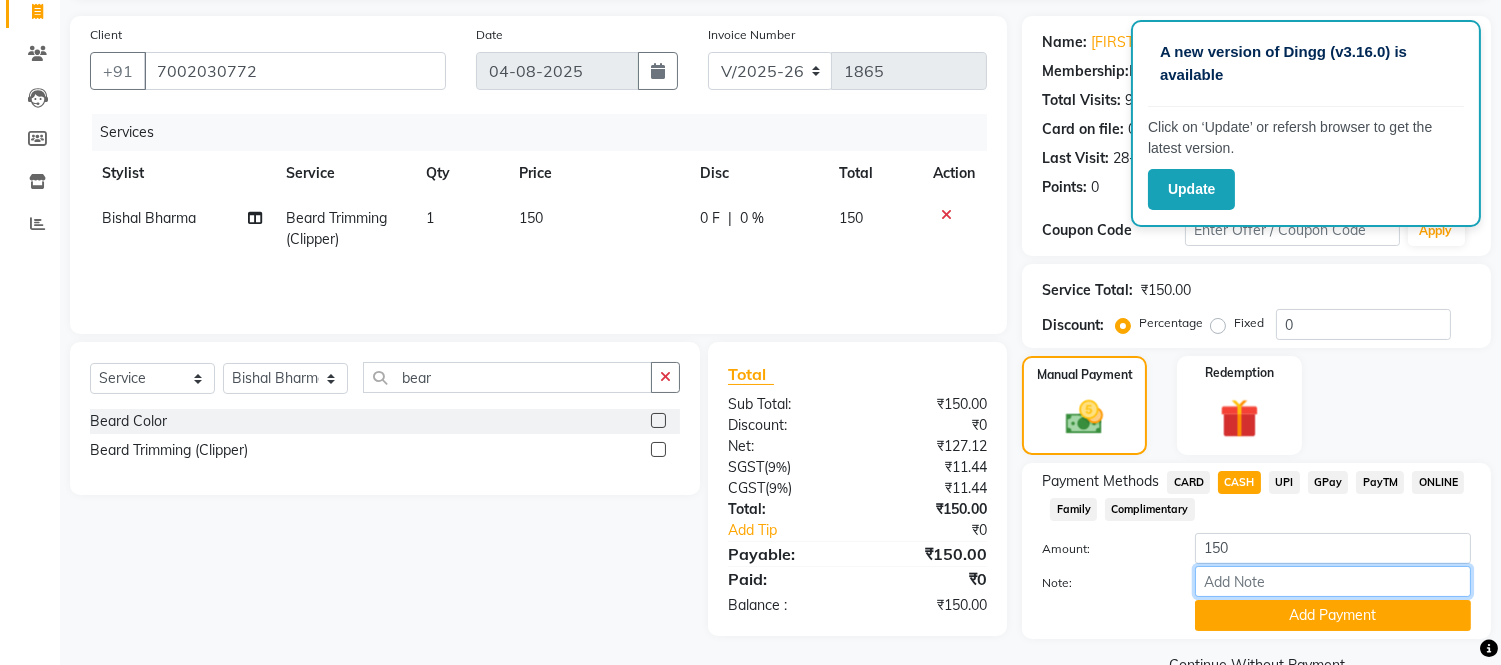 click on "Note:" at bounding box center (1333, 581) 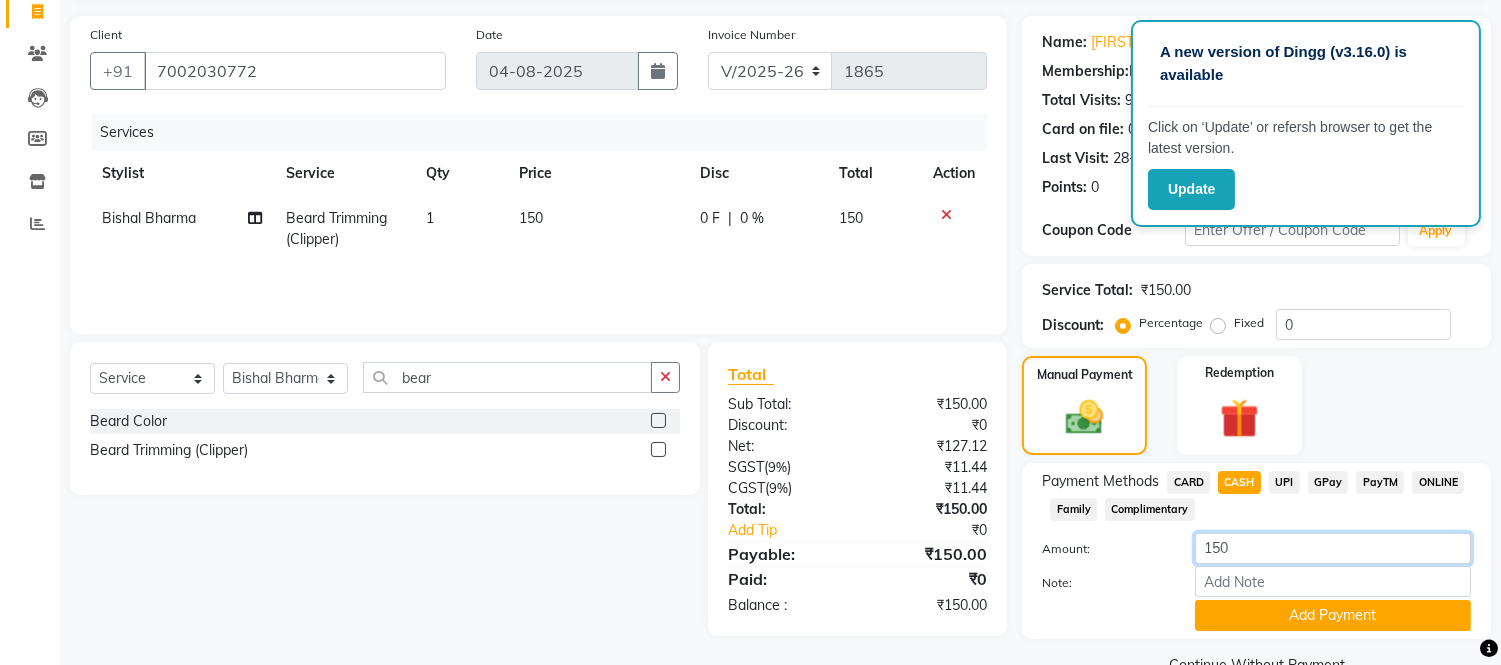 click on "150" 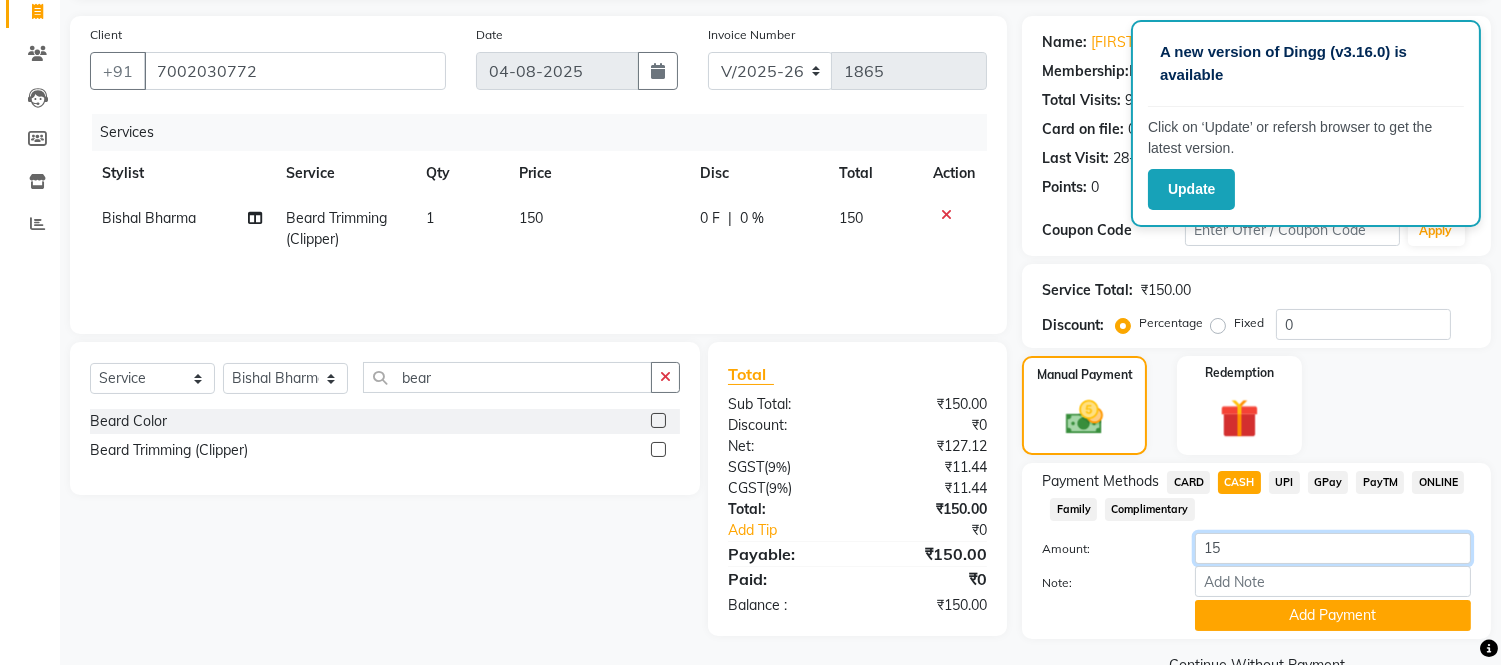 type on "1" 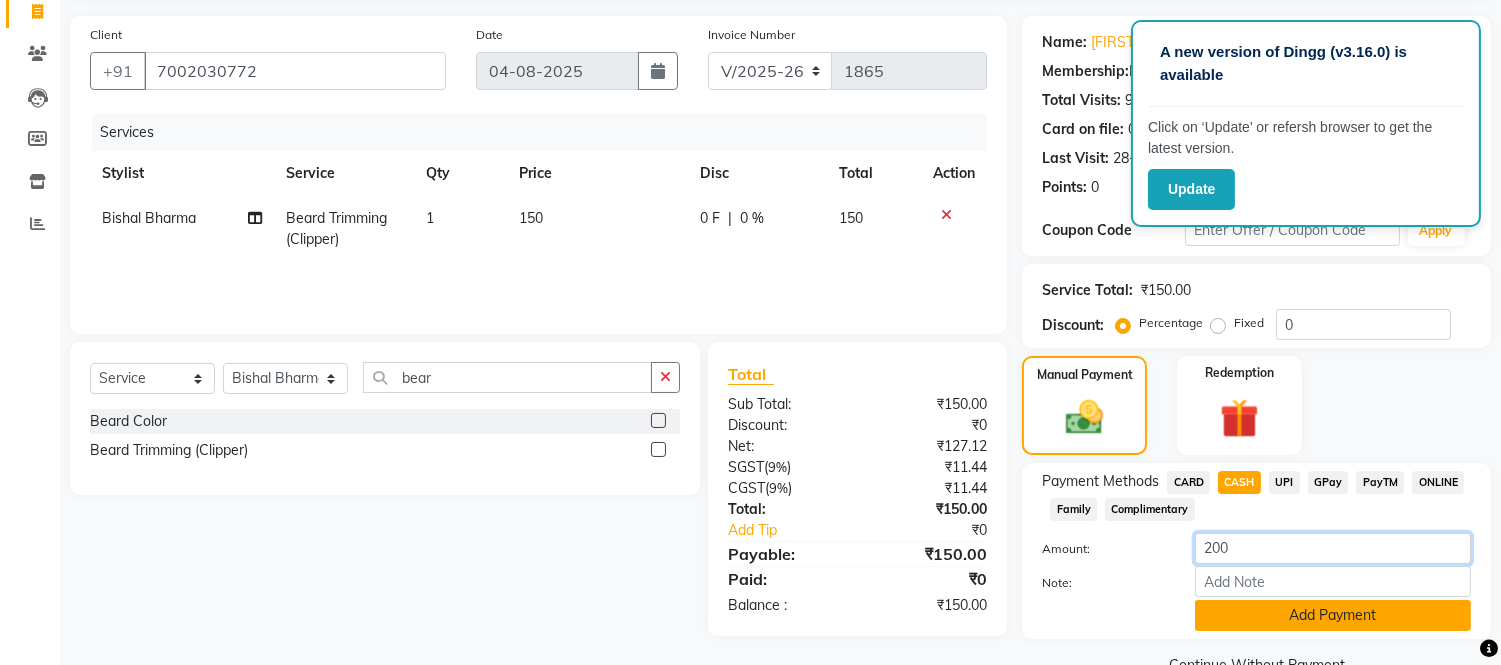 type on "200" 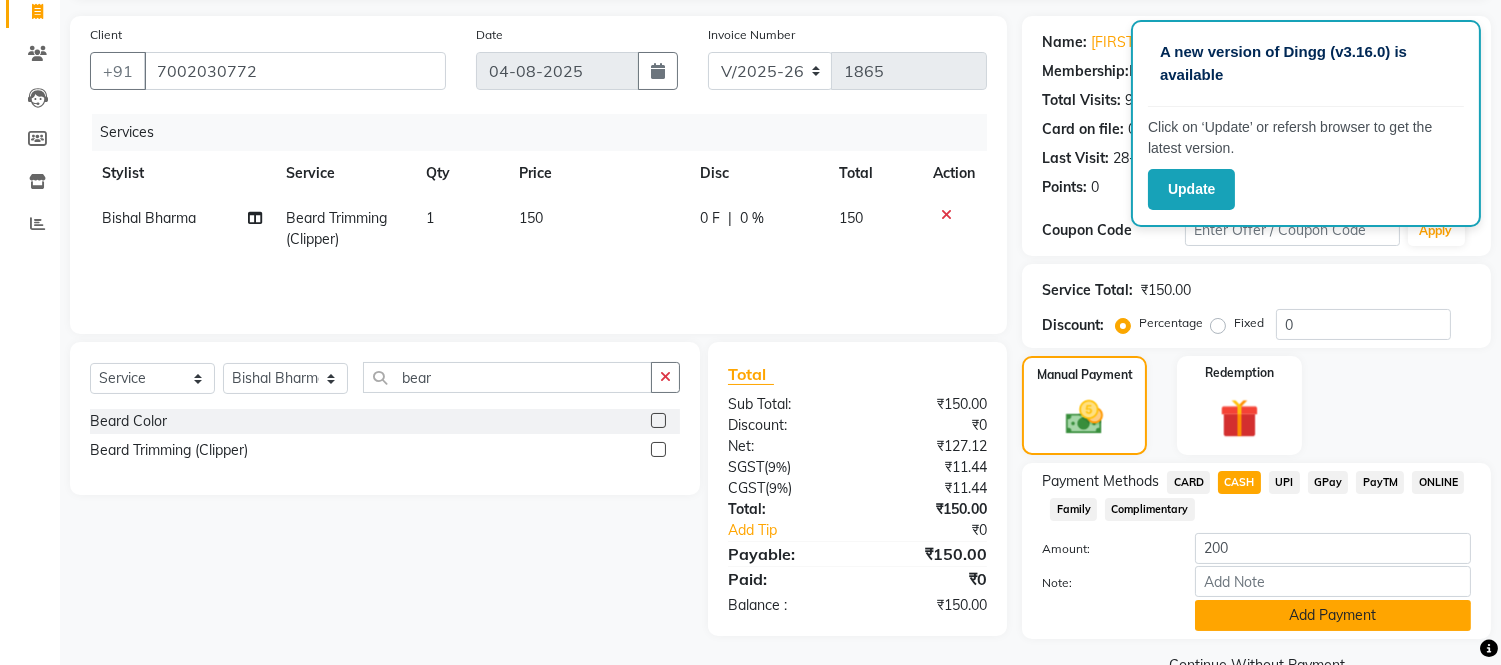 click on "Add Payment" 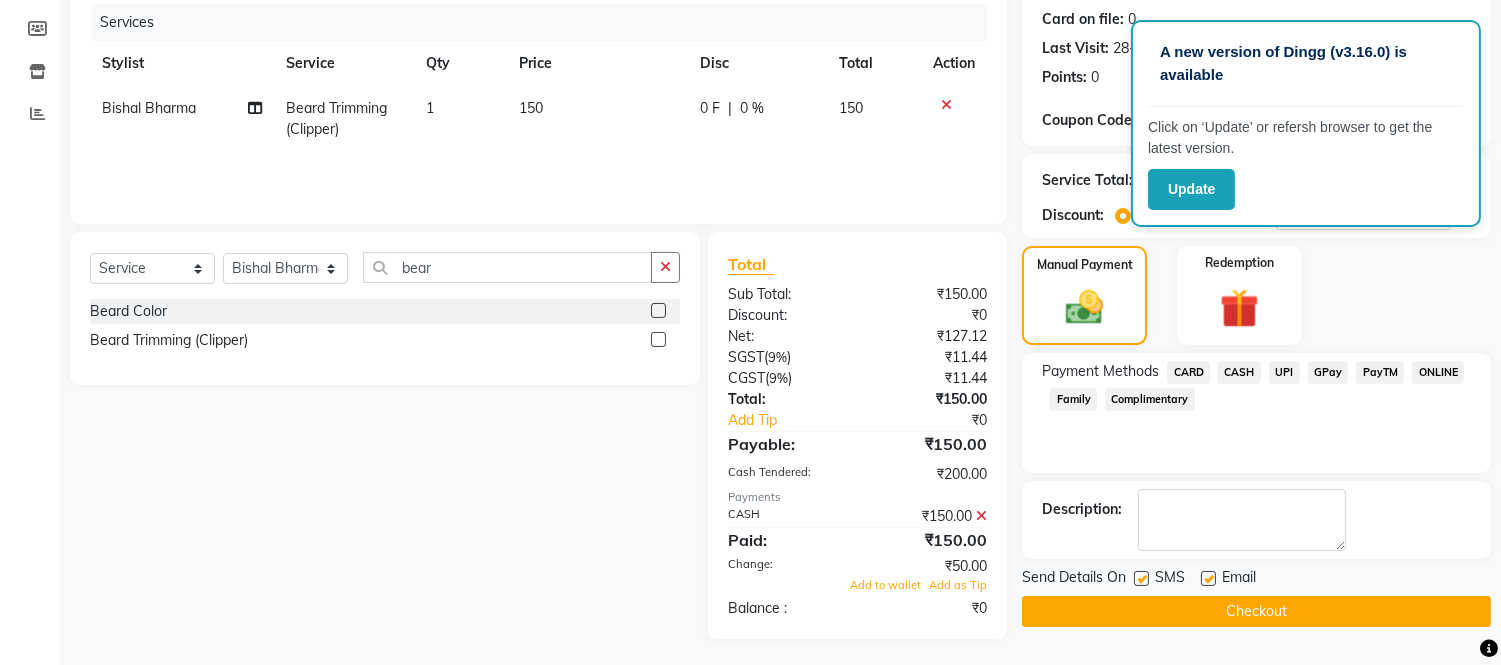scroll, scrollTop: 245, scrollLeft: 0, axis: vertical 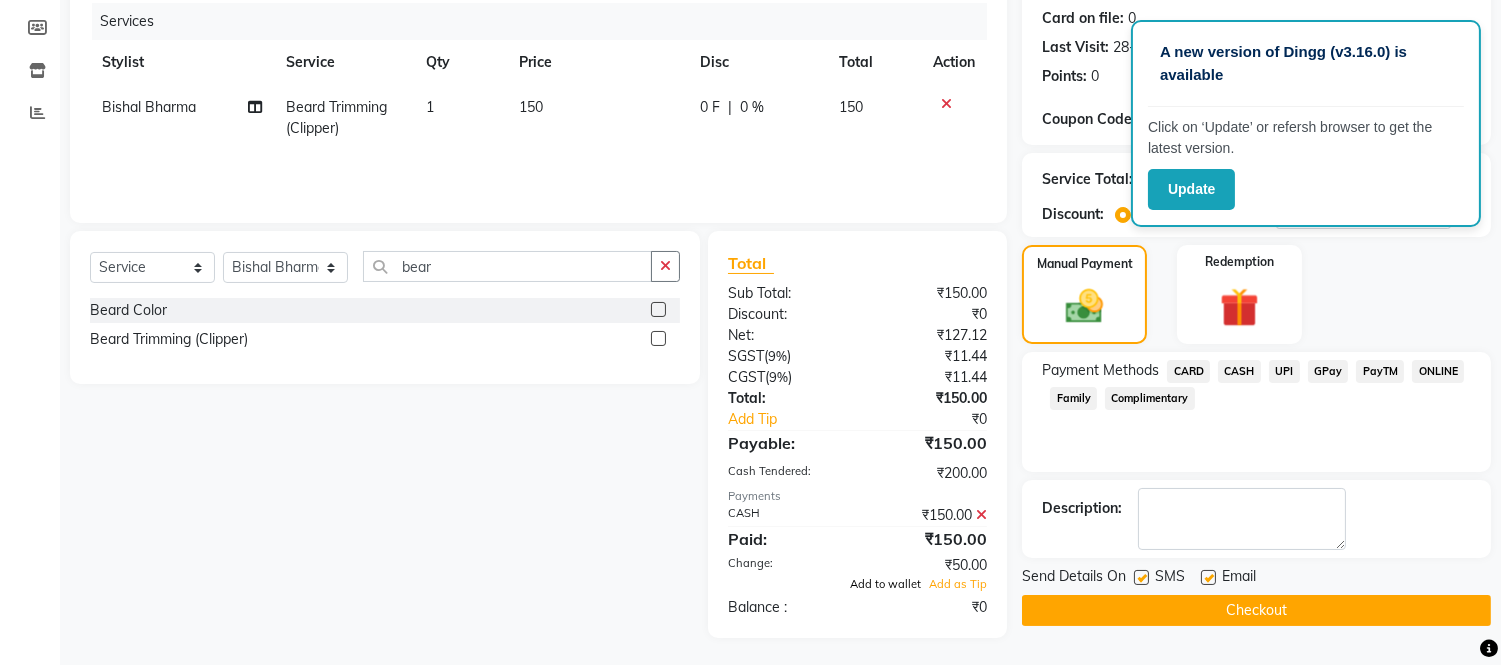 click on "Add to wallet" 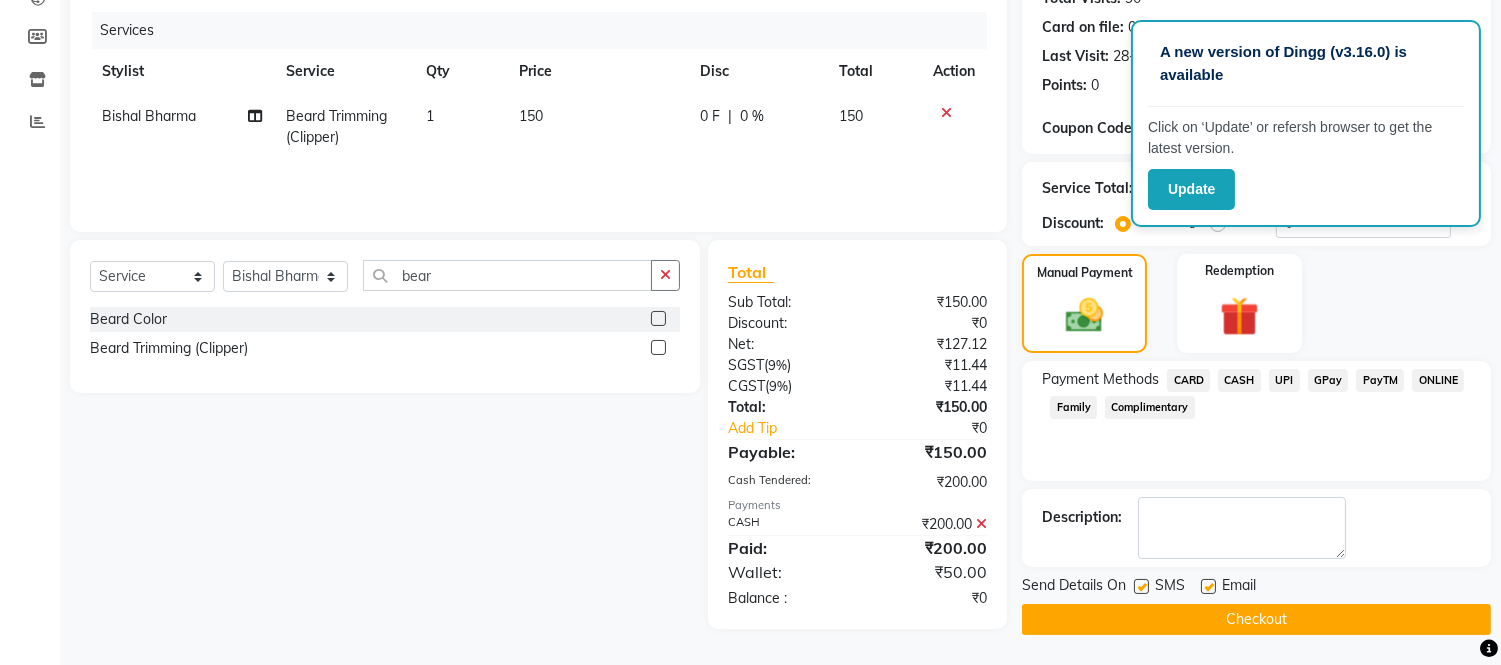 scroll, scrollTop: 234, scrollLeft: 0, axis: vertical 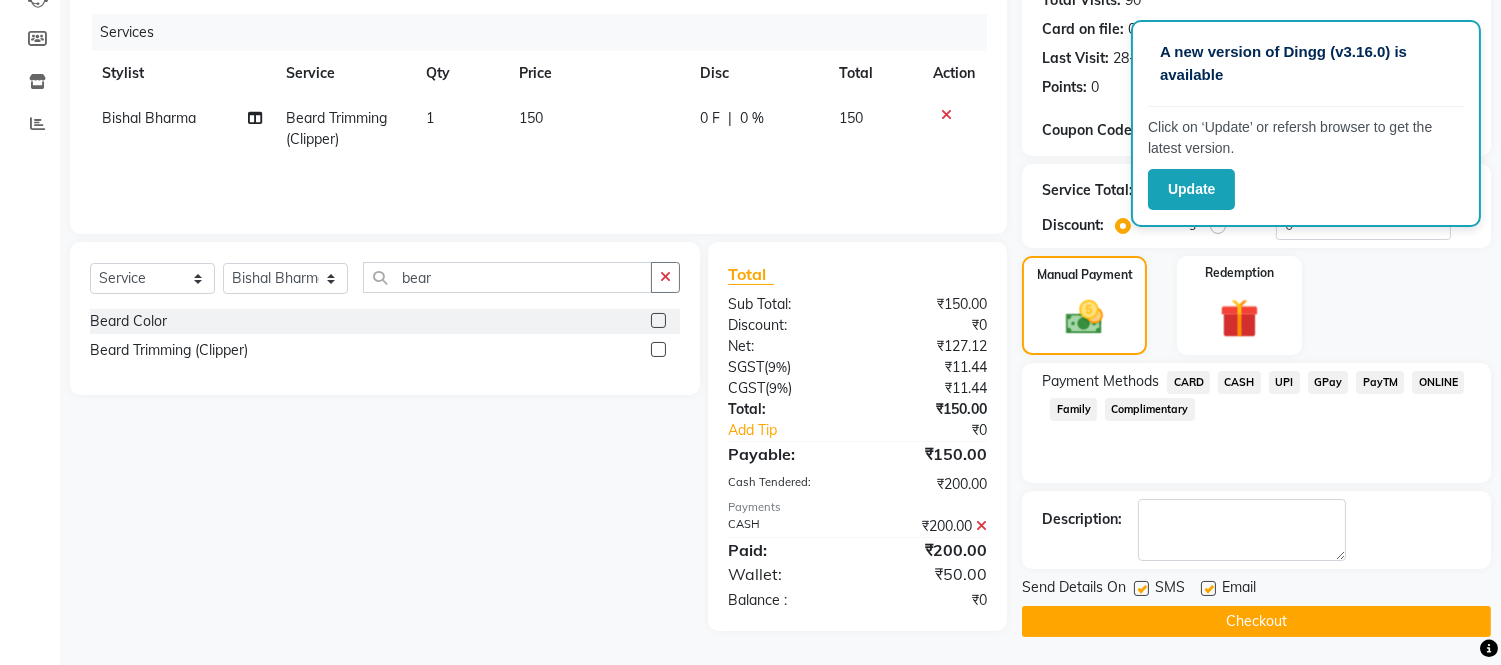 click on "Checkout" 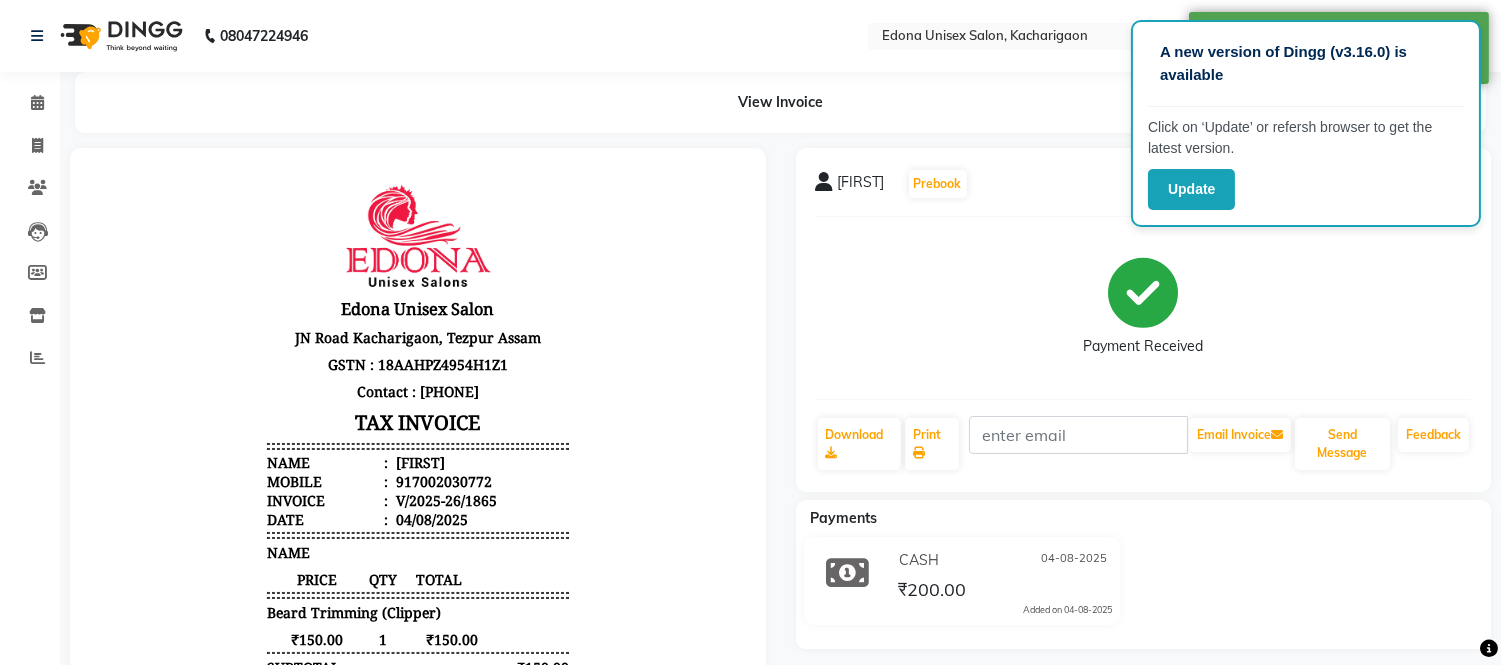scroll, scrollTop: 0, scrollLeft: 0, axis: both 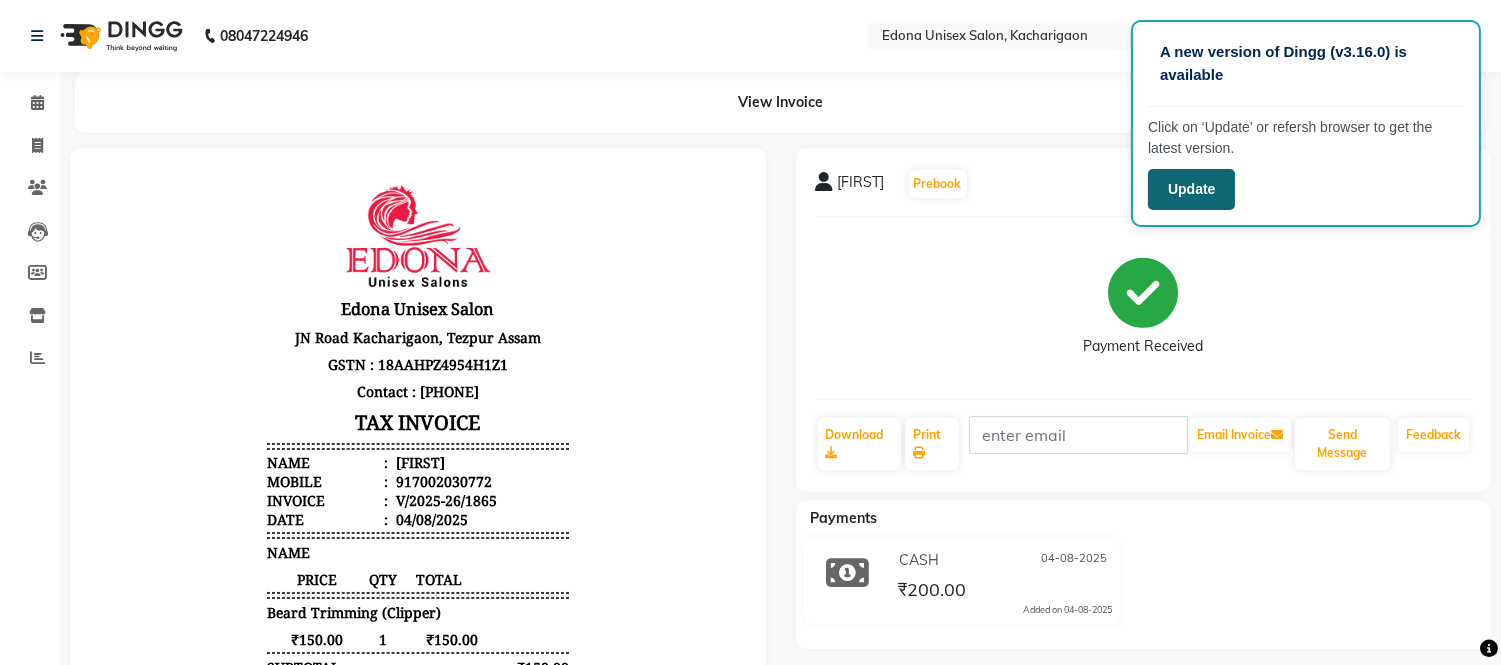click on "Update" 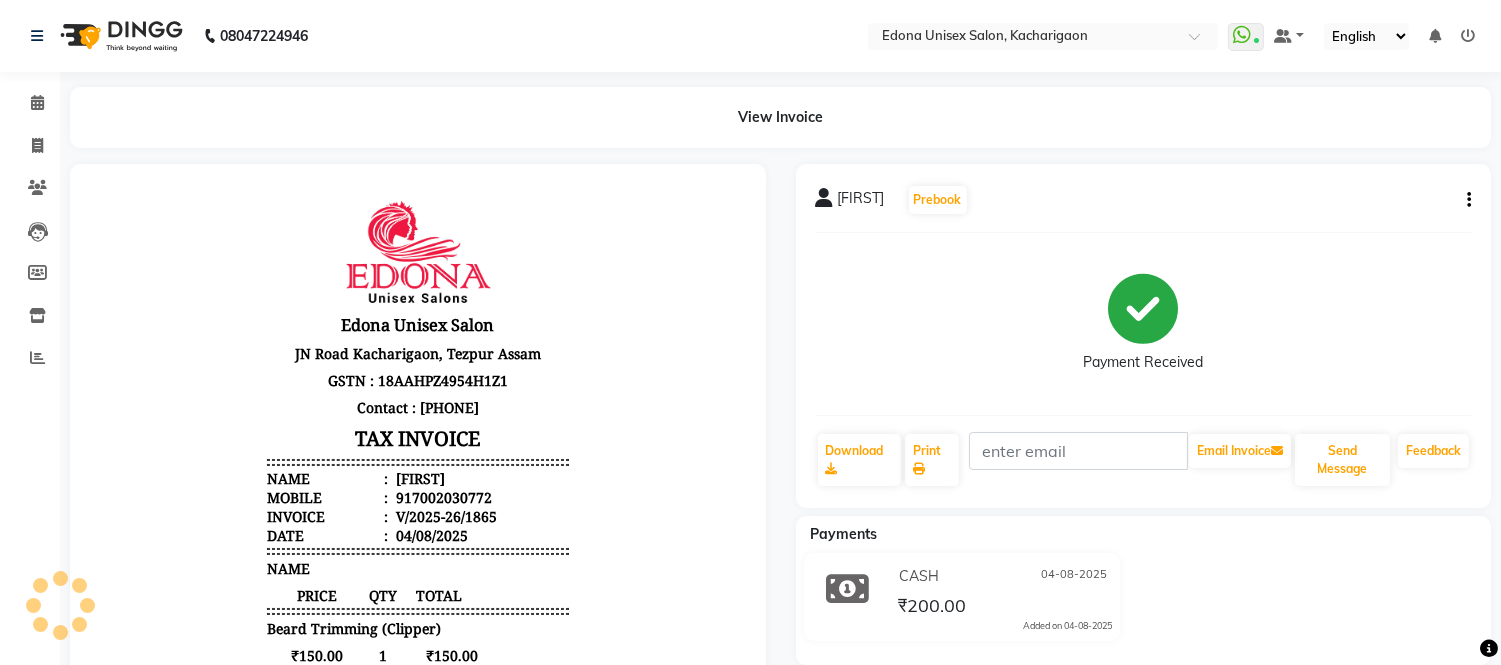 scroll, scrollTop: 0, scrollLeft: 0, axis: both 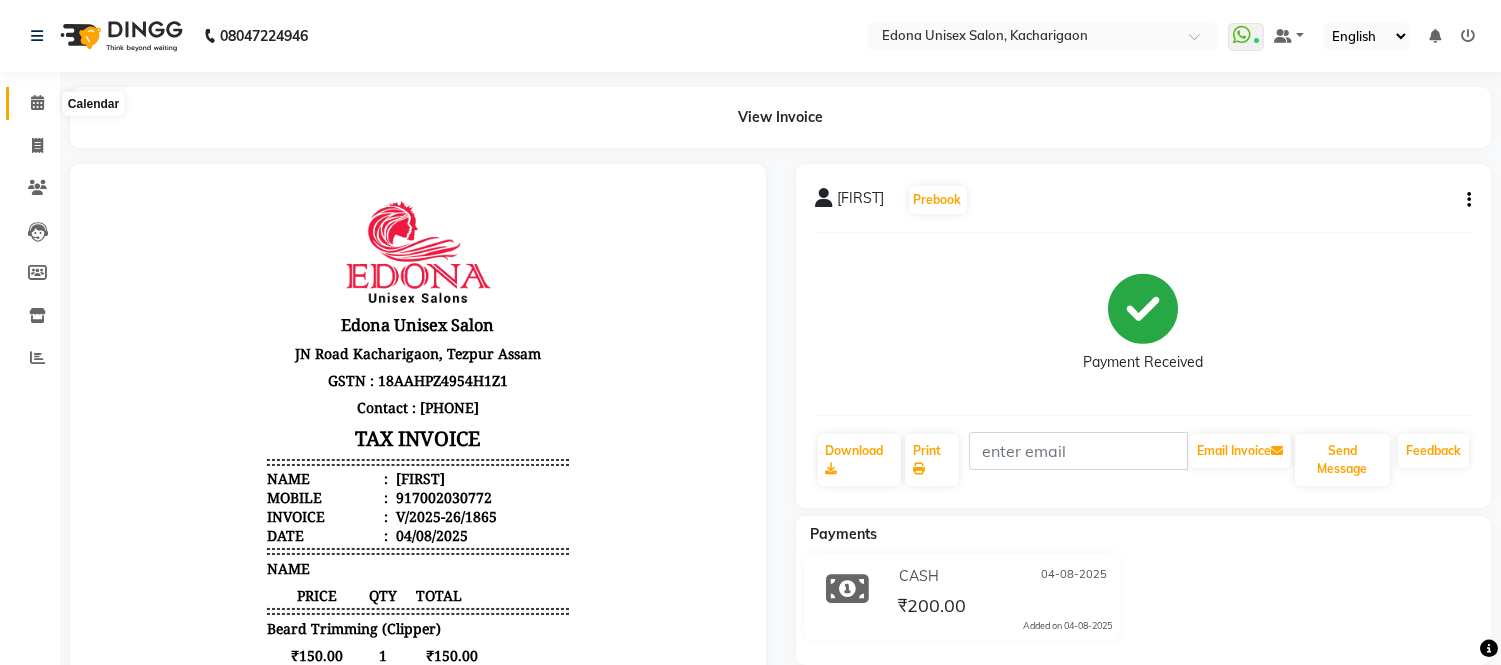 click 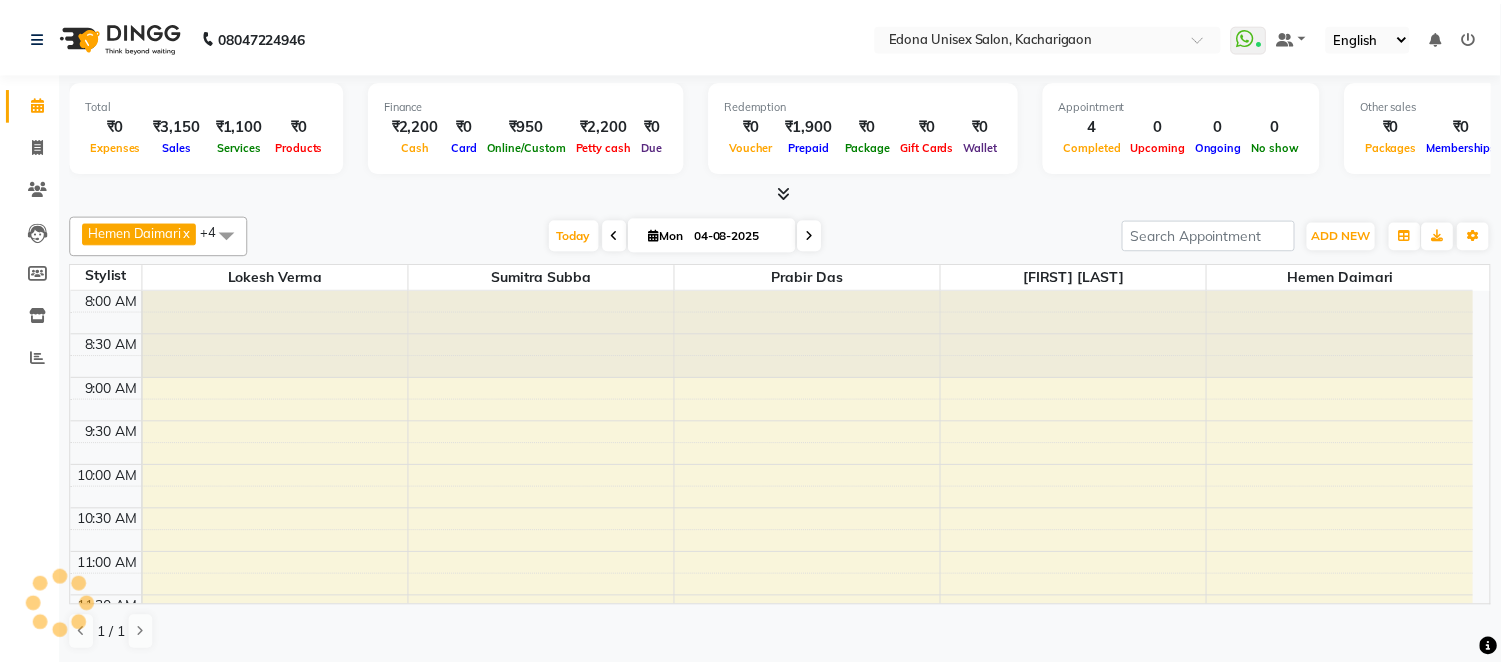 scroll, scrollTop: 0, scrollLeft: 0, axis: both 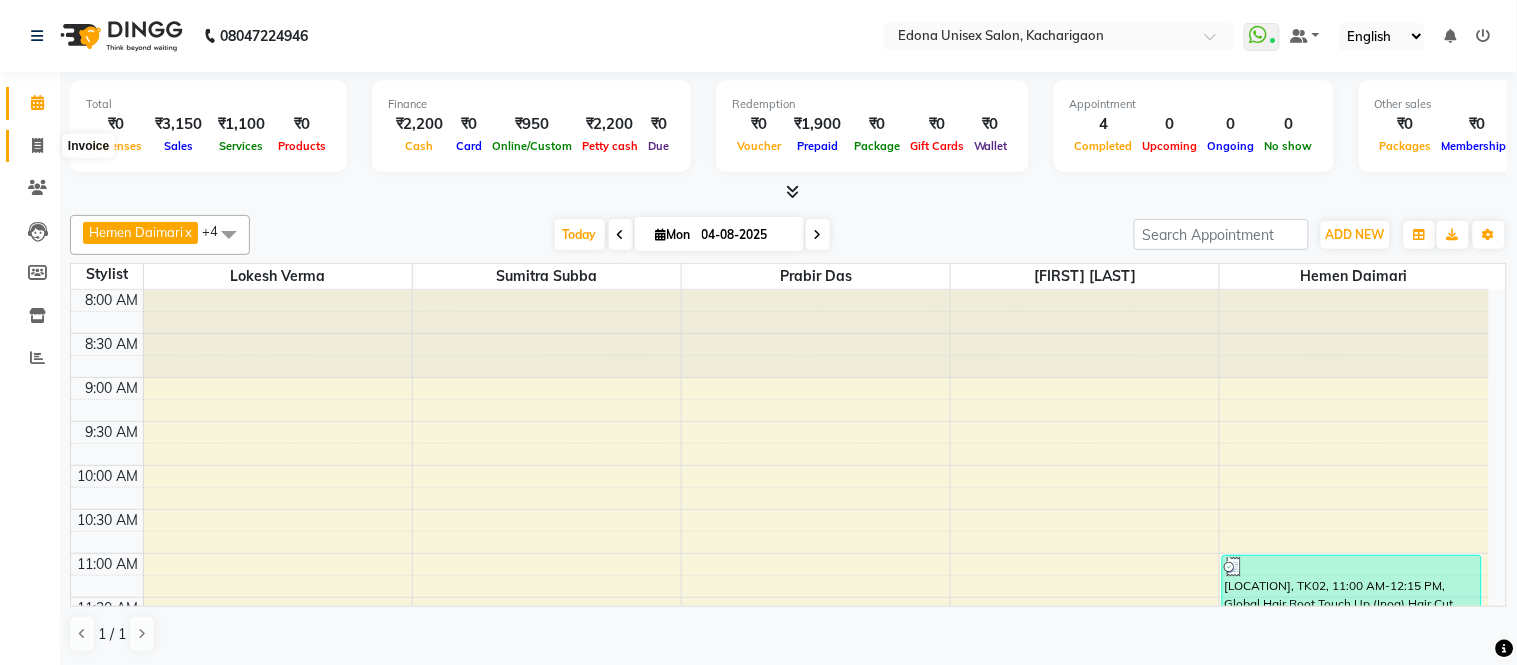 click 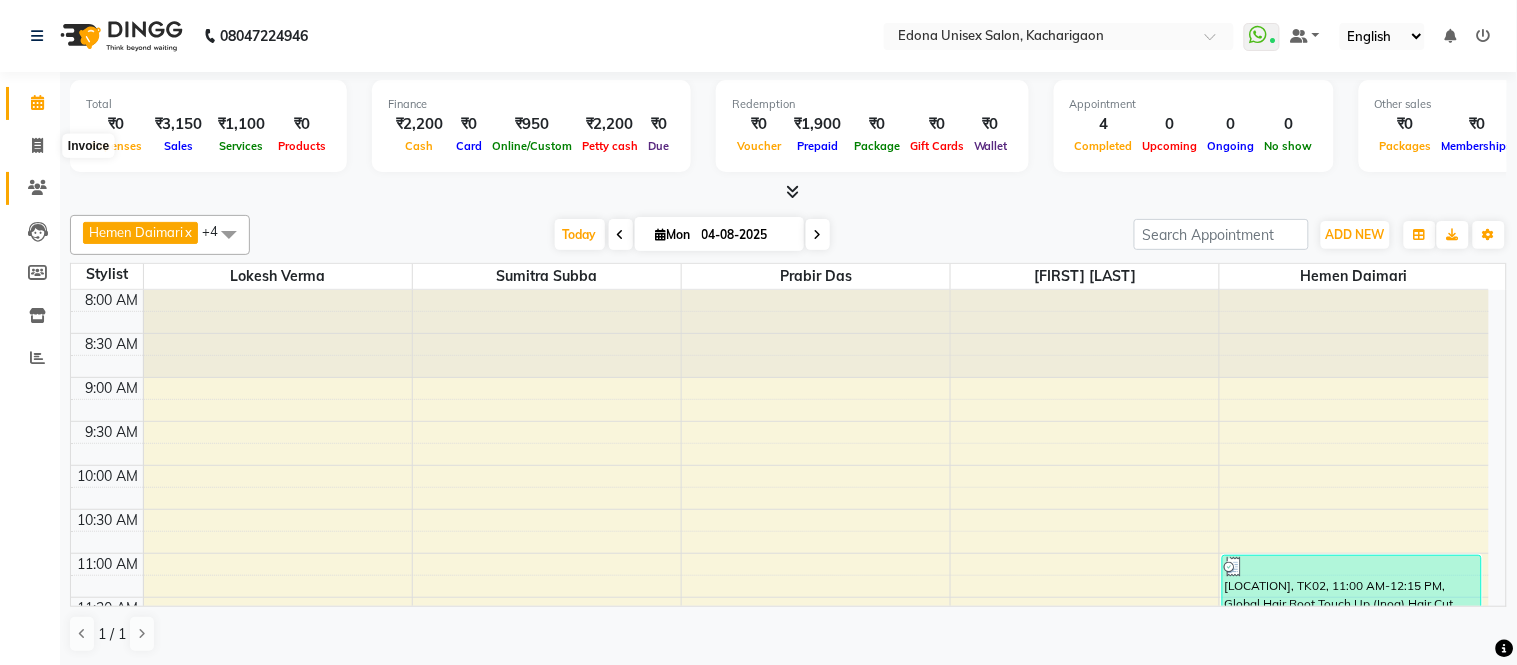 select on "service" 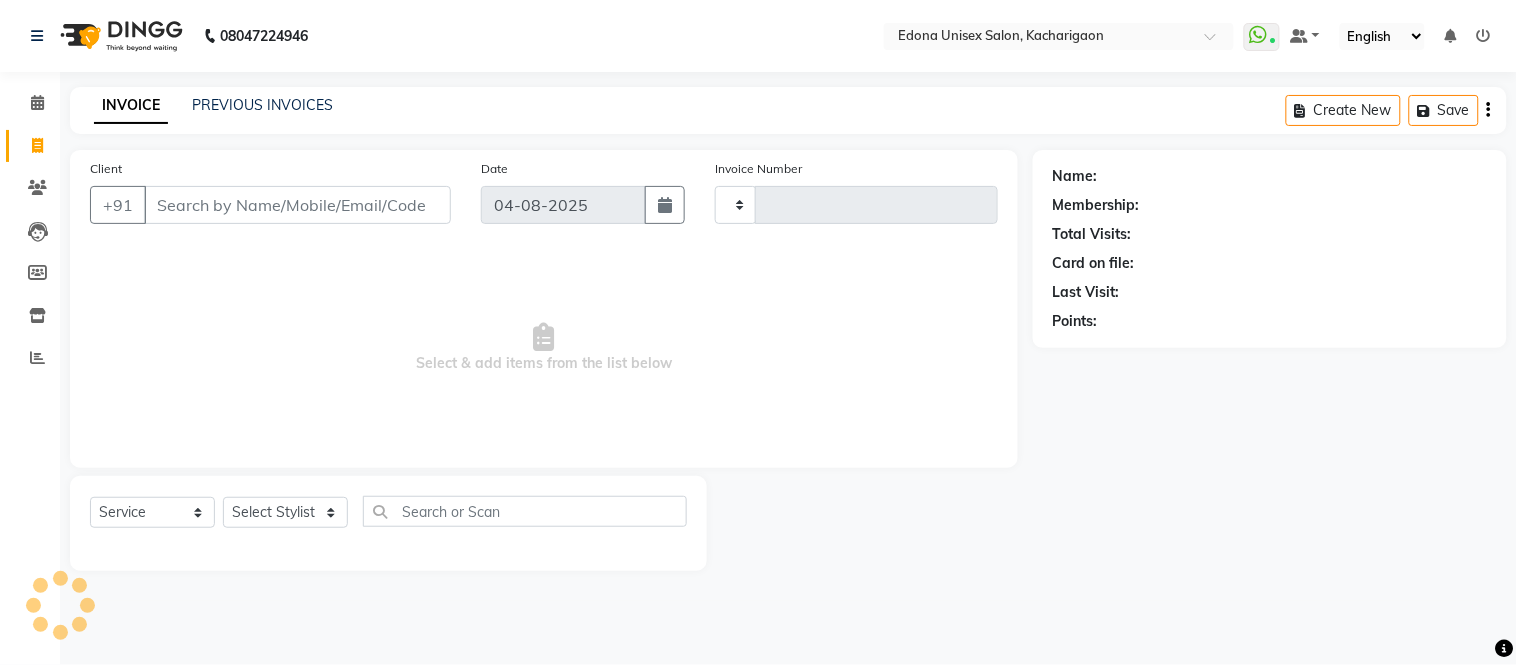 type on "1866" 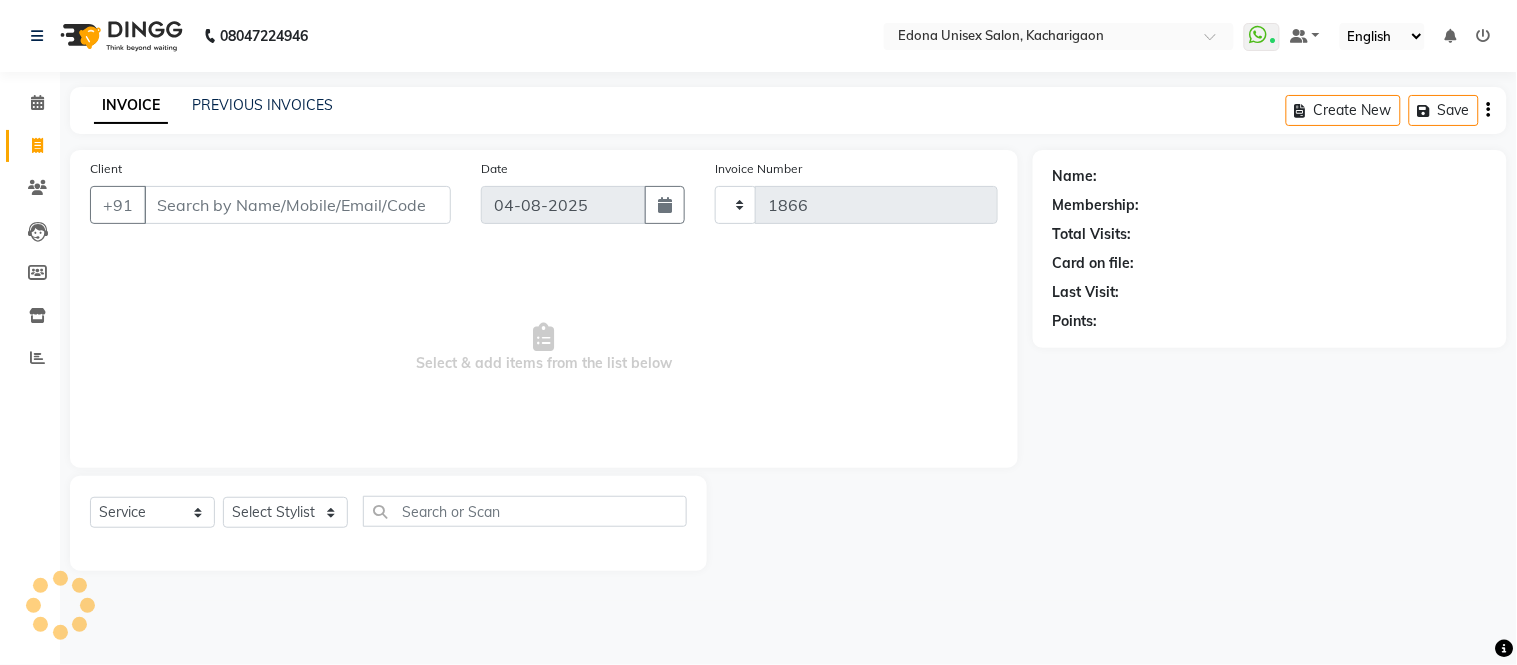 select on "5389" 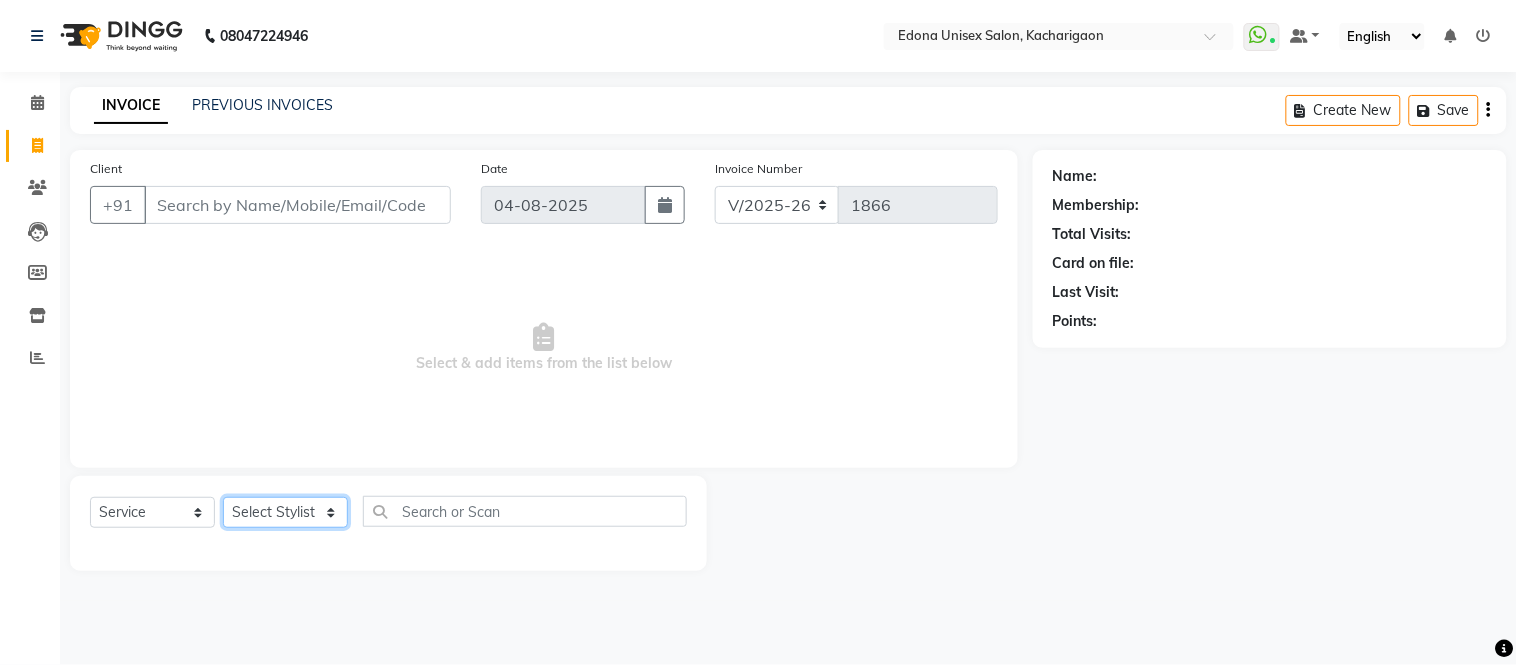 click on "Select Stylist Admin Anju Sonar Bir Basumtary Bishal Bharma Hemen Daimari Hombr Jogi Jenny Kayina Kriti Lokesh Verma Mithiser Bodo Monisha Goyari Neha Sonar Pahi Prabir Das Rashmi Basumtary Reshma Sultana Roselin Basumtary Sumitra Subba" 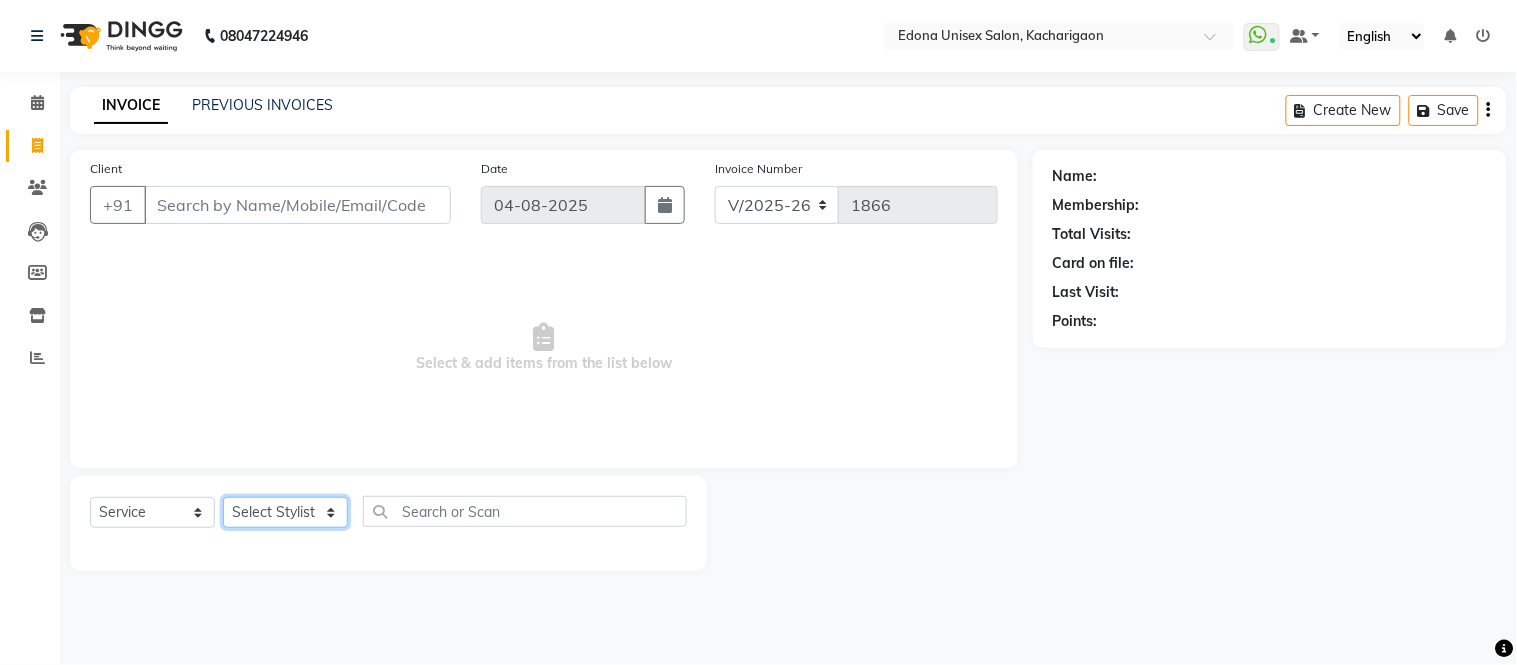 select on "35945" 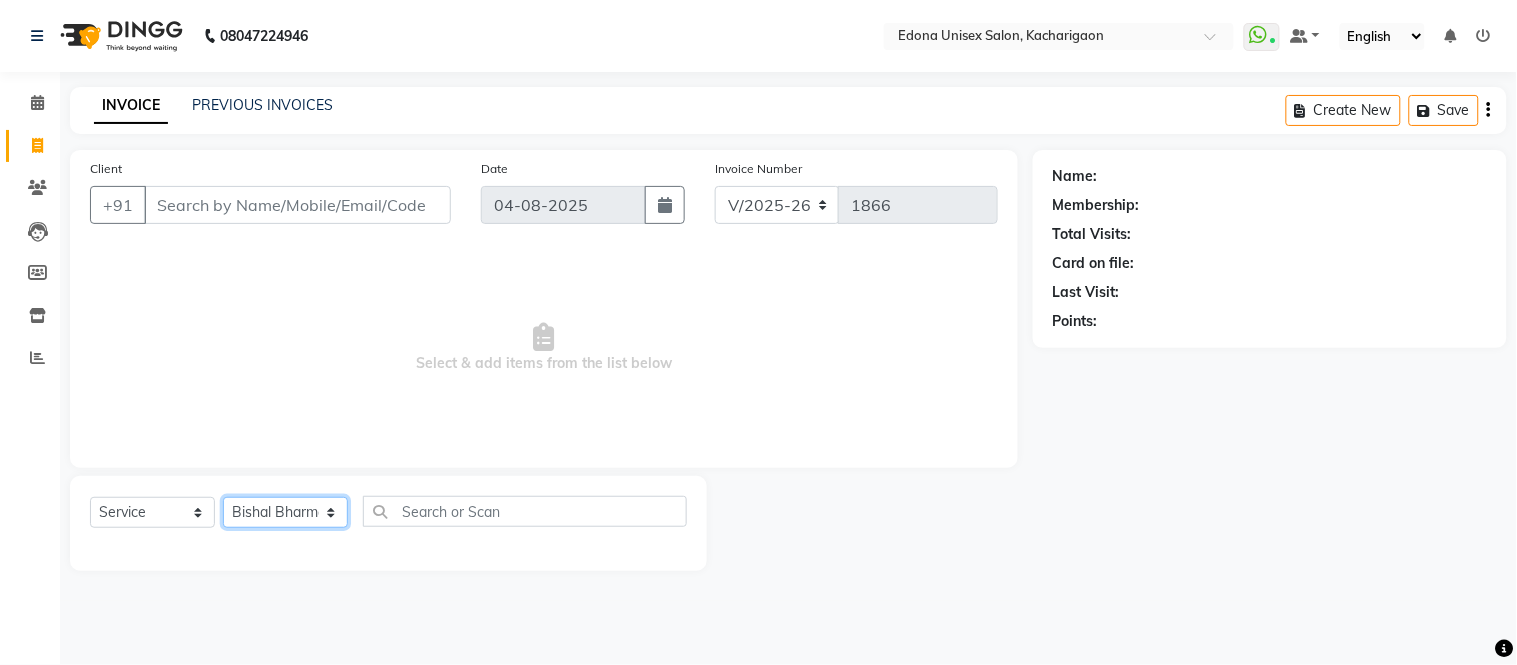 click on "Select Stylist Admin Anju Sonar Bir Basumtary Bishal Bharma Hemen Daimari Hombr Jogi Jenny Kayina Kriti Lokesh Verma Mithiser Bodo Monisha Goyari Neha Sonar Pahi Prabir Das Rashmi Basumtary Reshma Sultana Roselin Basumtary Sumitra Subba" 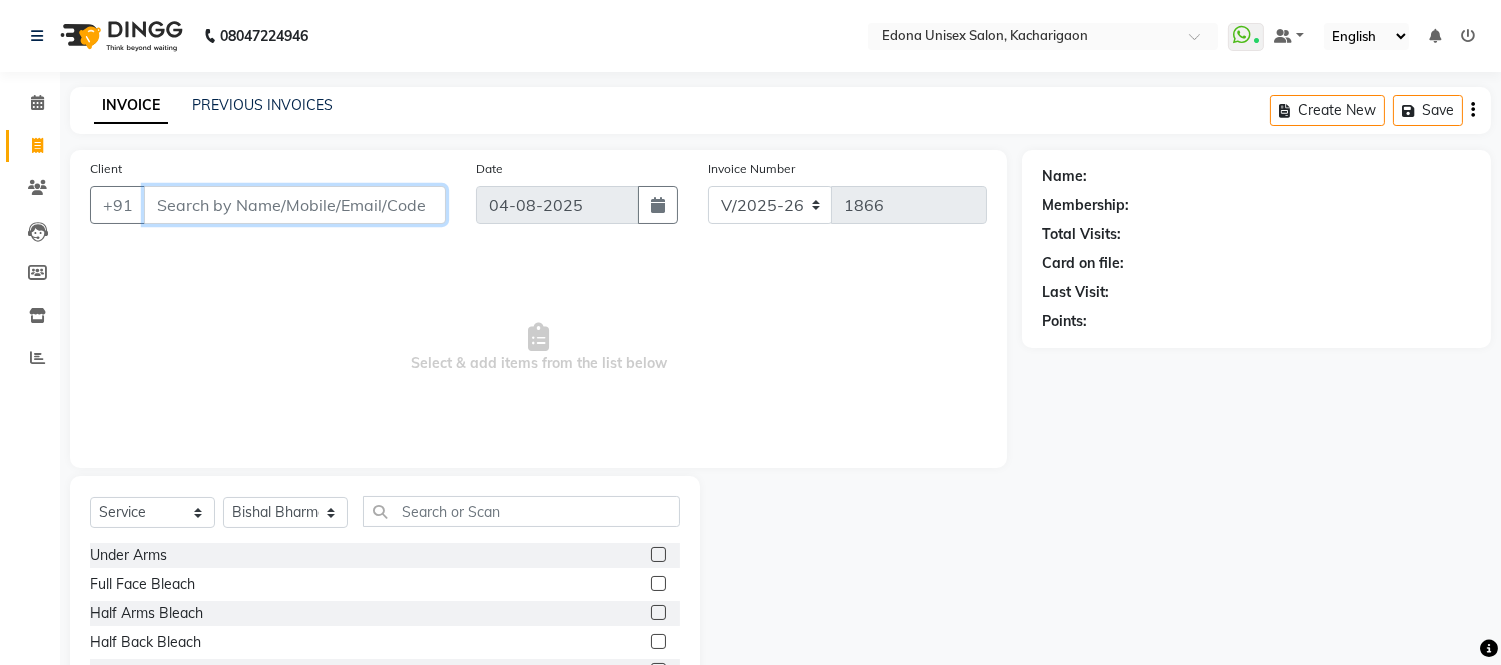 click on "Client" at bounding box center (295, 205) 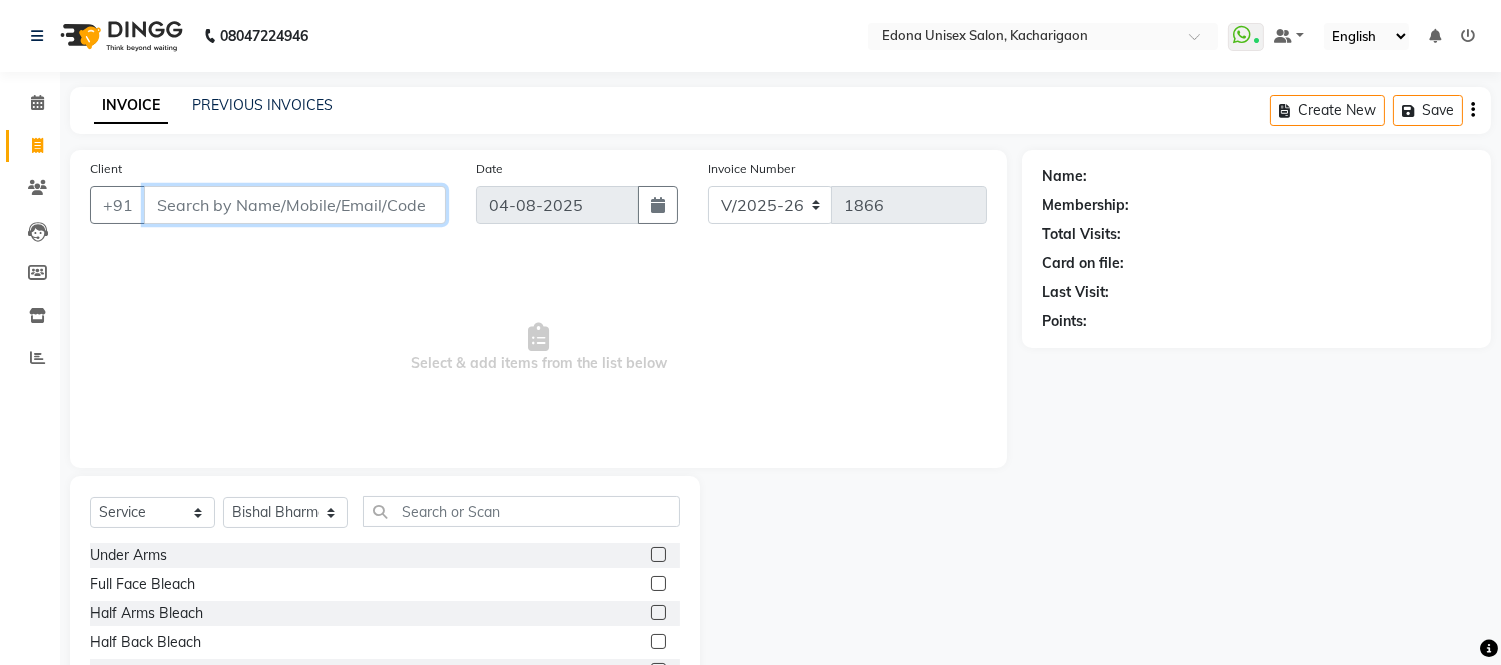 type on "b" 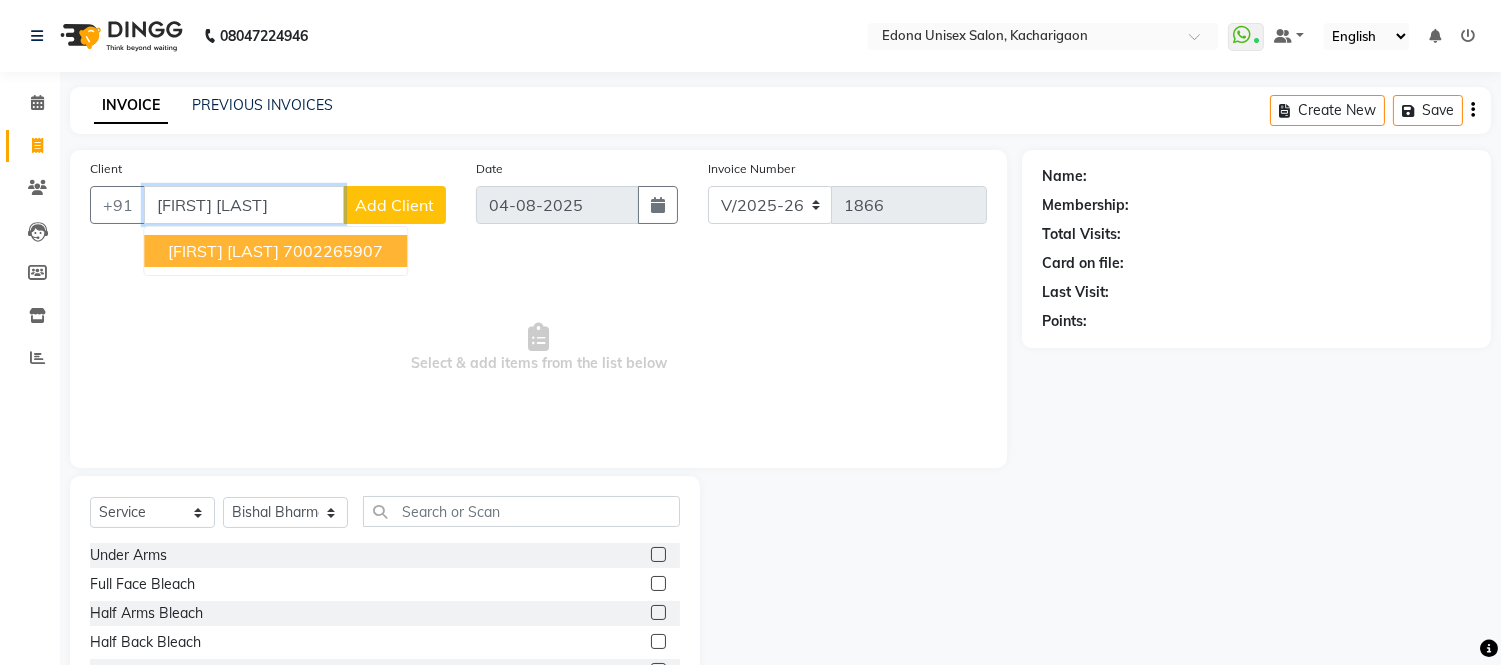 click on "7002265907" at bounding box center [333, 251] 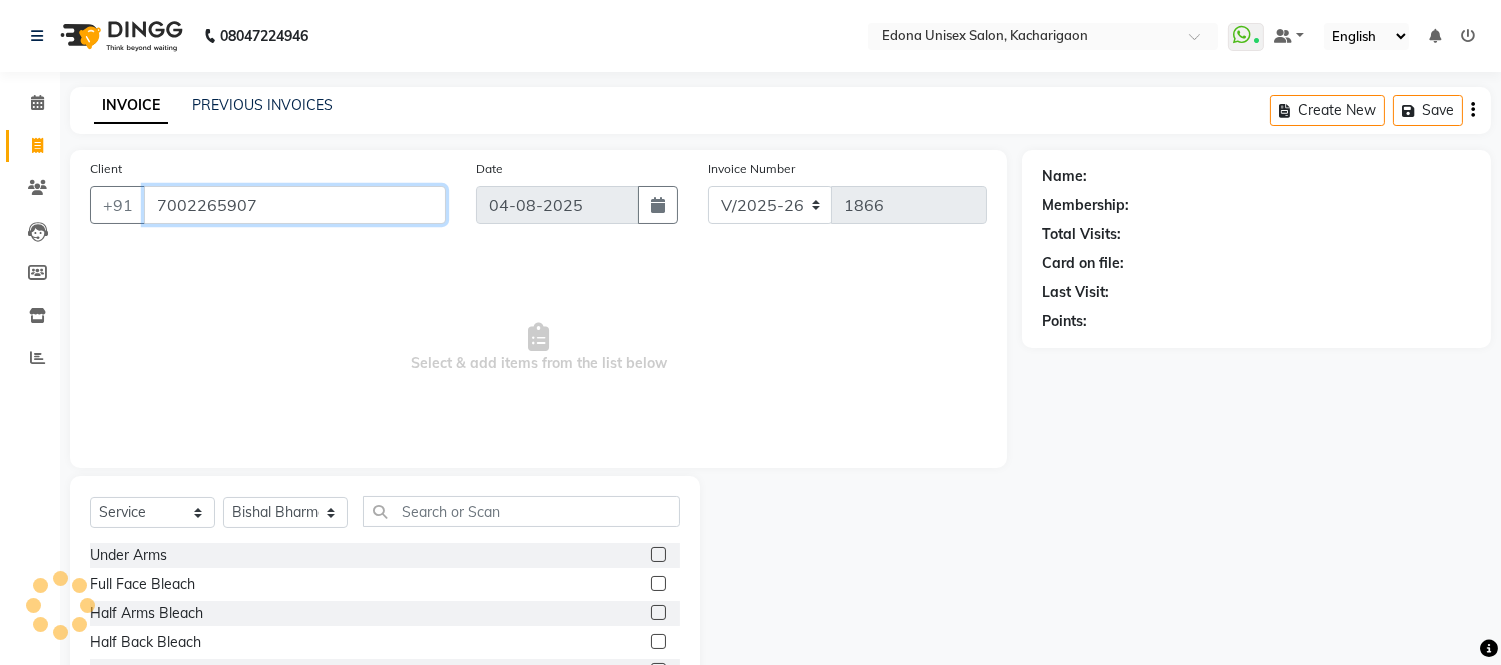 type on "7002265907" 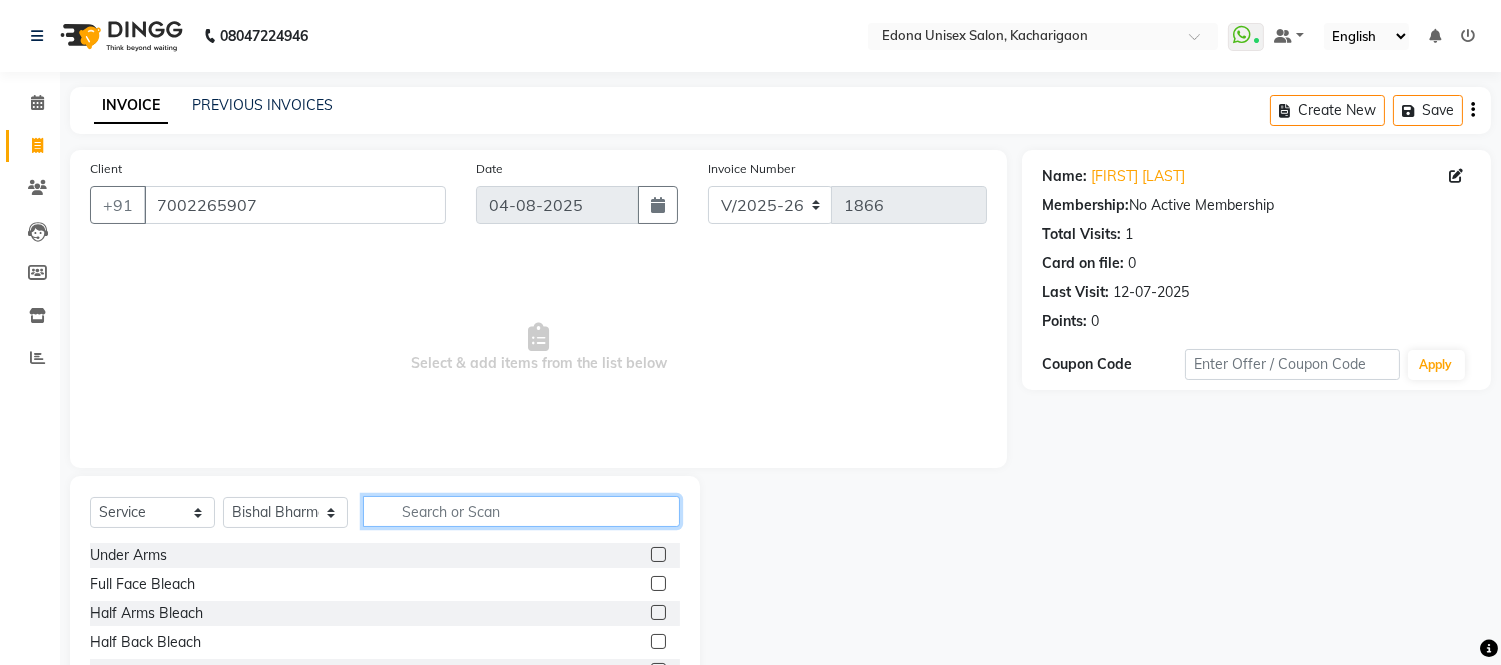 click 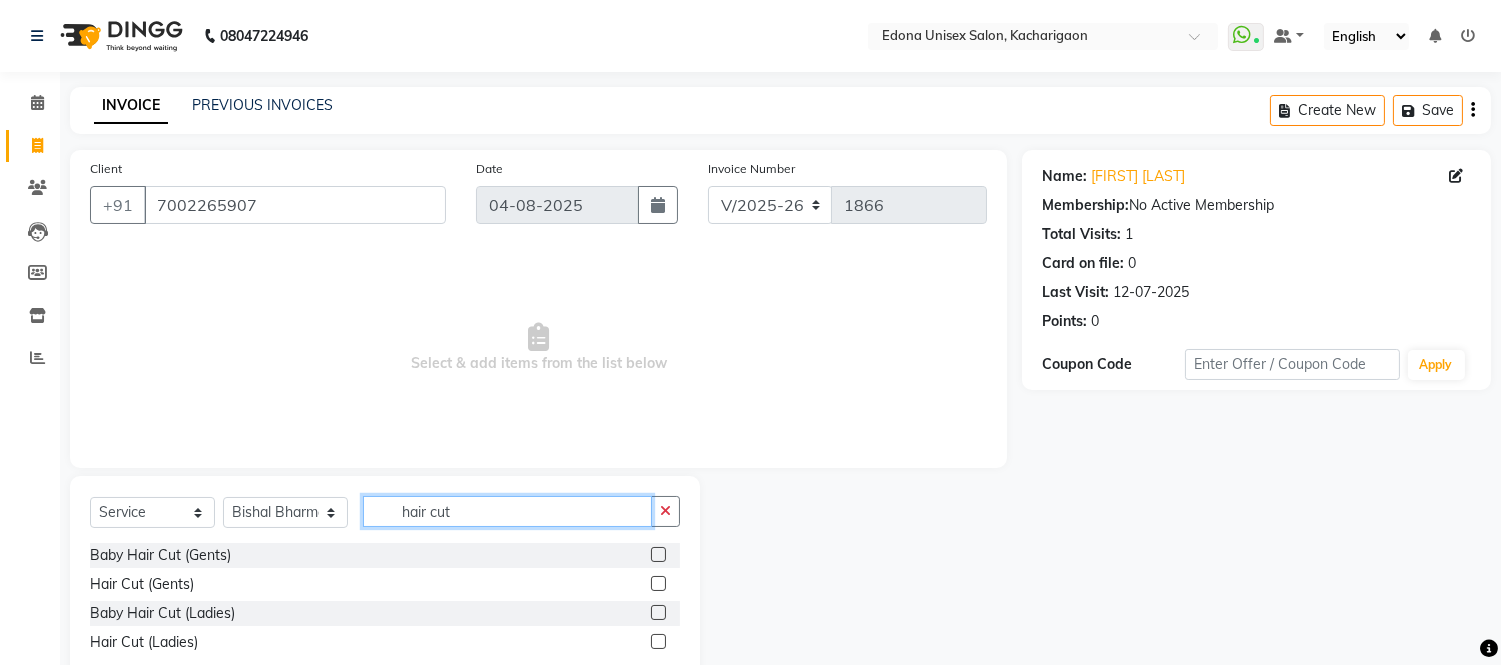 type on "hair cut" 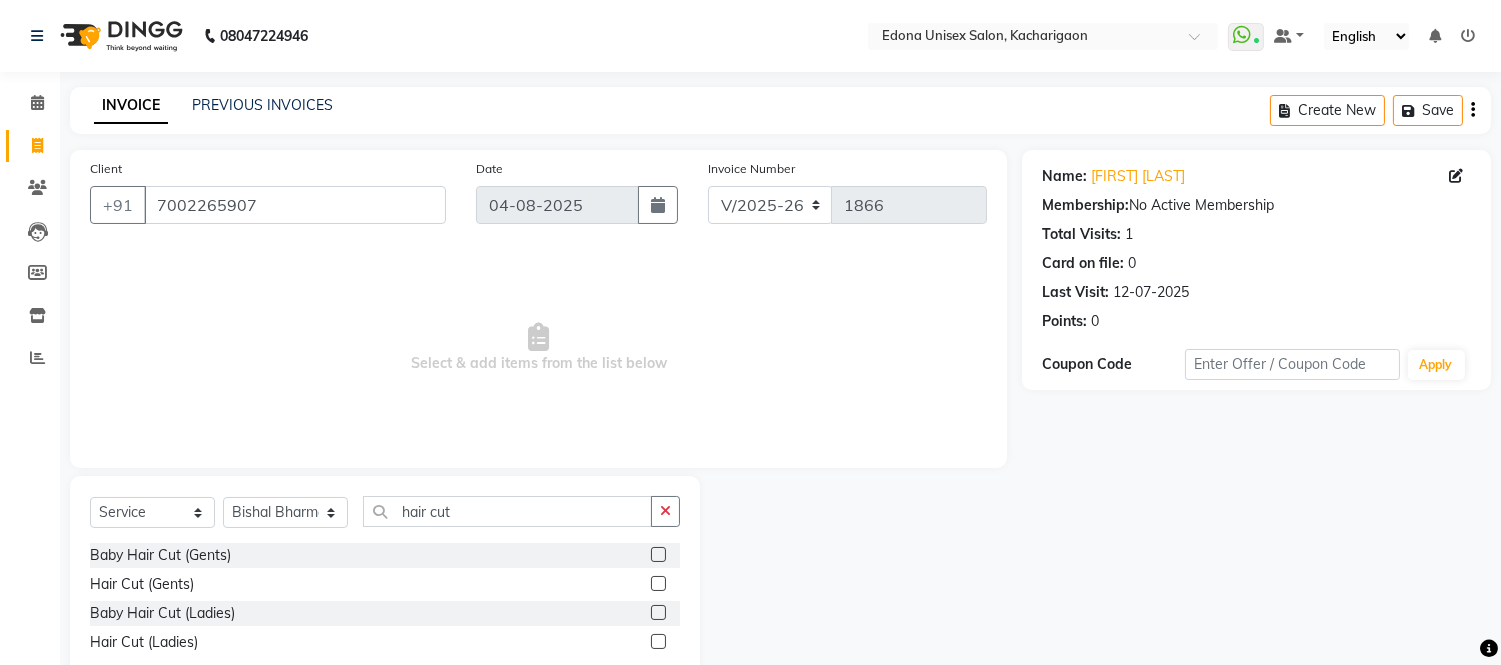 click 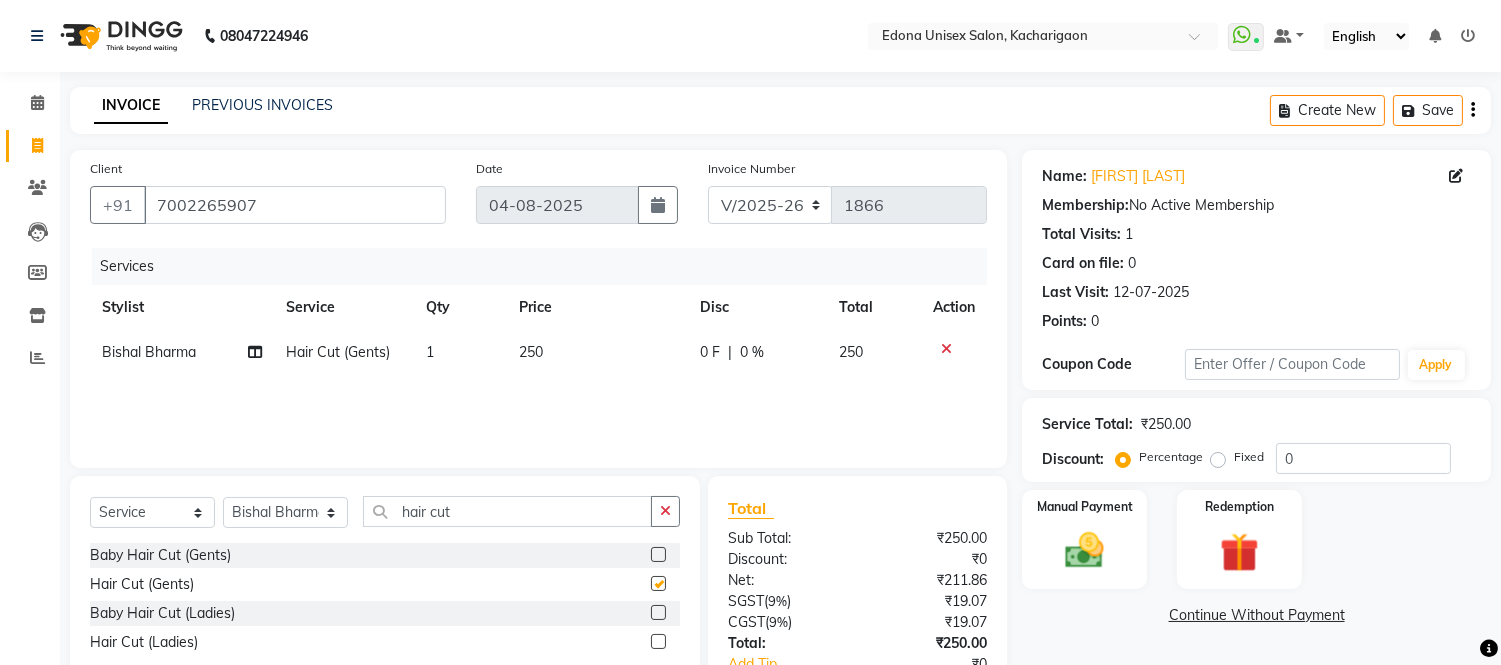 checkbox on "false" 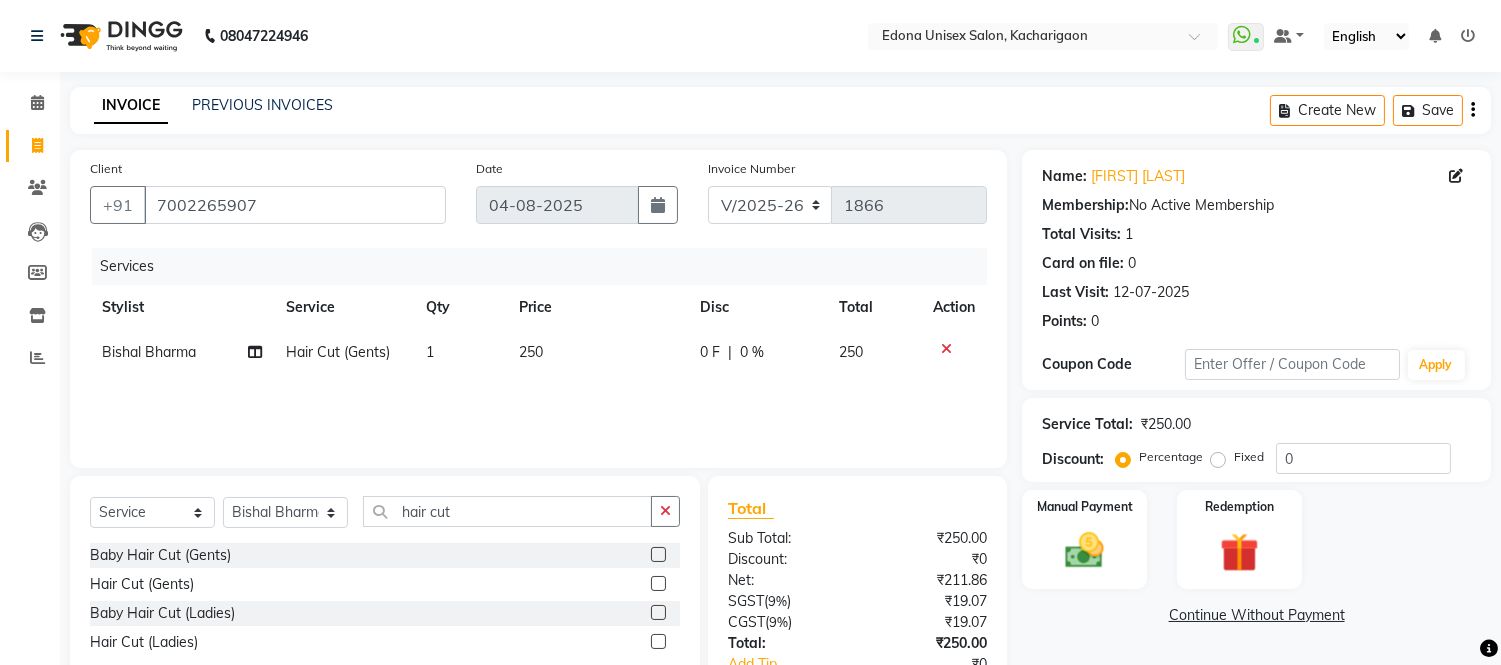 click on "Services Stylist Service Qty Price Disc Total Action [FIRST] [LAST] Hair Cut (Gents) 1 250 0 F | 0 % 250" 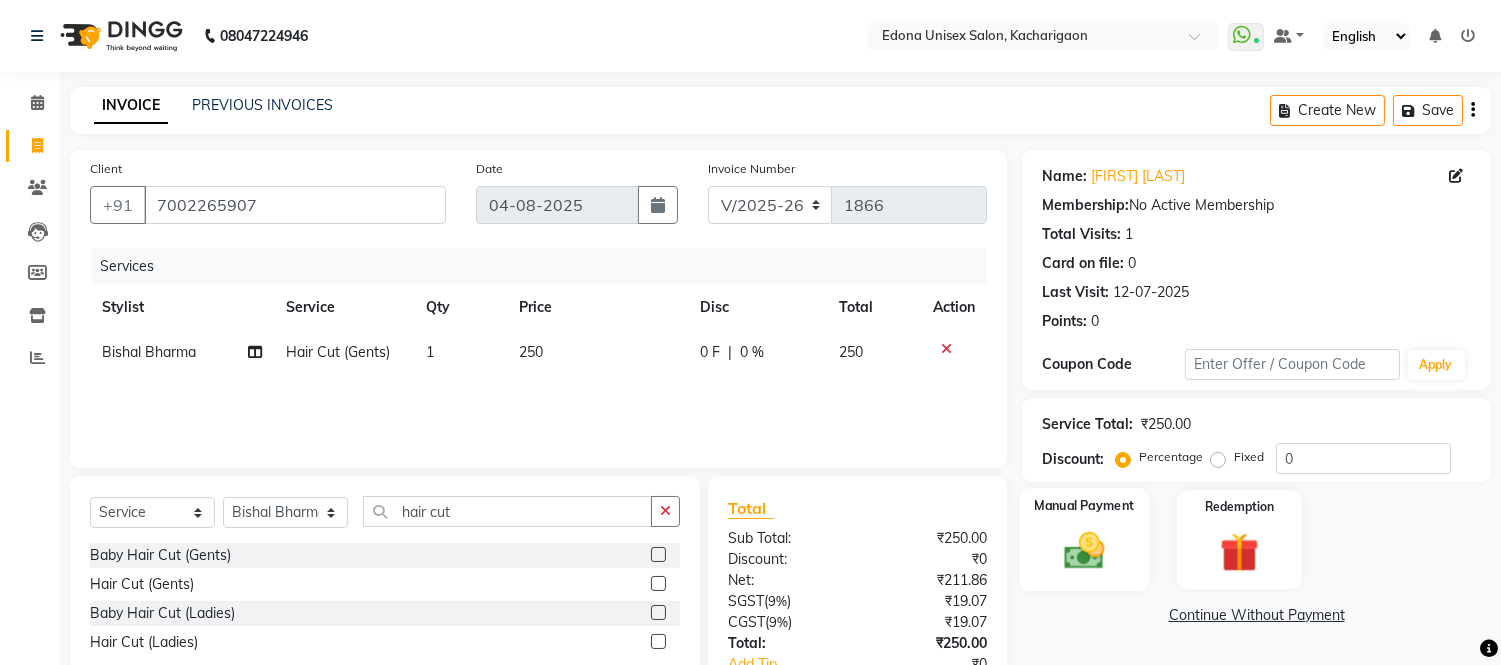 click 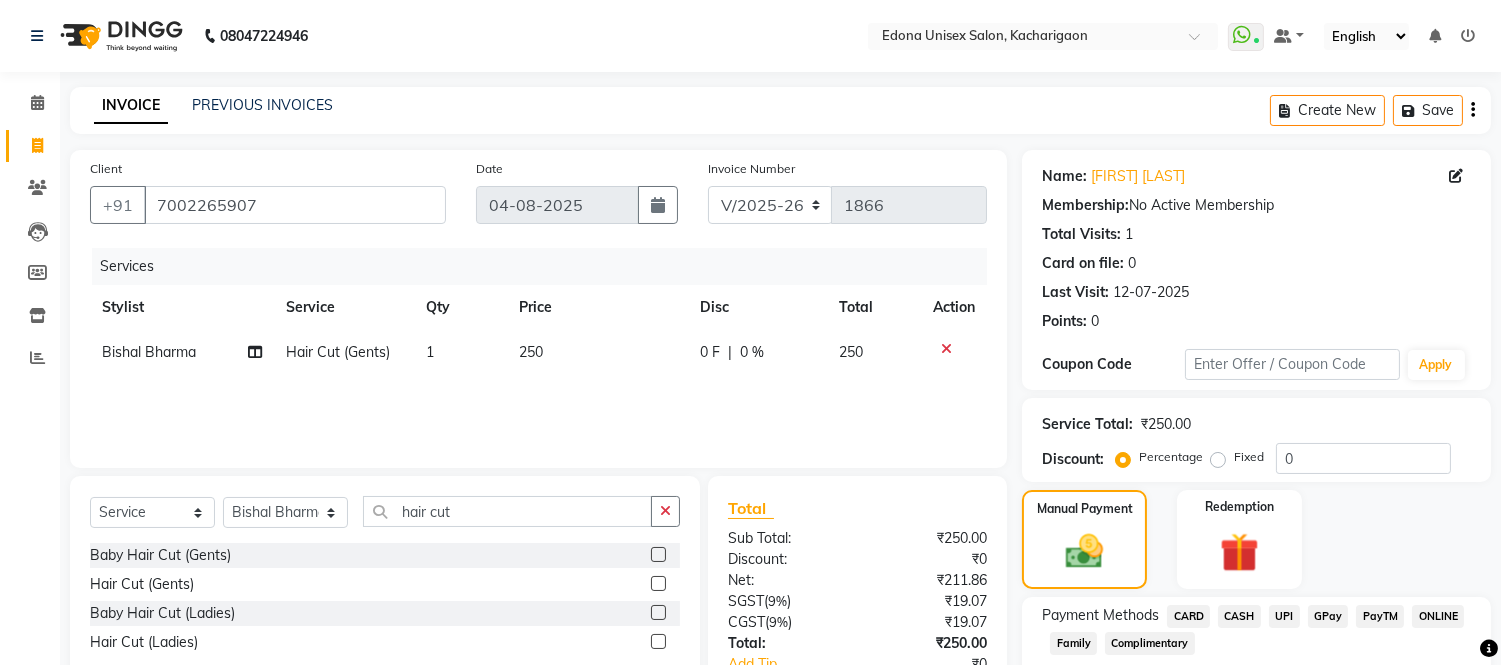 click on "UPI" 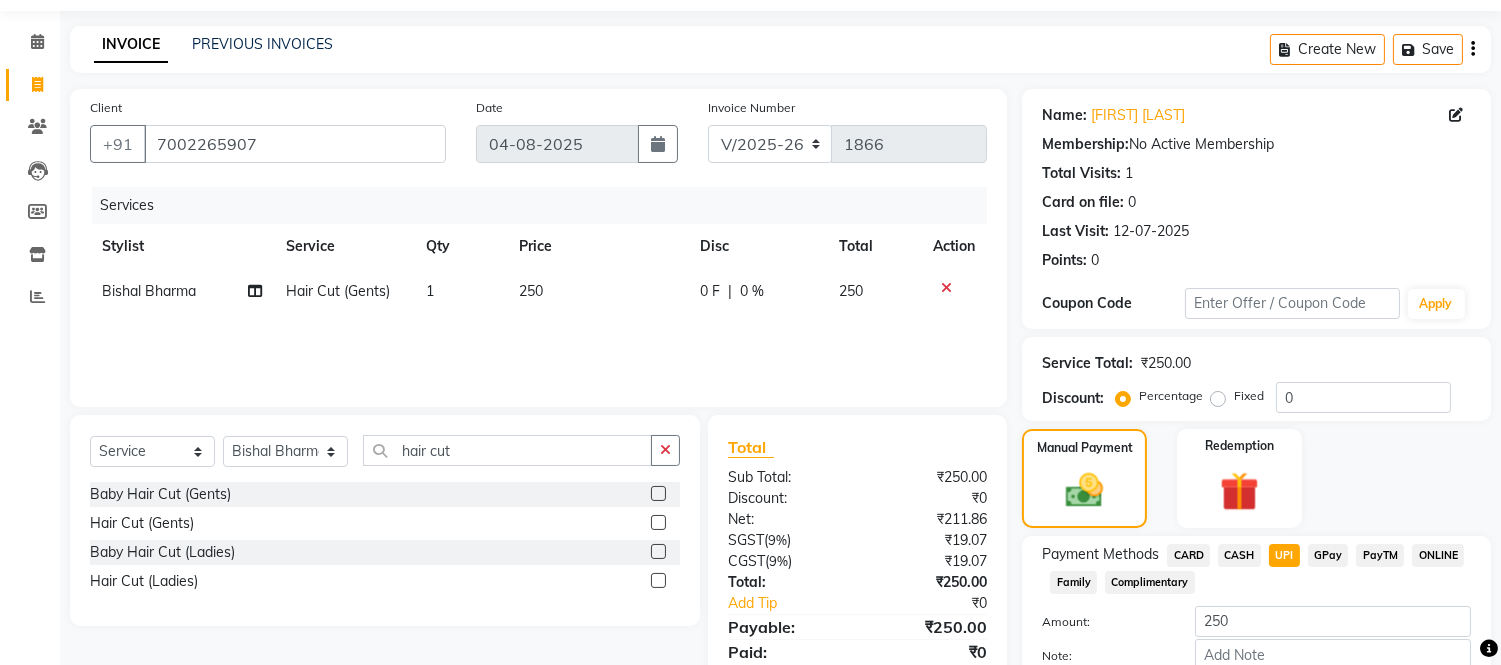 scroll, scrollTop: 178, scrollLeft: 0, axis: vertical 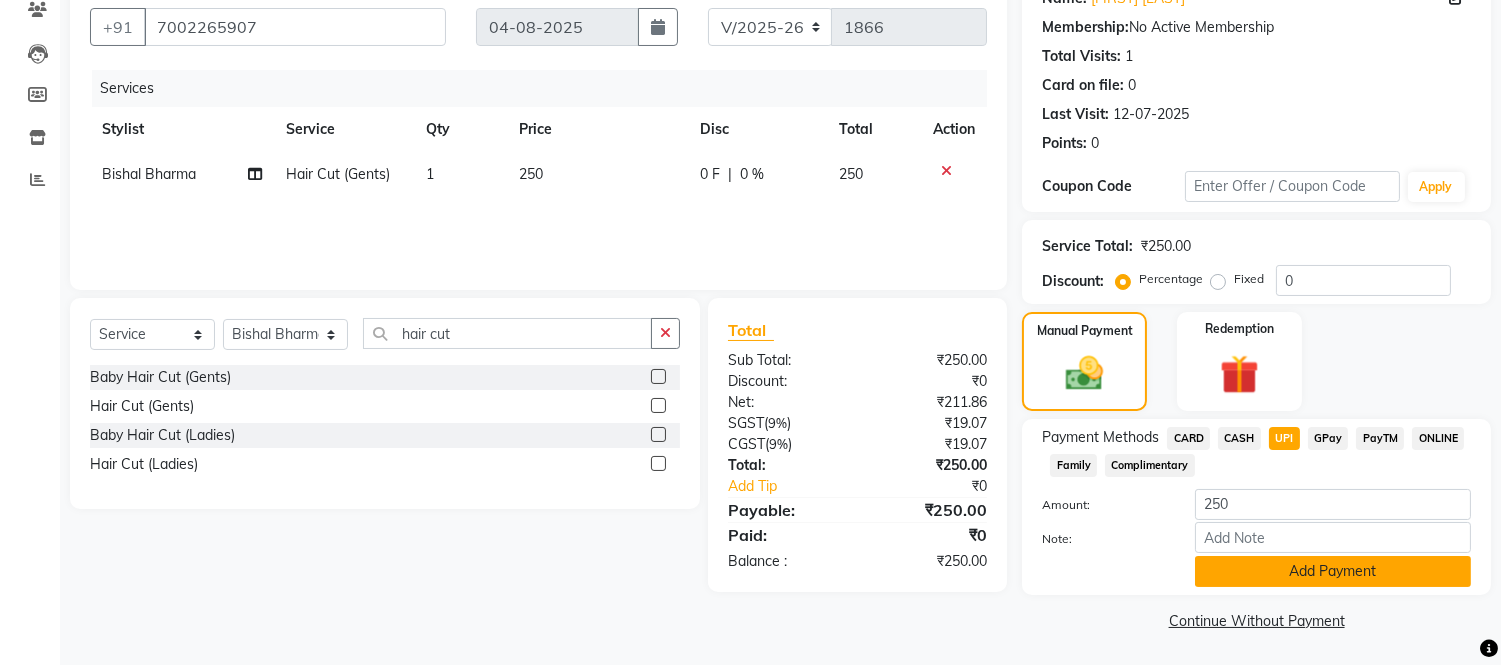 click on "Add Payment" 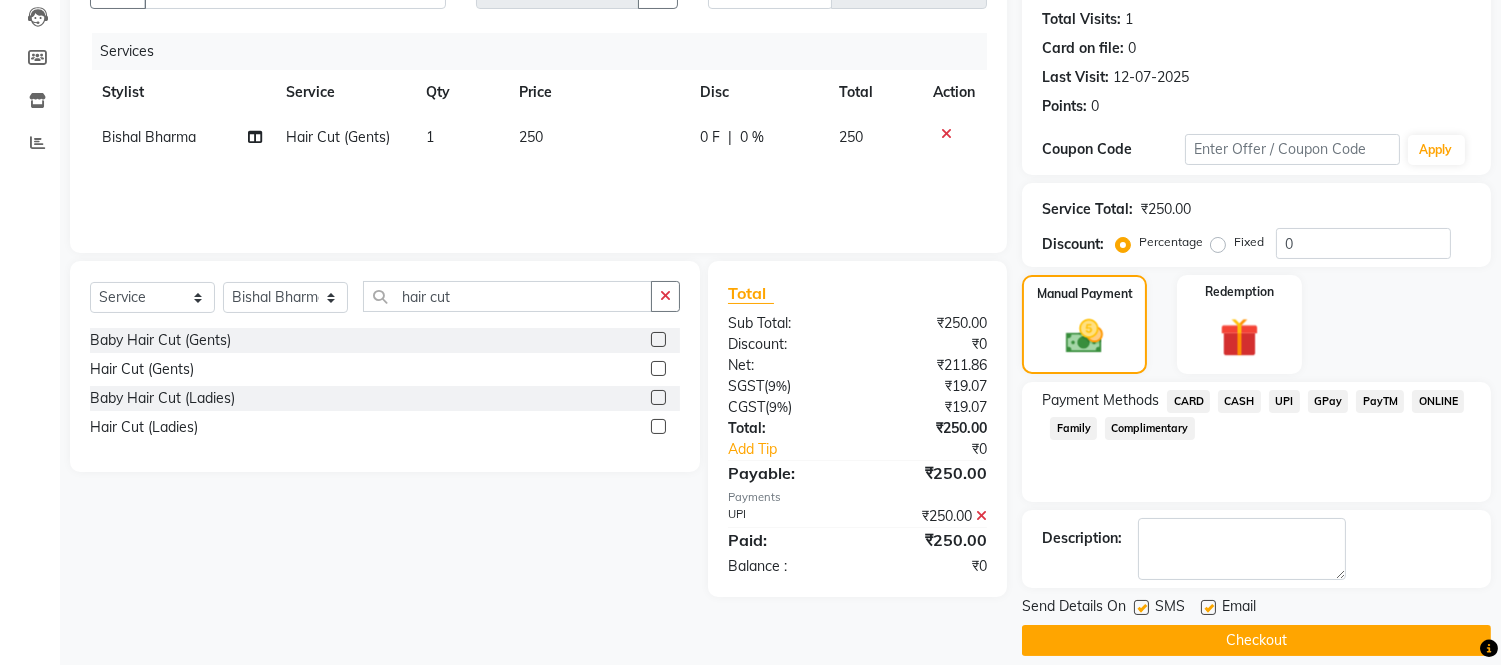 scroll, scrollTop: 234, scrollLeft: 0, axis: vertical 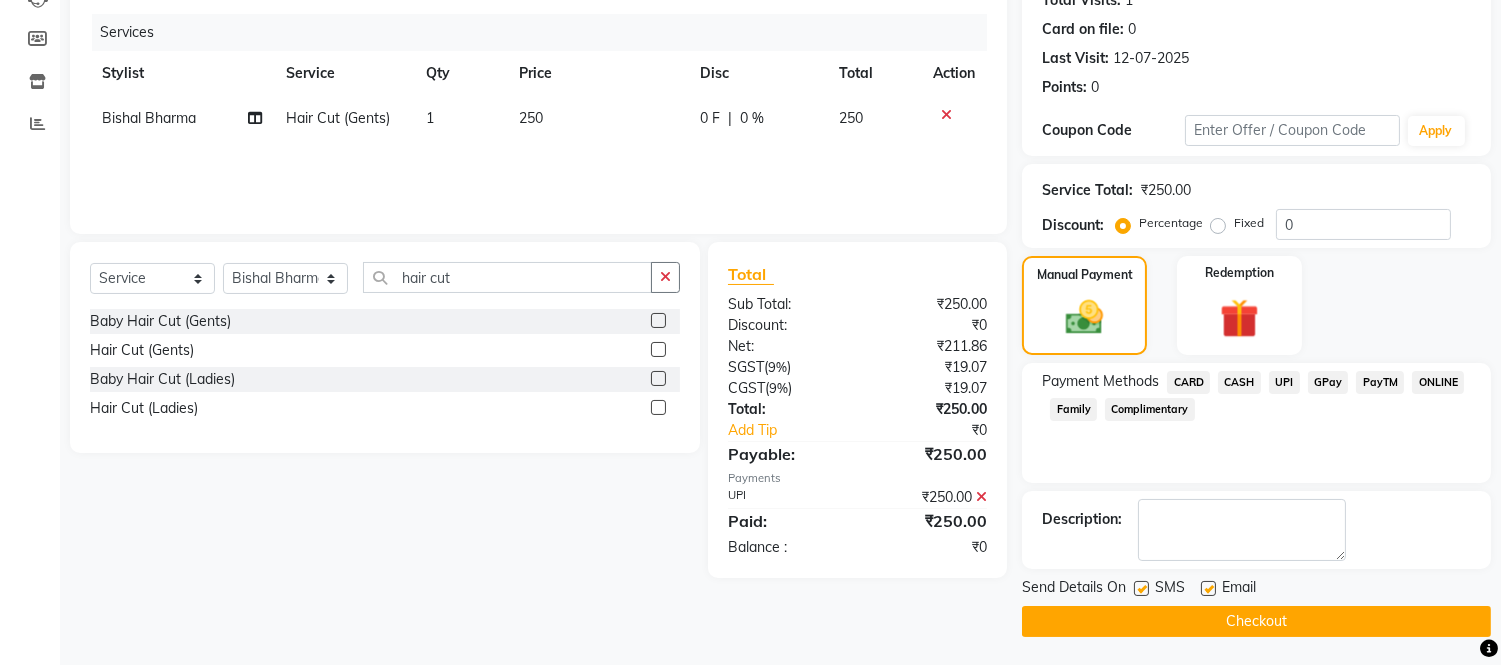 click on "Checkout" 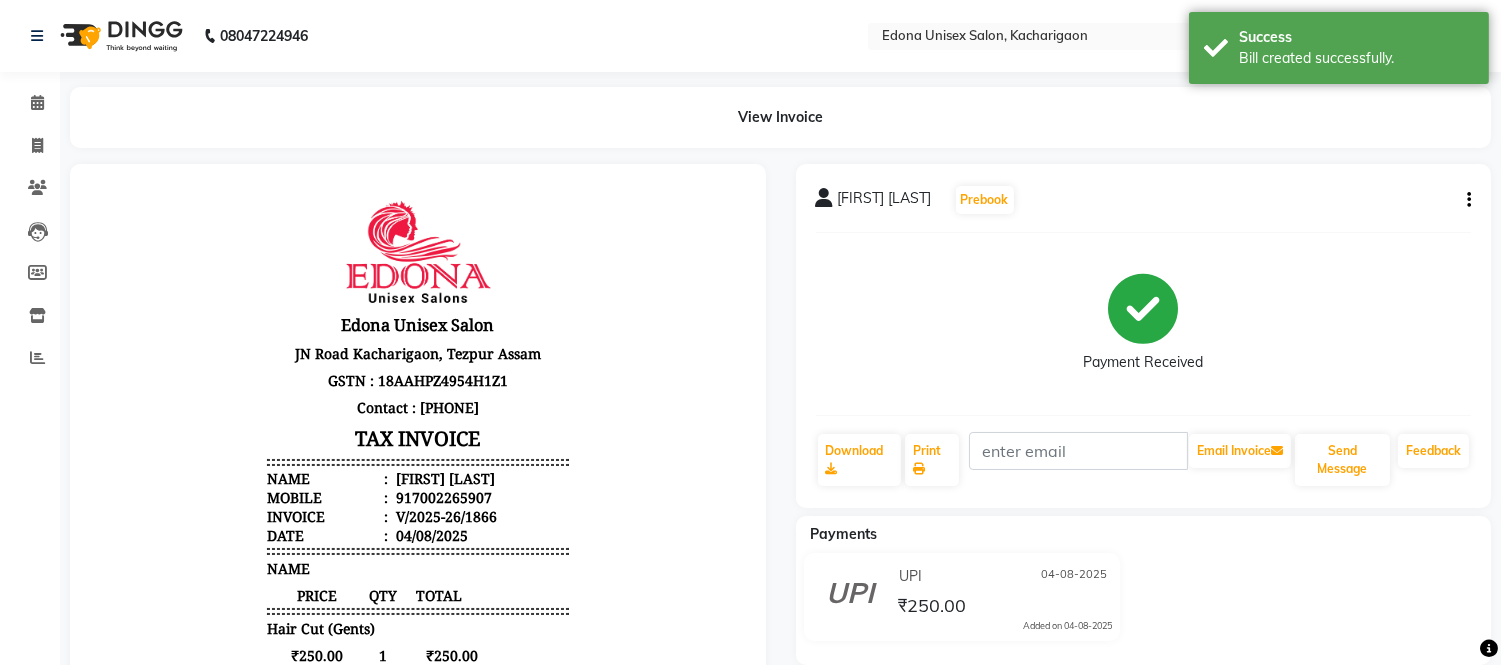 scroll, scrollTop: 0, scrollLeft: 0, axis: both 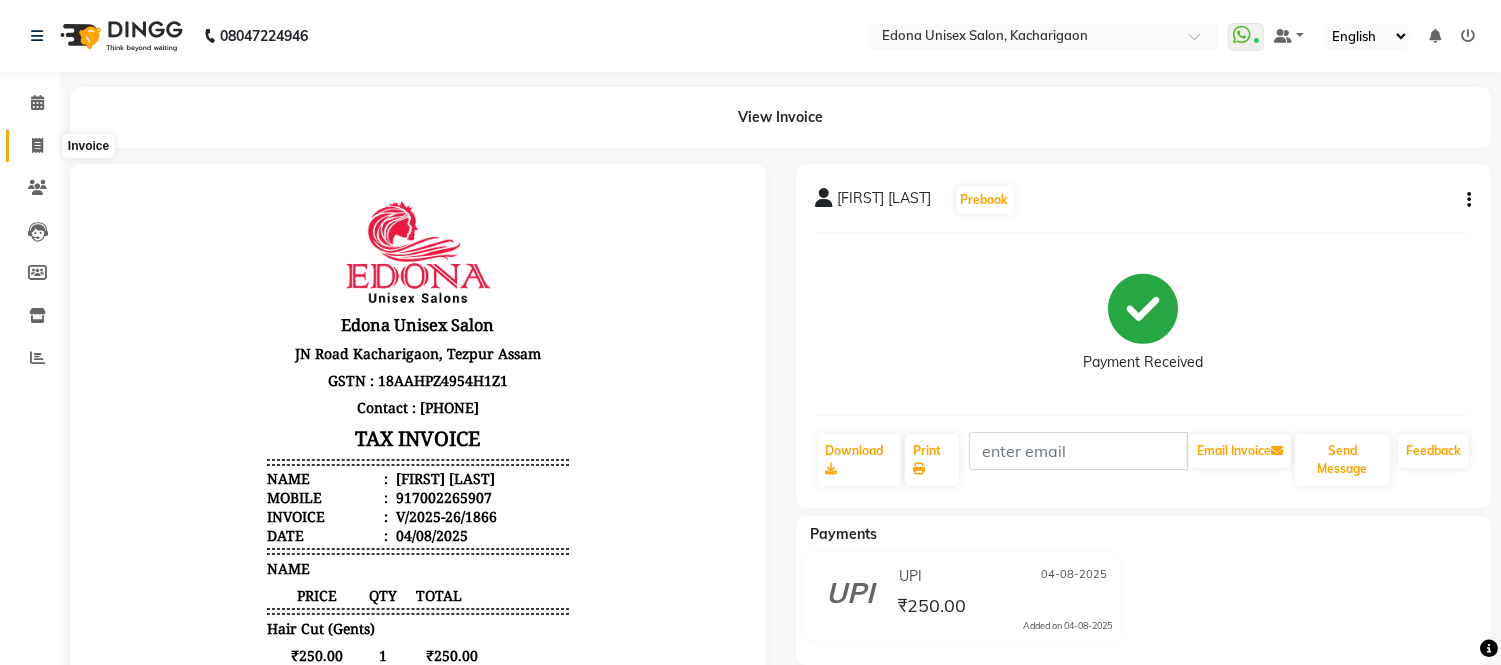 click 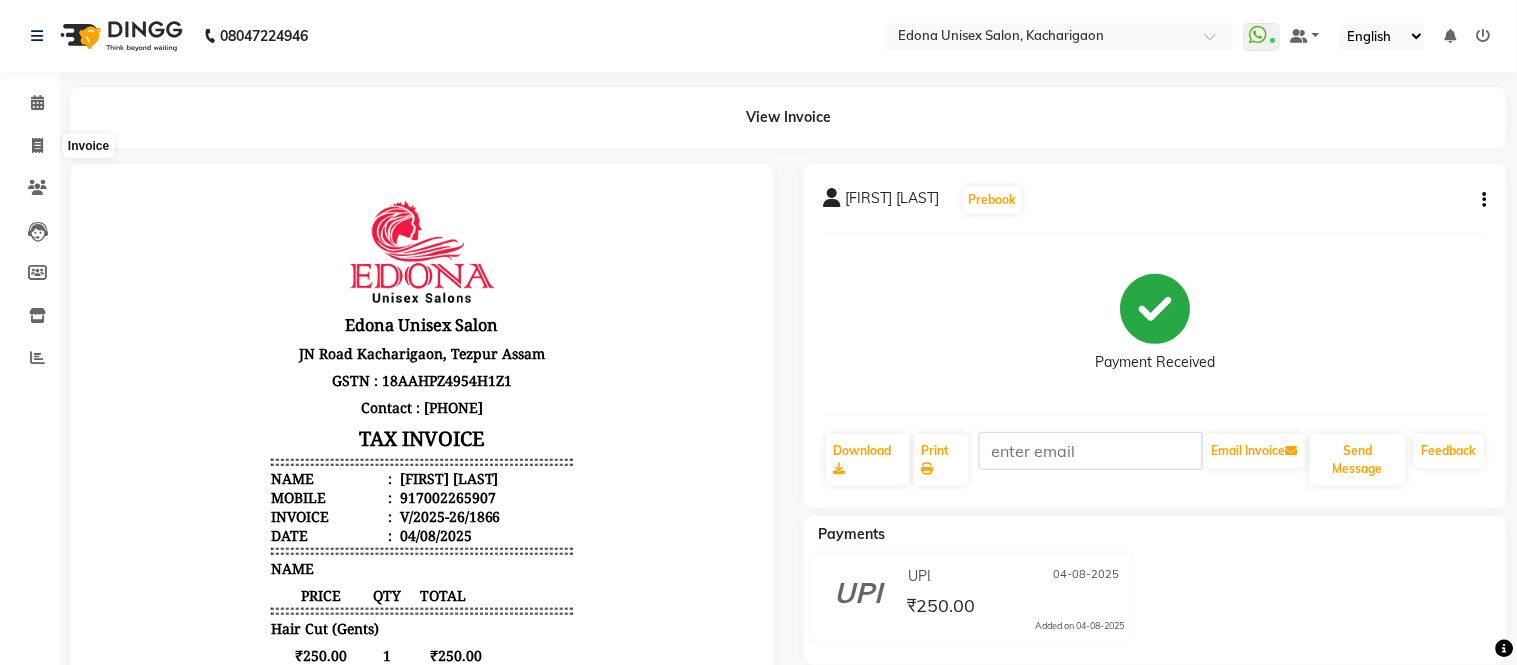 select on "service" 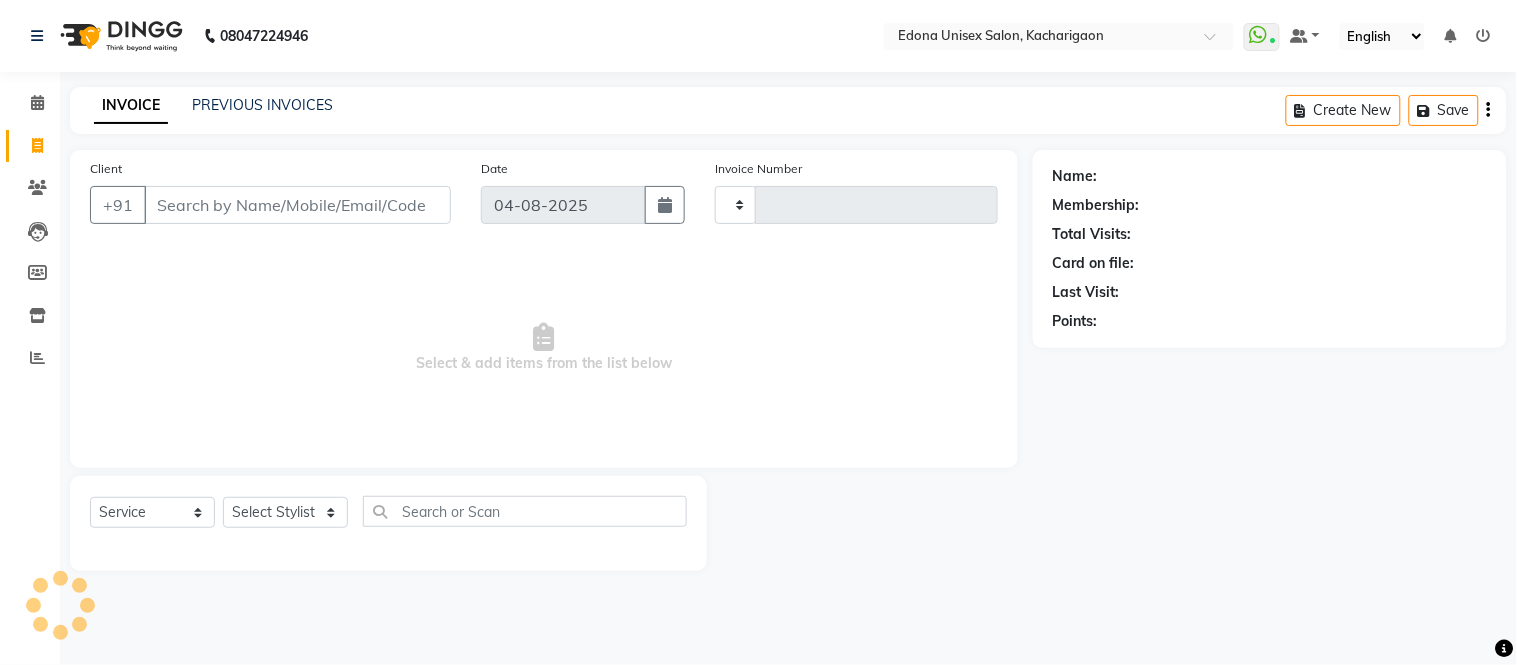 type on "1867" 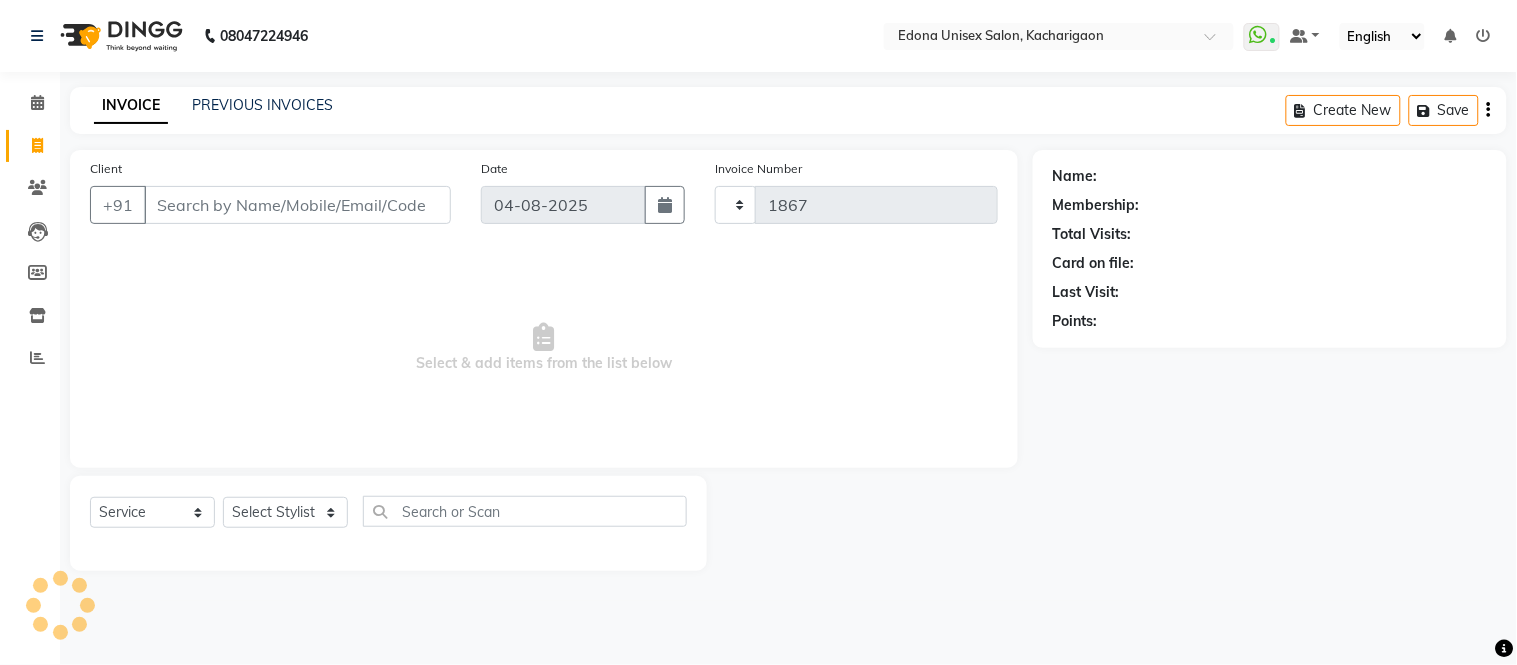 select on "5389" 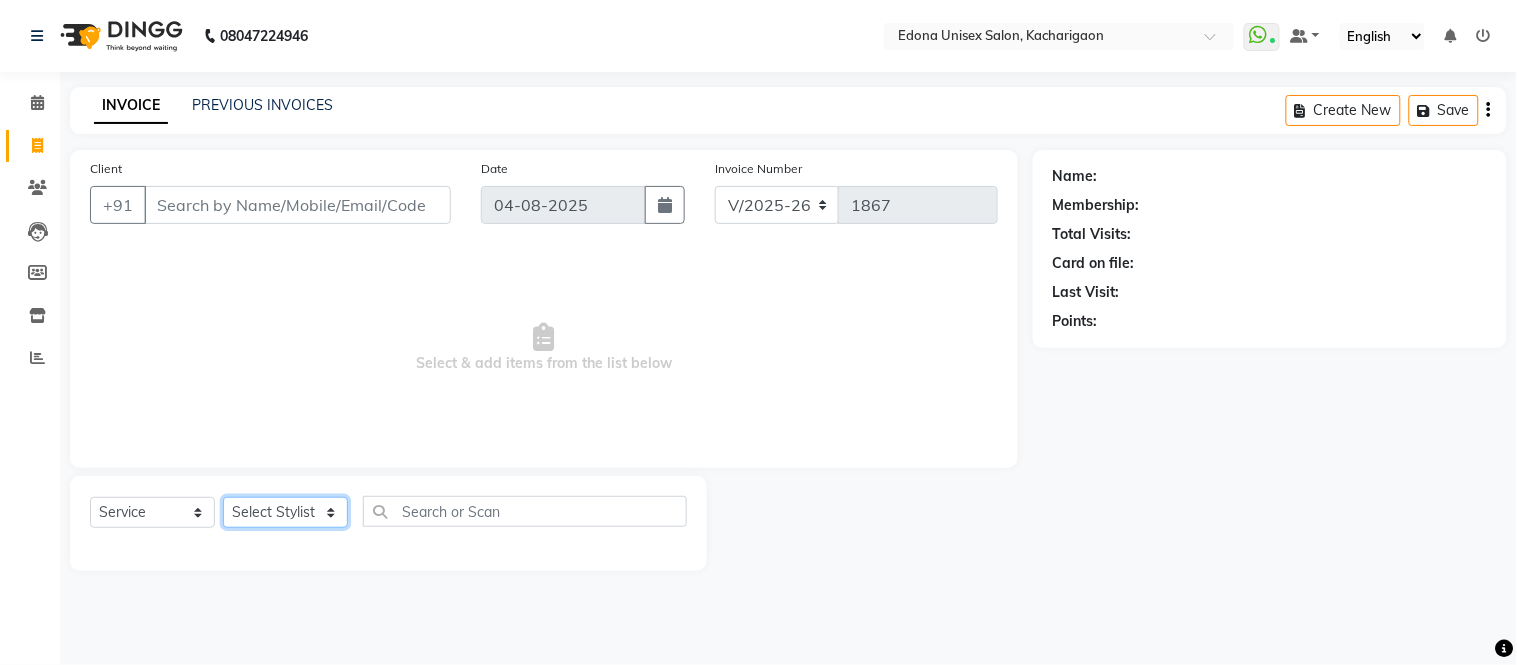 click on "Select Stylist" 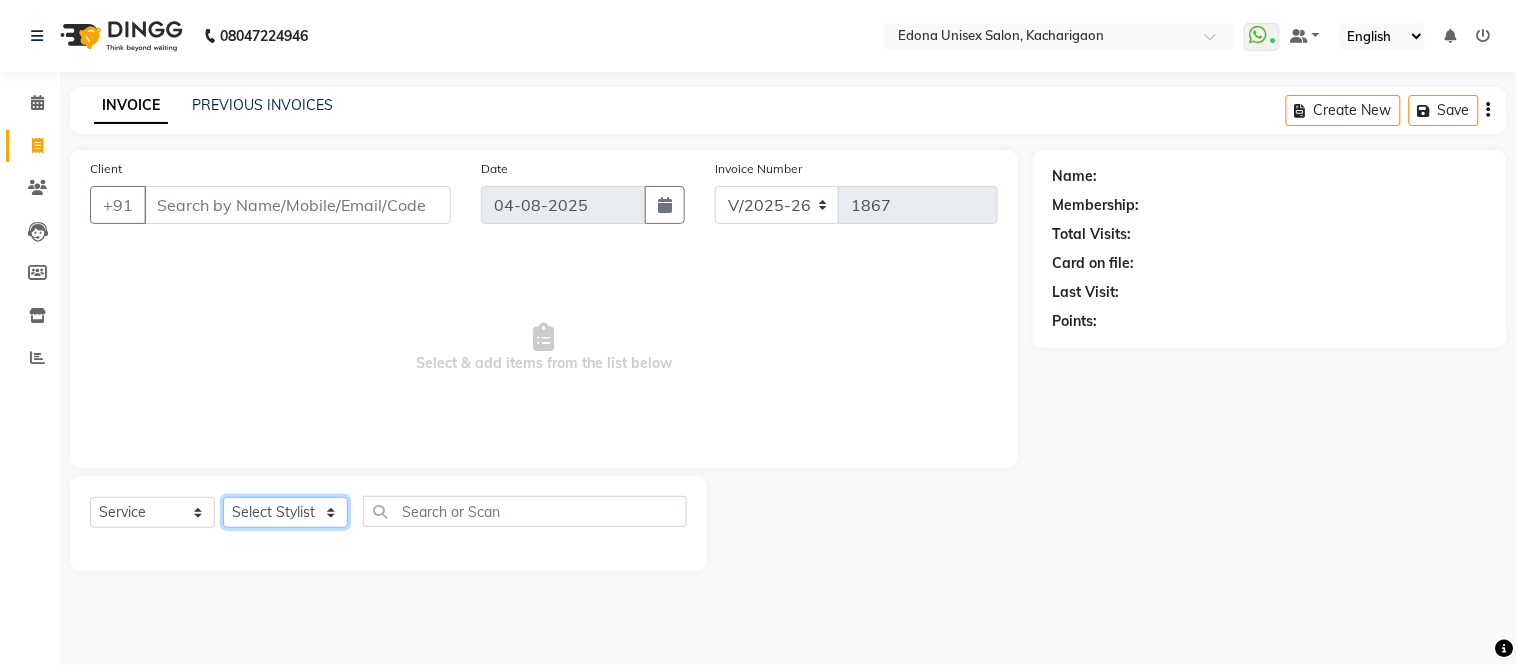 select on "77350" 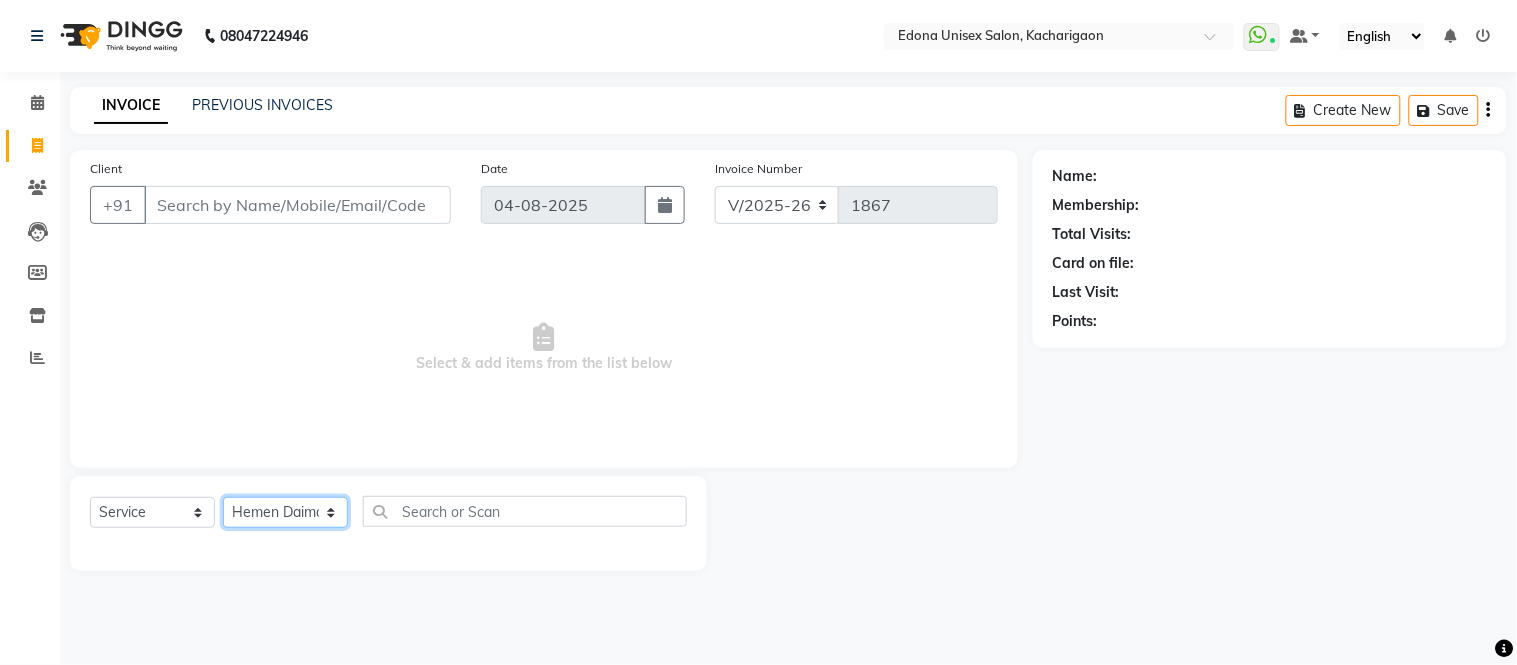 click on "Select Stylist Admin Anju Sonar Bir Basumtary Bishal Bharma Hemen Daimari Hombr Jogi Jenny Kayina Kriti Lokesh Verma Mithiser Bodo Monisha Goyari Neha Sonar Pahi Prabir Das Rashmi Basumtary Reshma Sultana Roselin Basumtary Sumitra Subba" 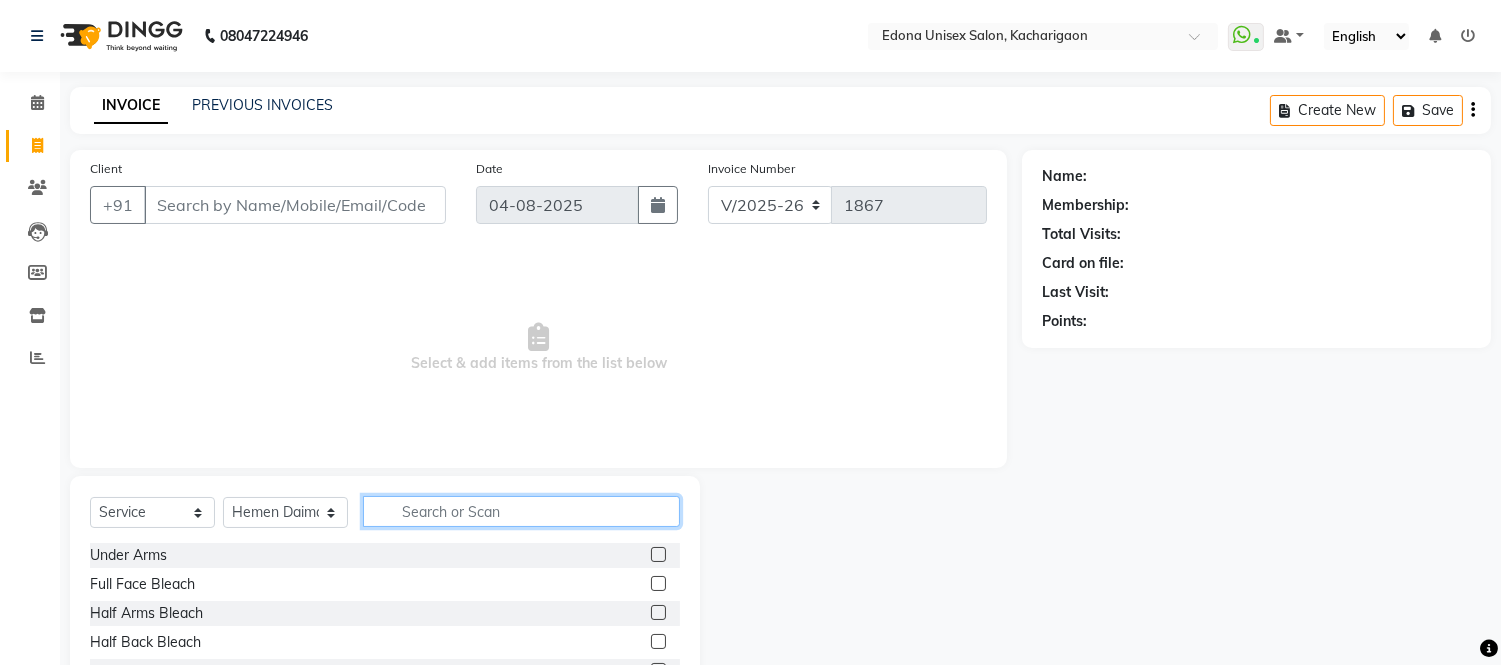 click 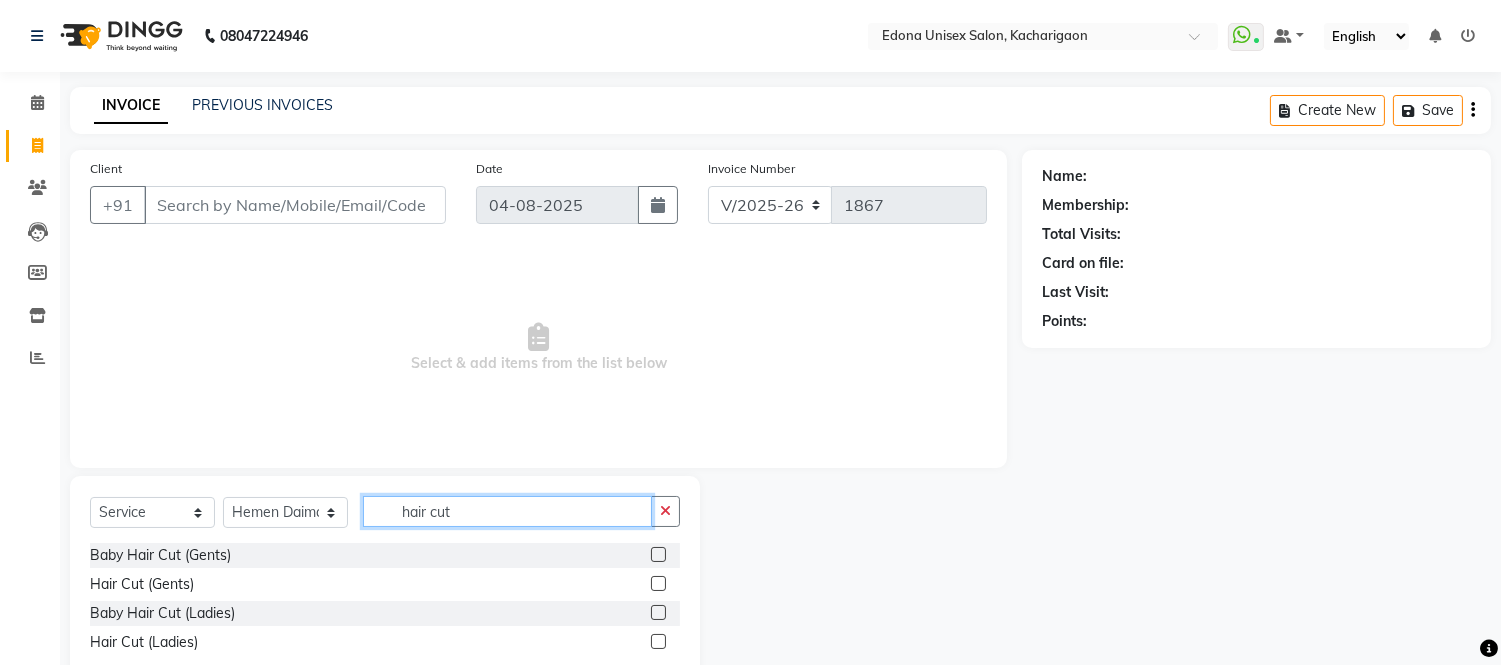 type on "hair cut" 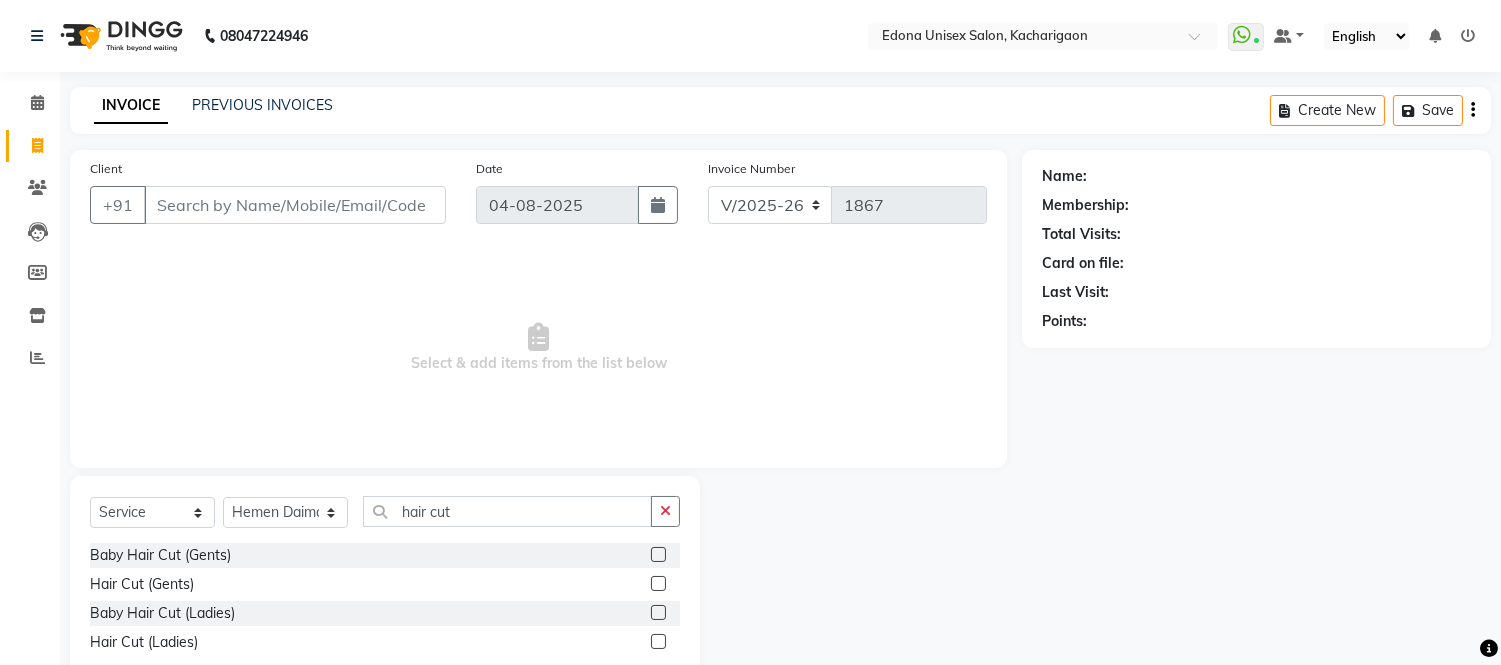 click 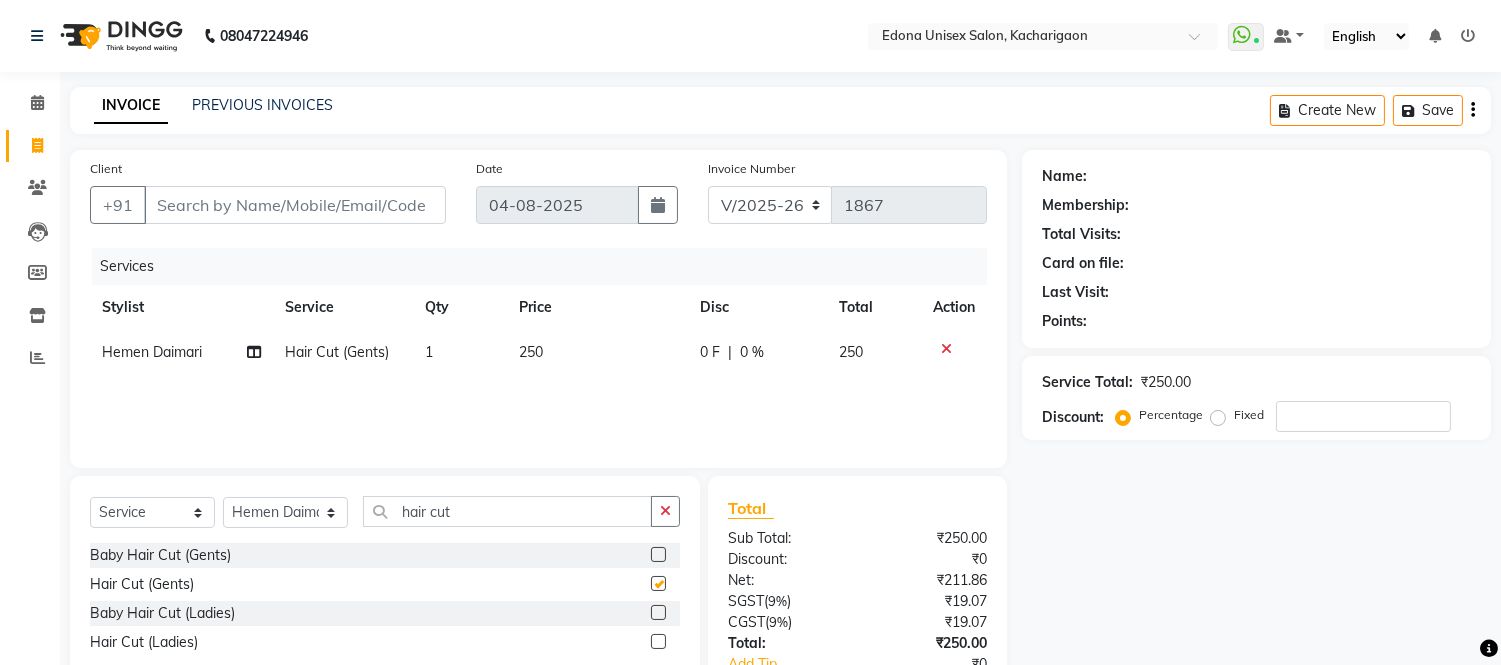 checkbox on "false" 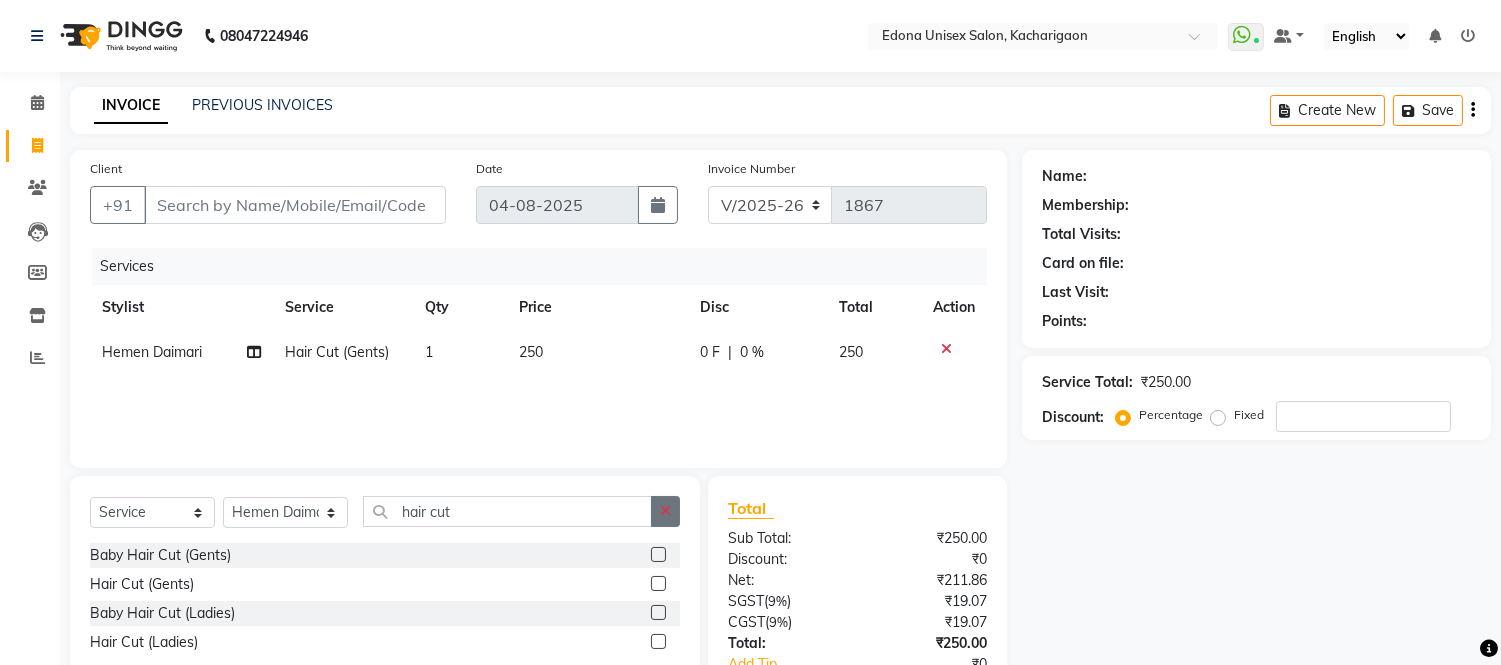 click 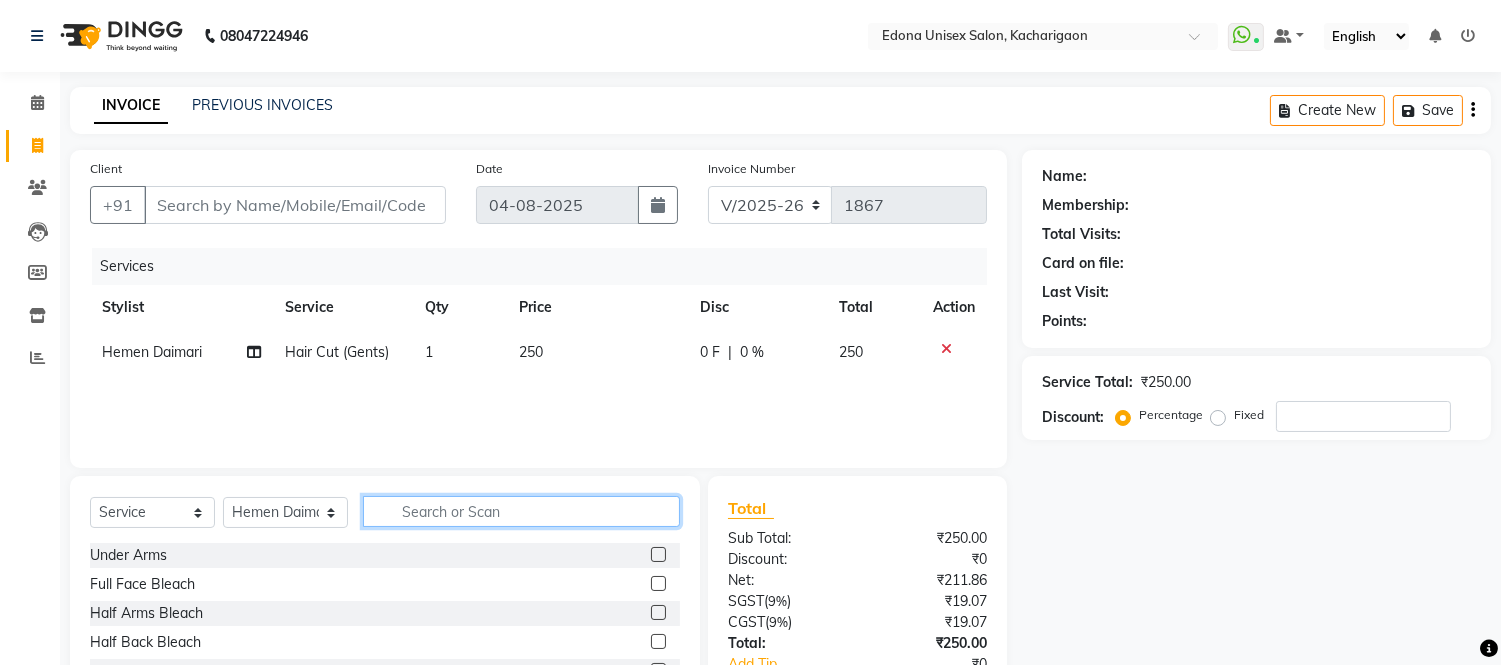 click 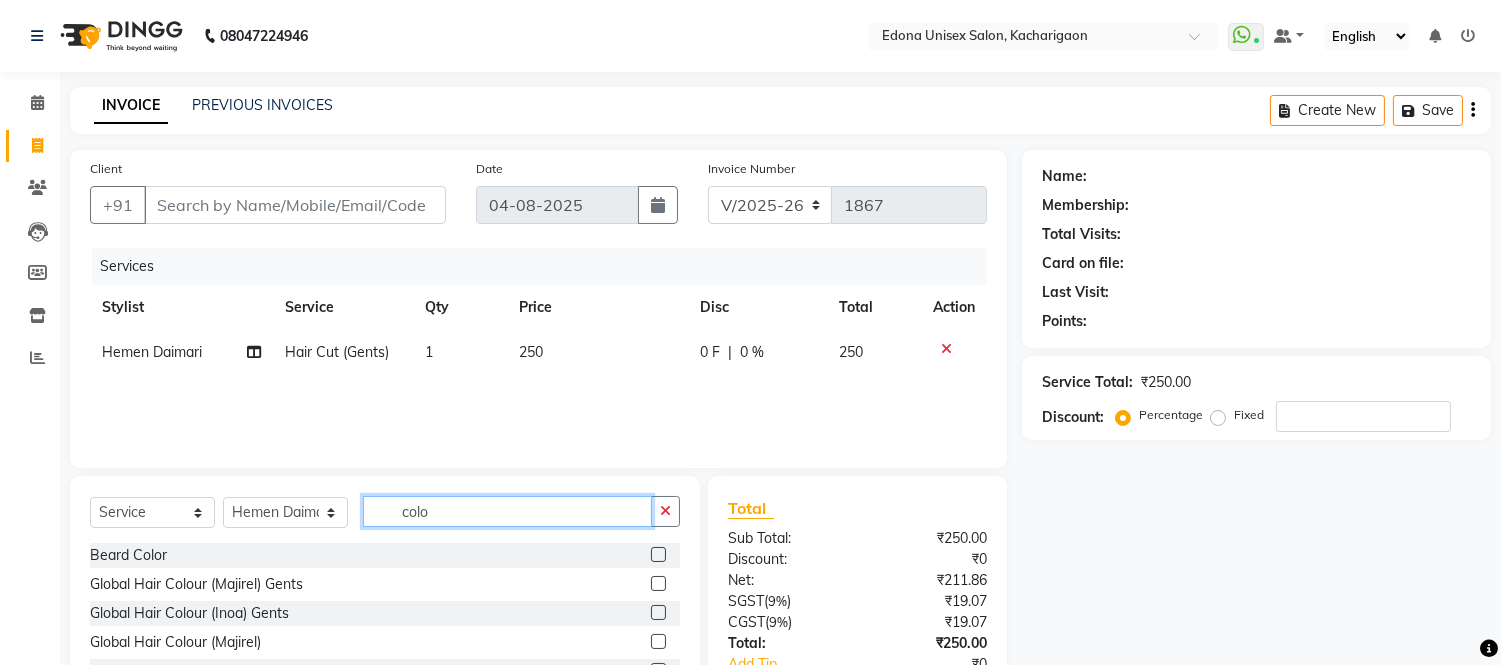 type on "colo" 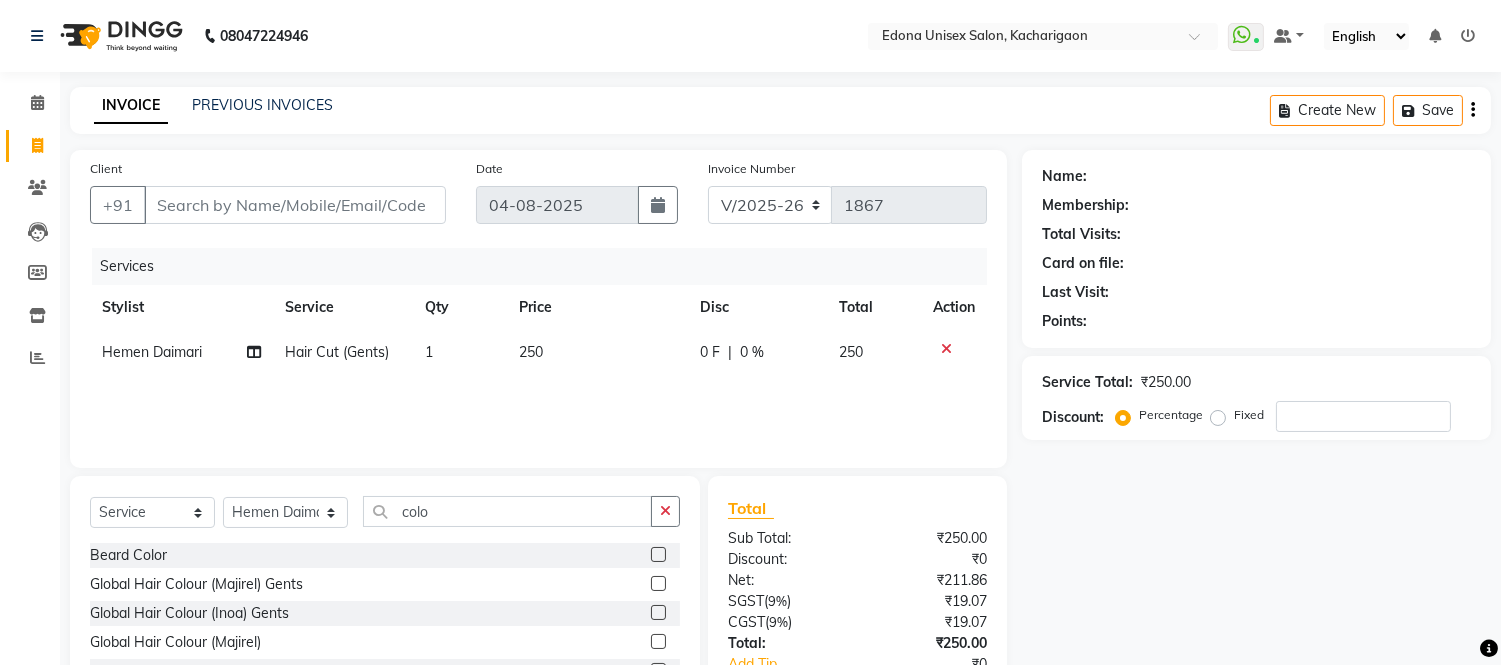 click 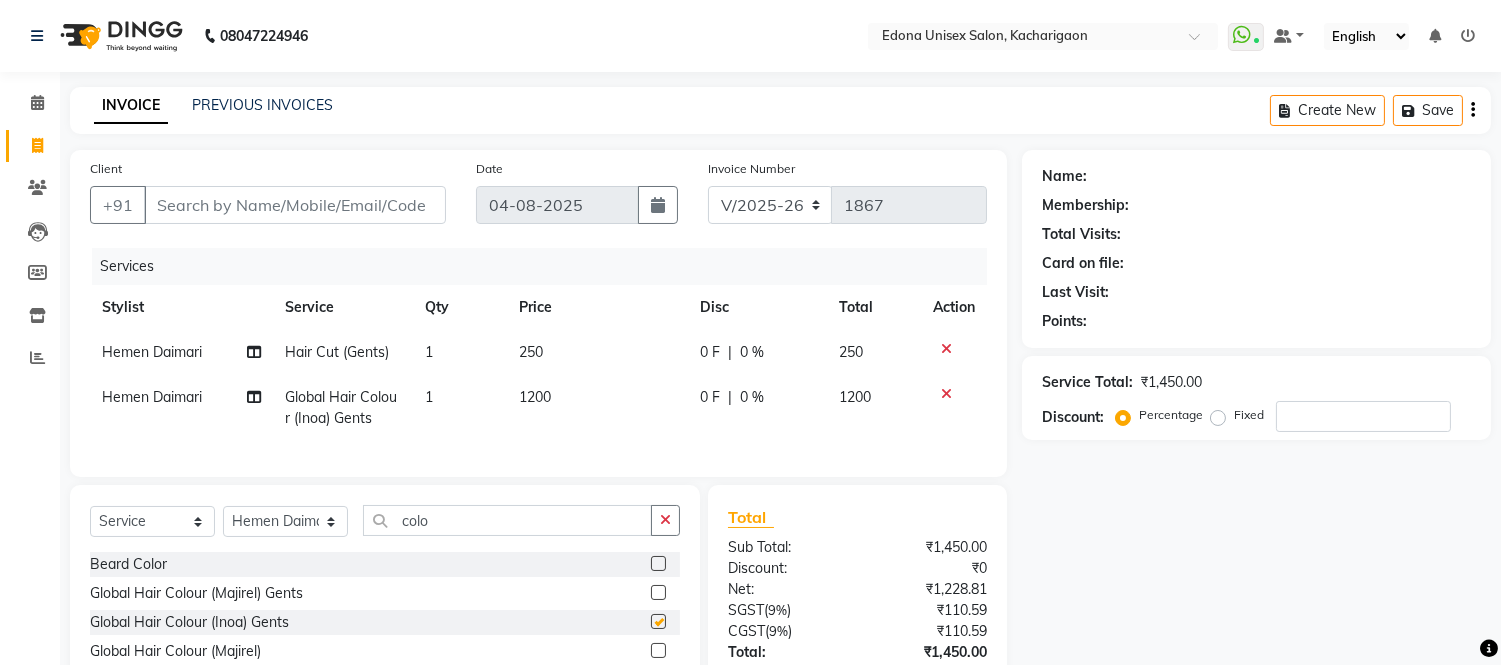 checkbox on "false" 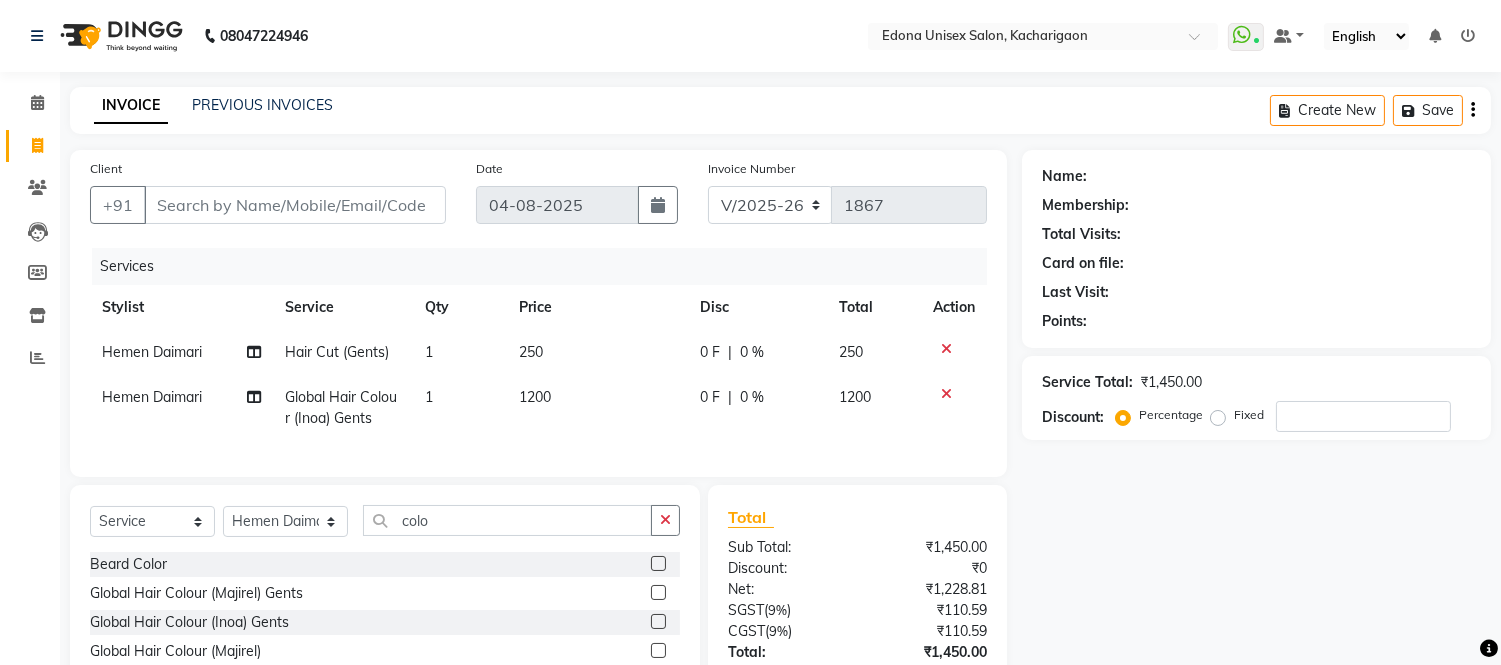 click on "1200" 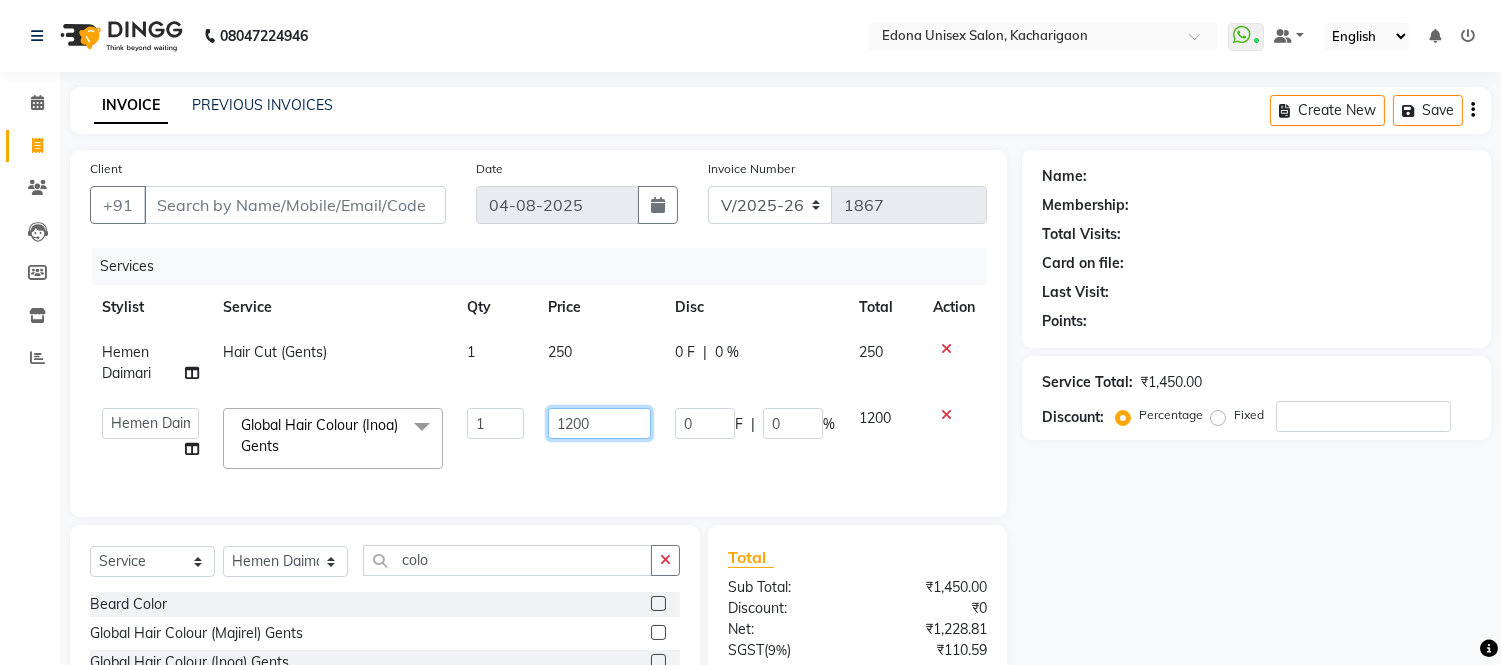 drag, startPoint x: 581, startPoint y: 422, endPoint x: 596, endPoint y: 424, distance: 15.132746 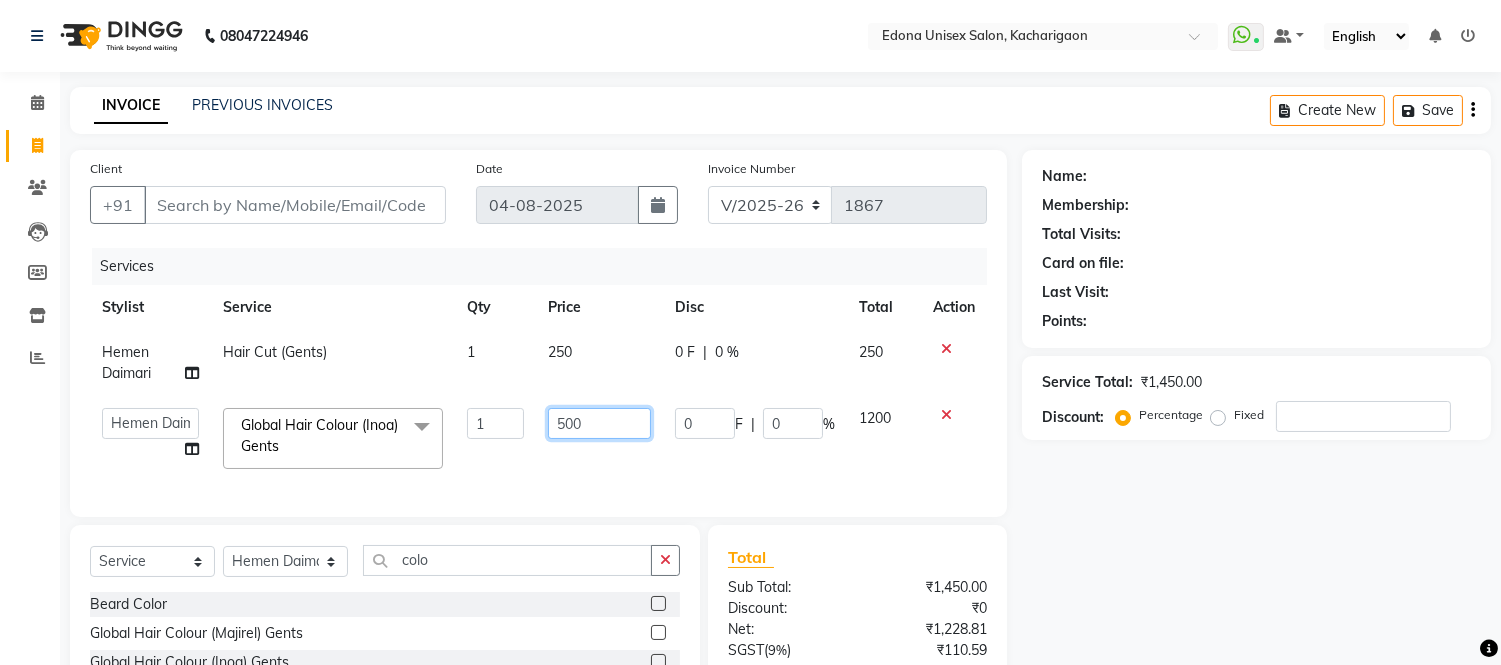 click on "500" 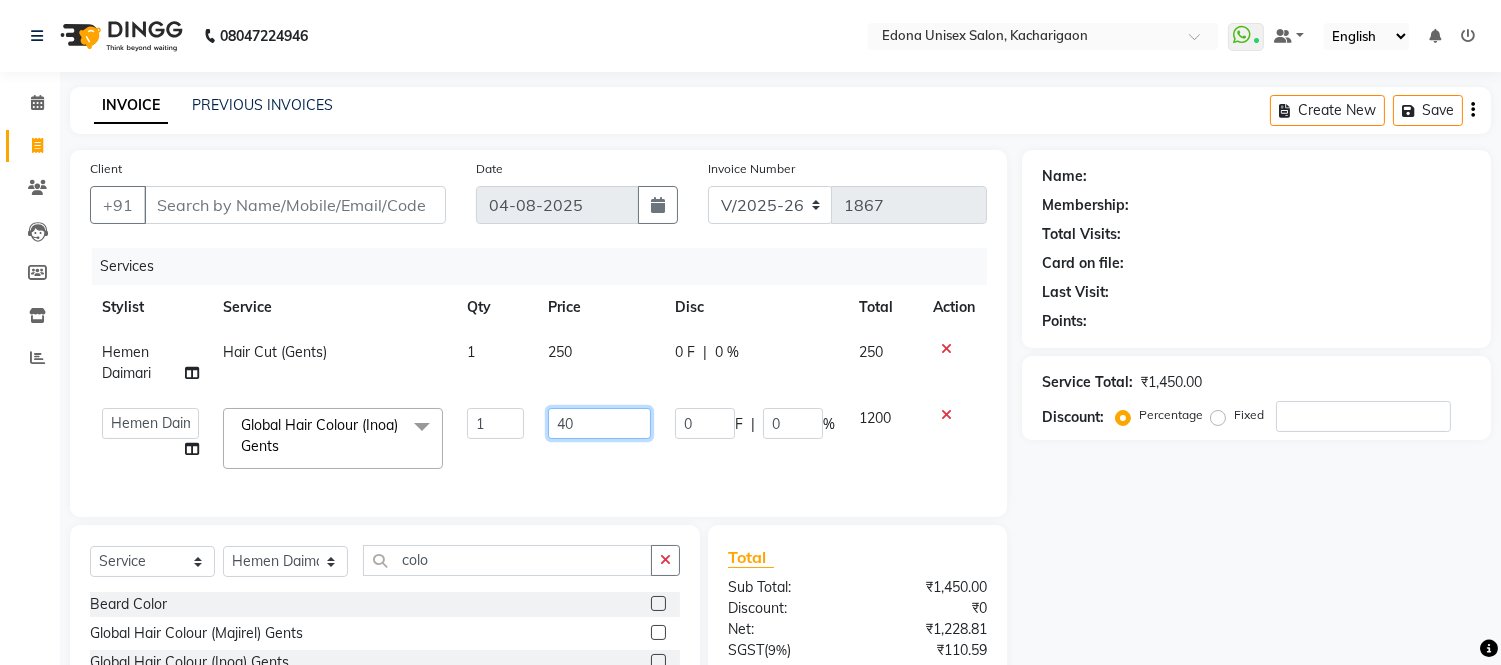 type on "400" 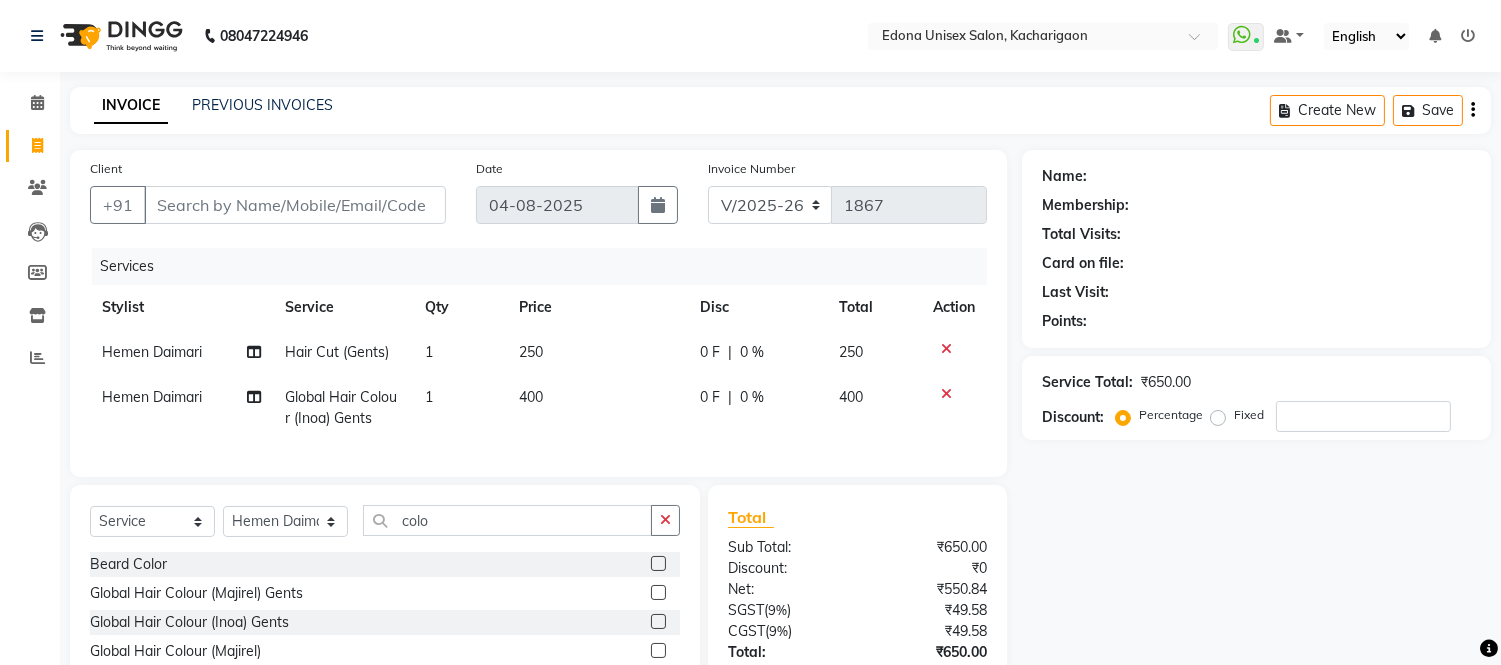 click on "Services Stylist Service Qty Price Disc Total Action [FIRST] [LAST] Hair Cut (Gents) 1 250 0 F | 0 % 250 [FIRST] [LAST] Global Hair Colour (Inoa) Gents 1 400 0 F | 0 % 400" 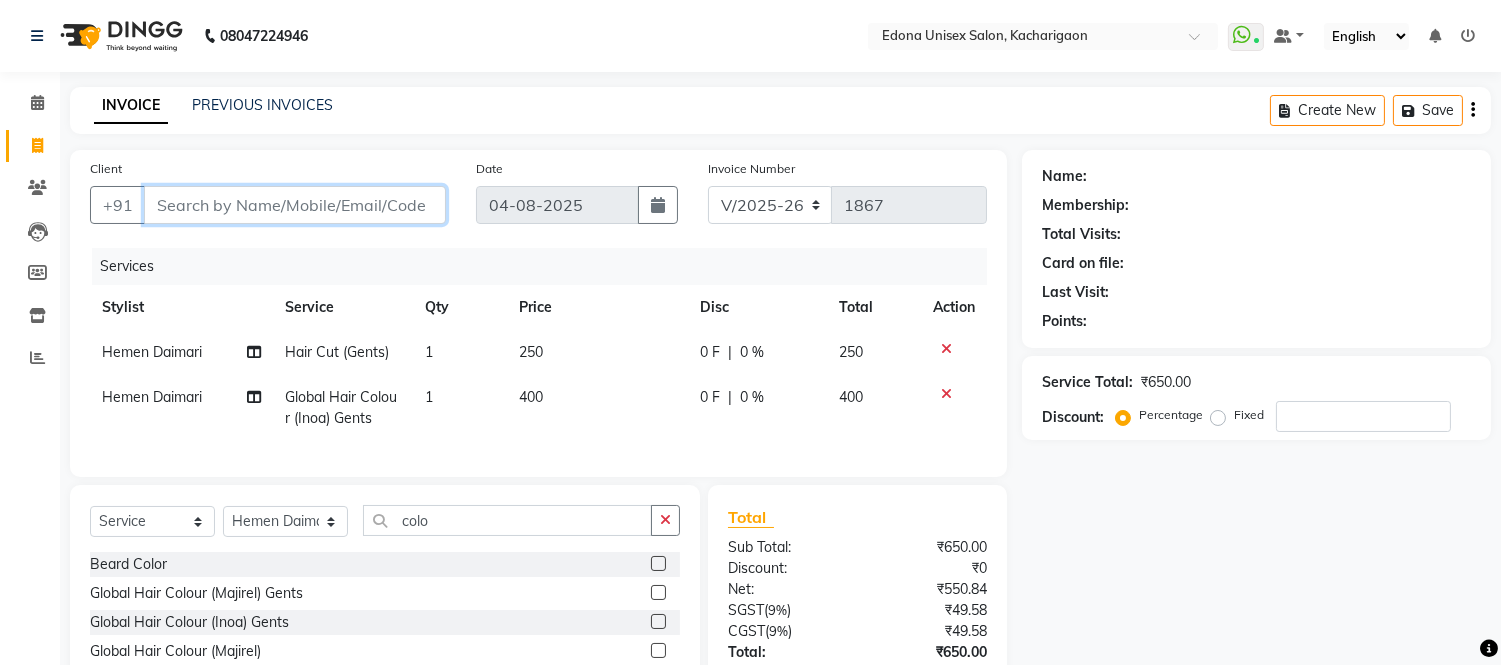 click on "Client" at bounding box center [295, 205] 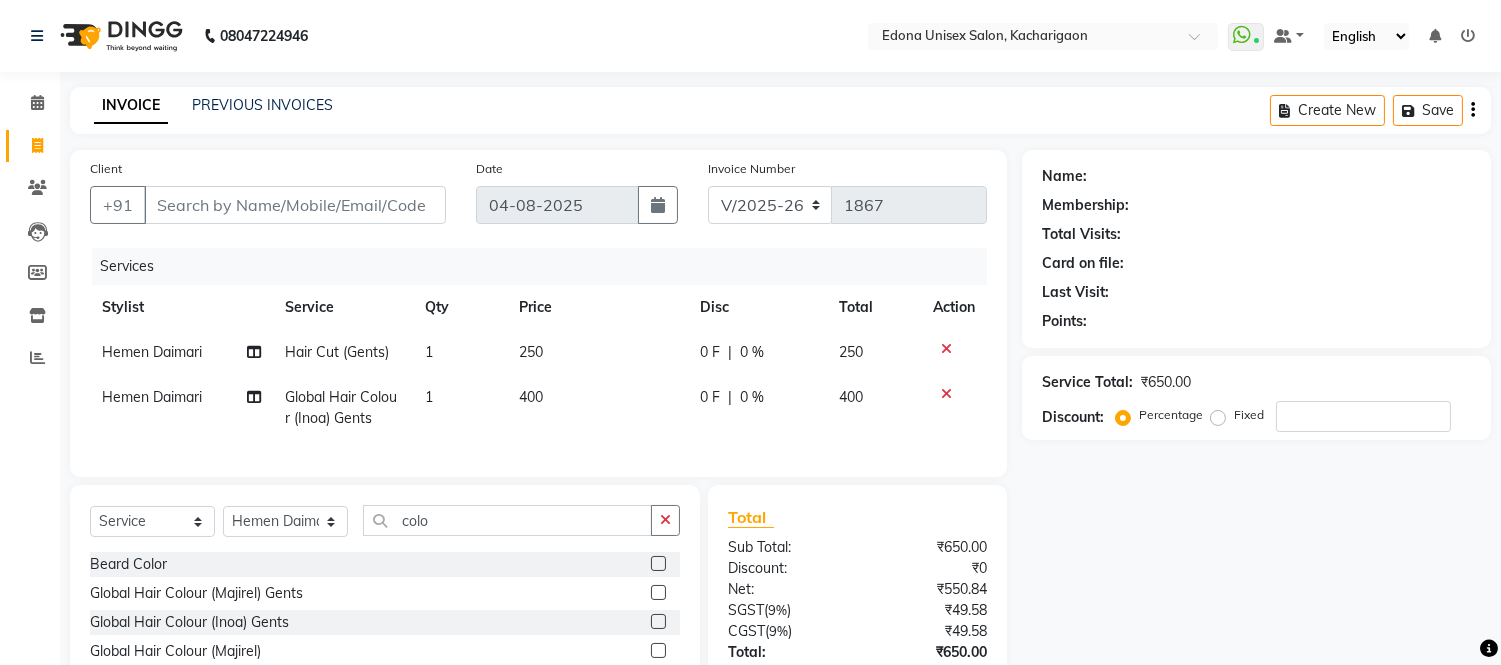 click on "400" 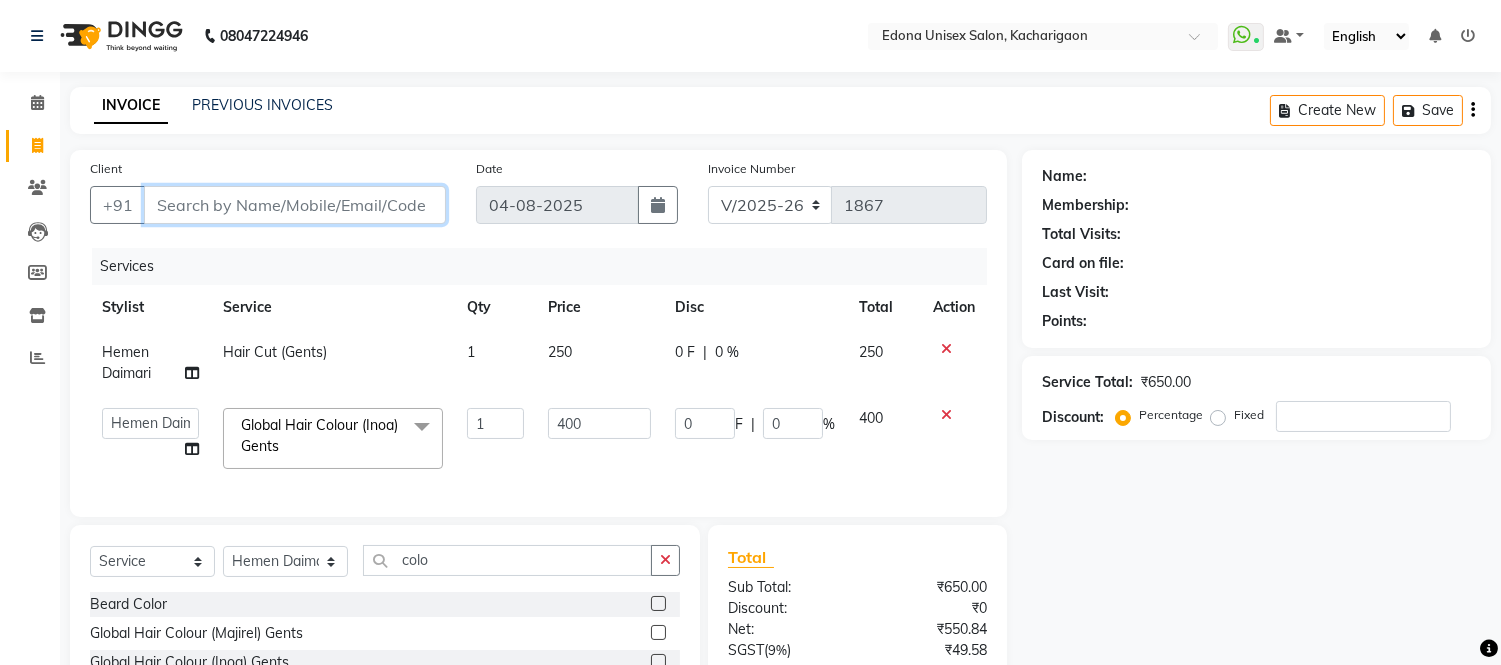 click on "Client" at bounding box center [295, 205] 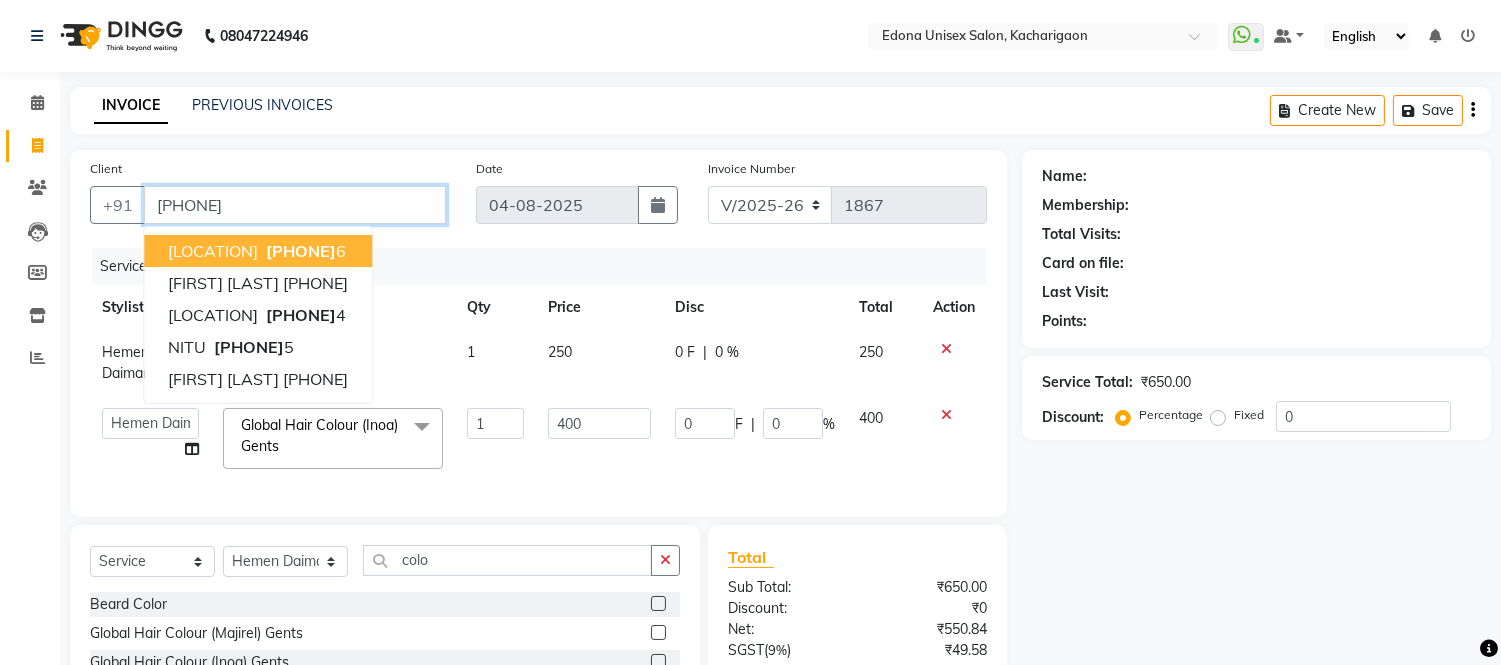 type on "[PHONE]" 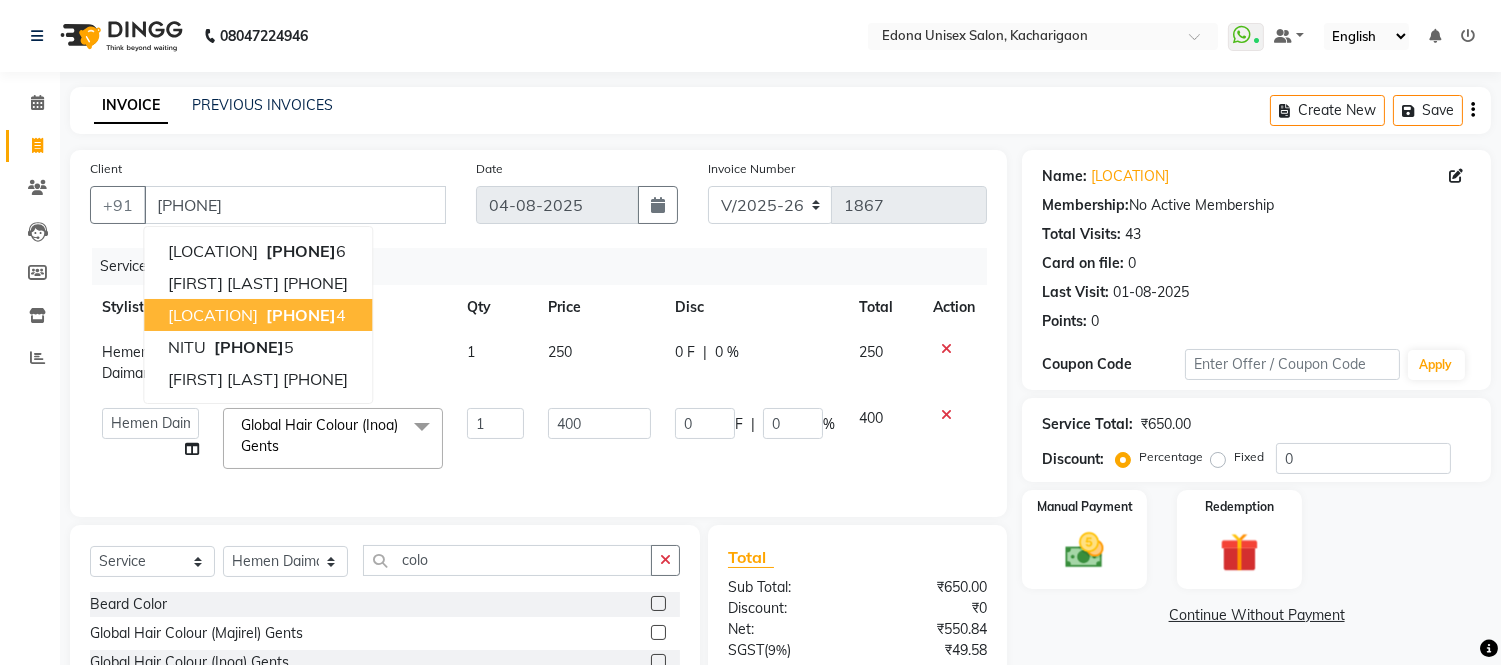 click on "[PHONE]" at bounding box center (301, 315) 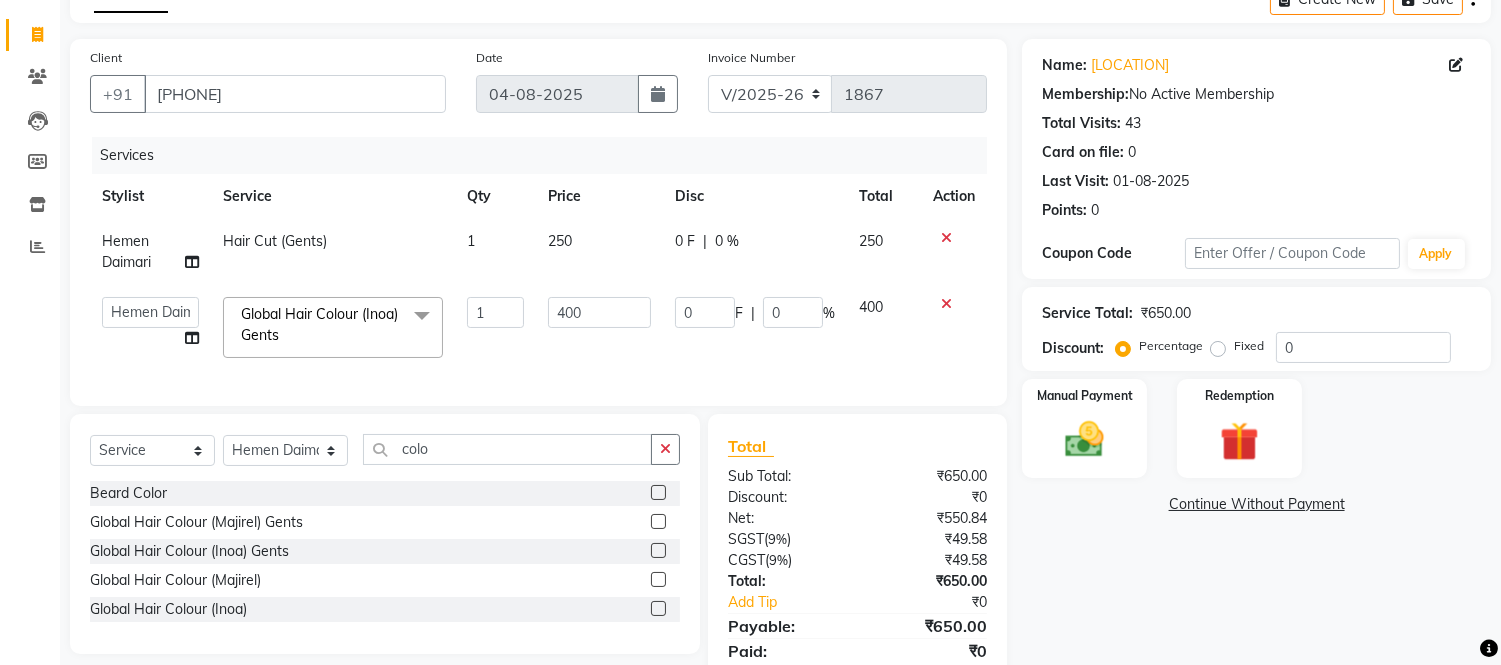 scroll, scrollTop: 200, scrollLeft: 0, axis: vertical 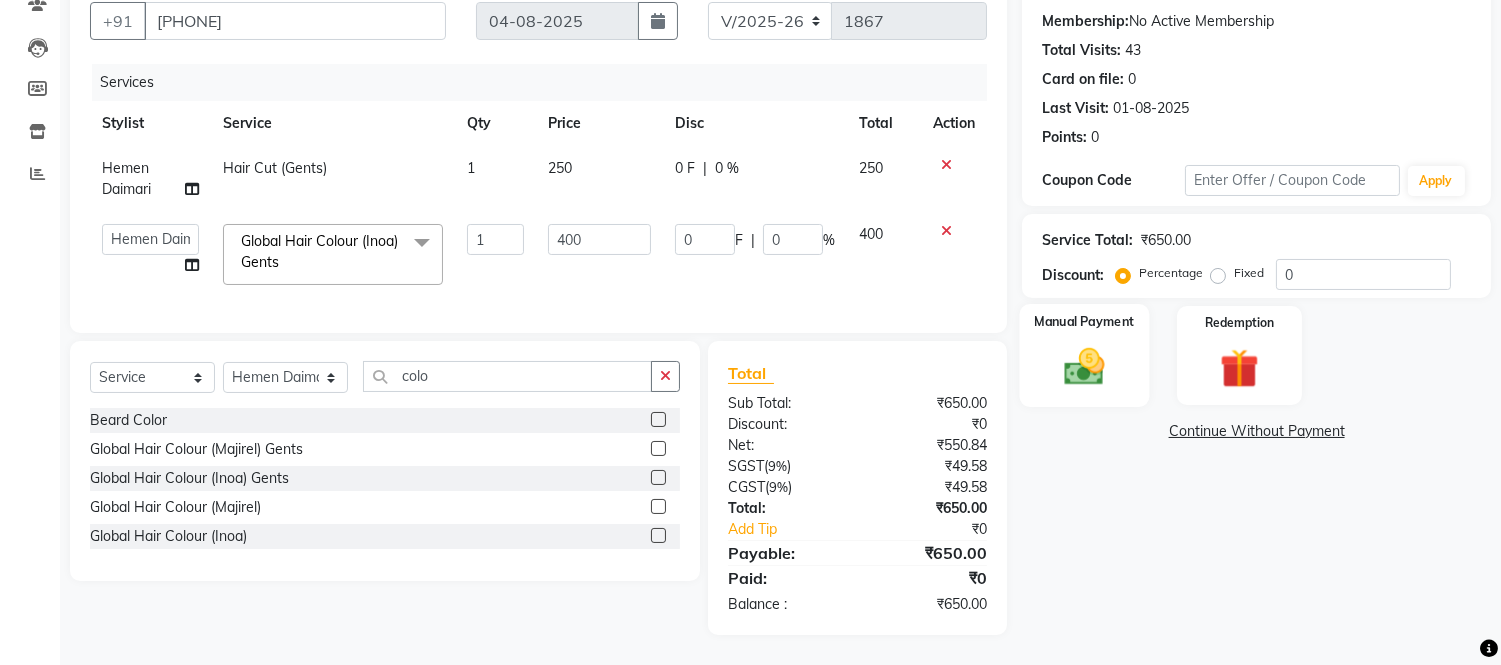 click 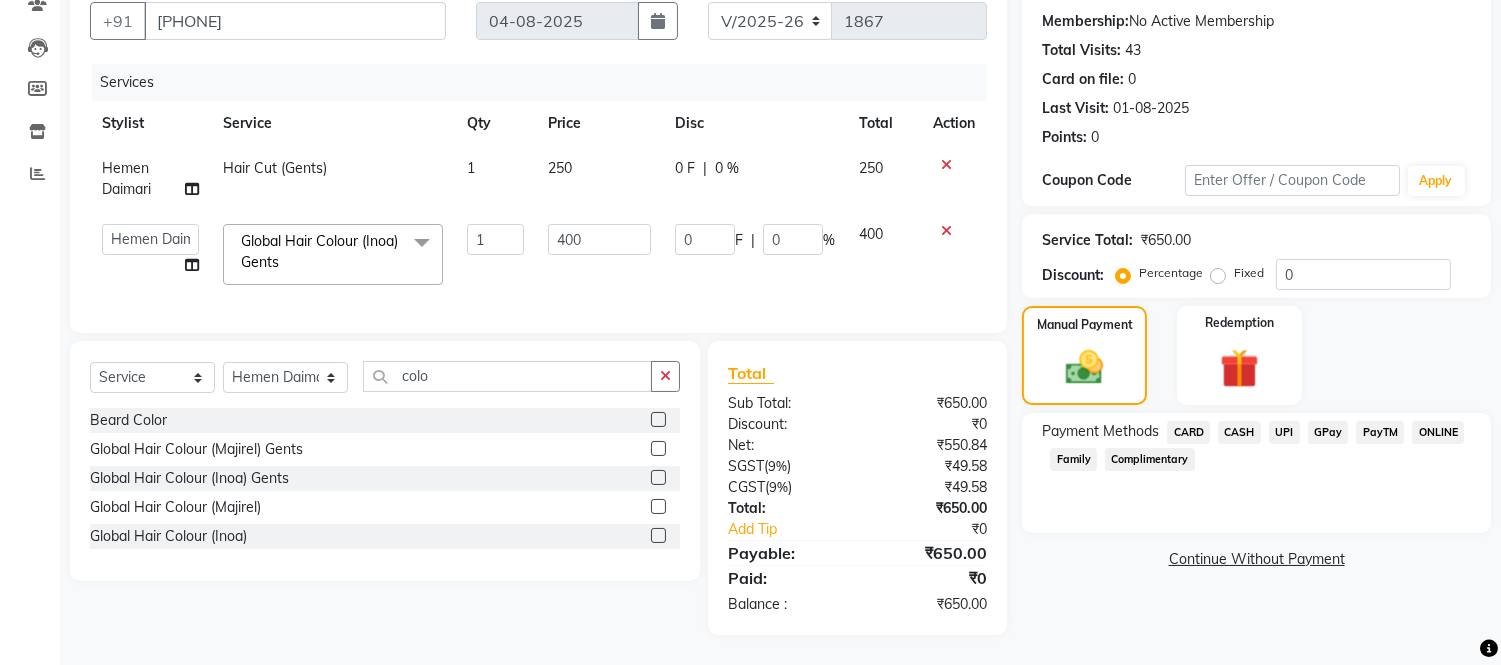 click on "UPI" 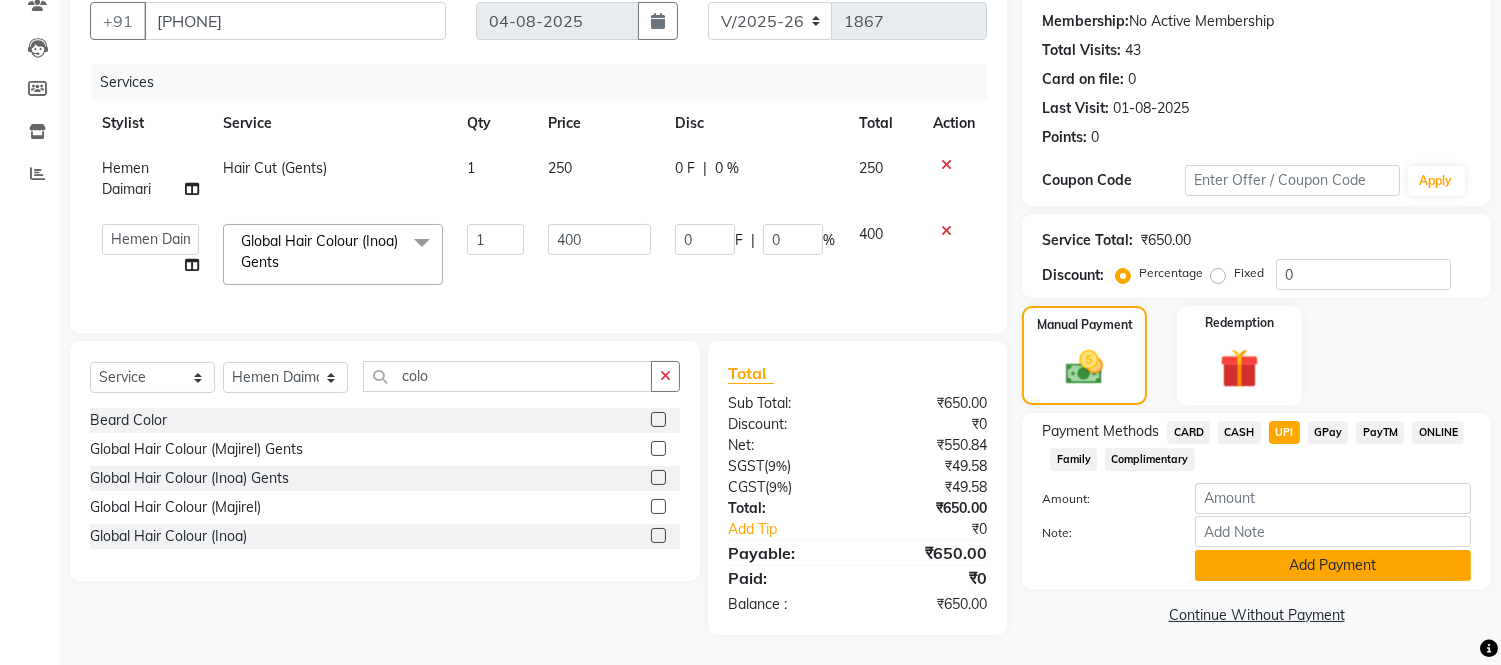 click on "Add Payment" 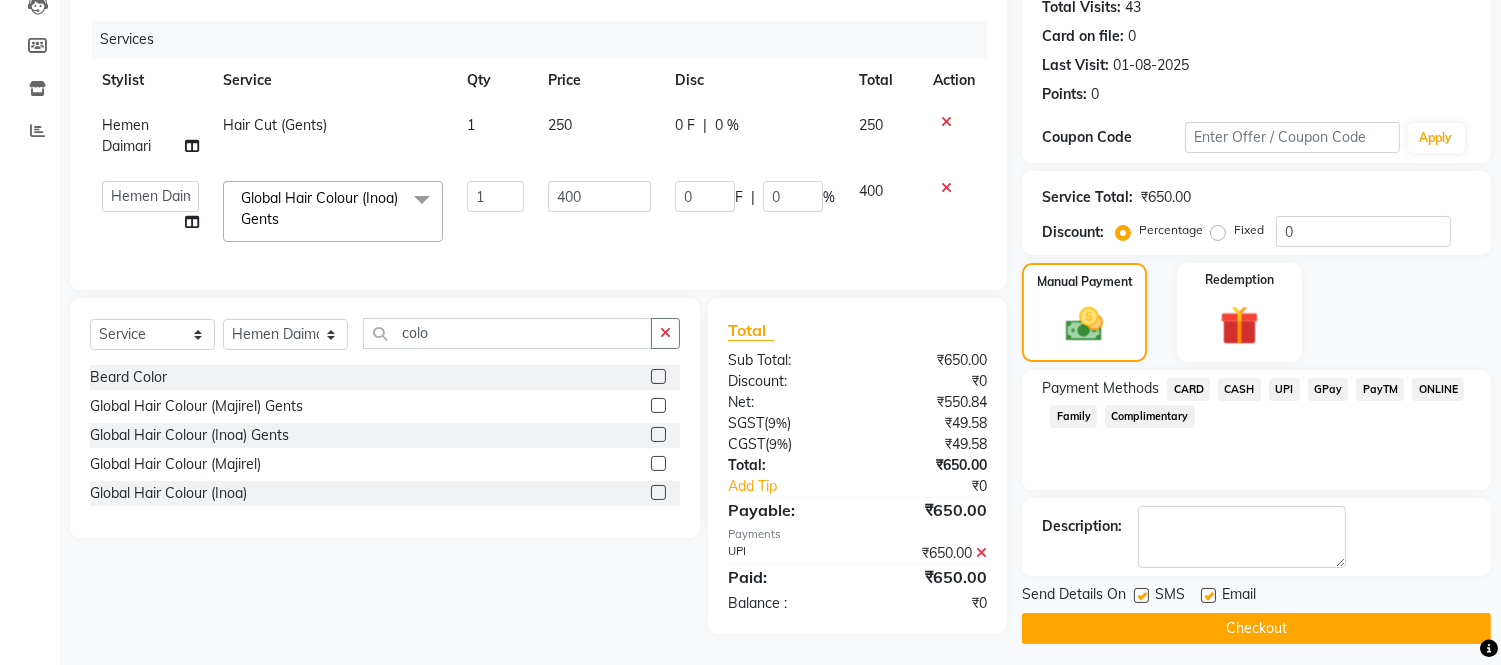 scroll, scrollTop: 242, scrollLeft: 0, axis: vertical 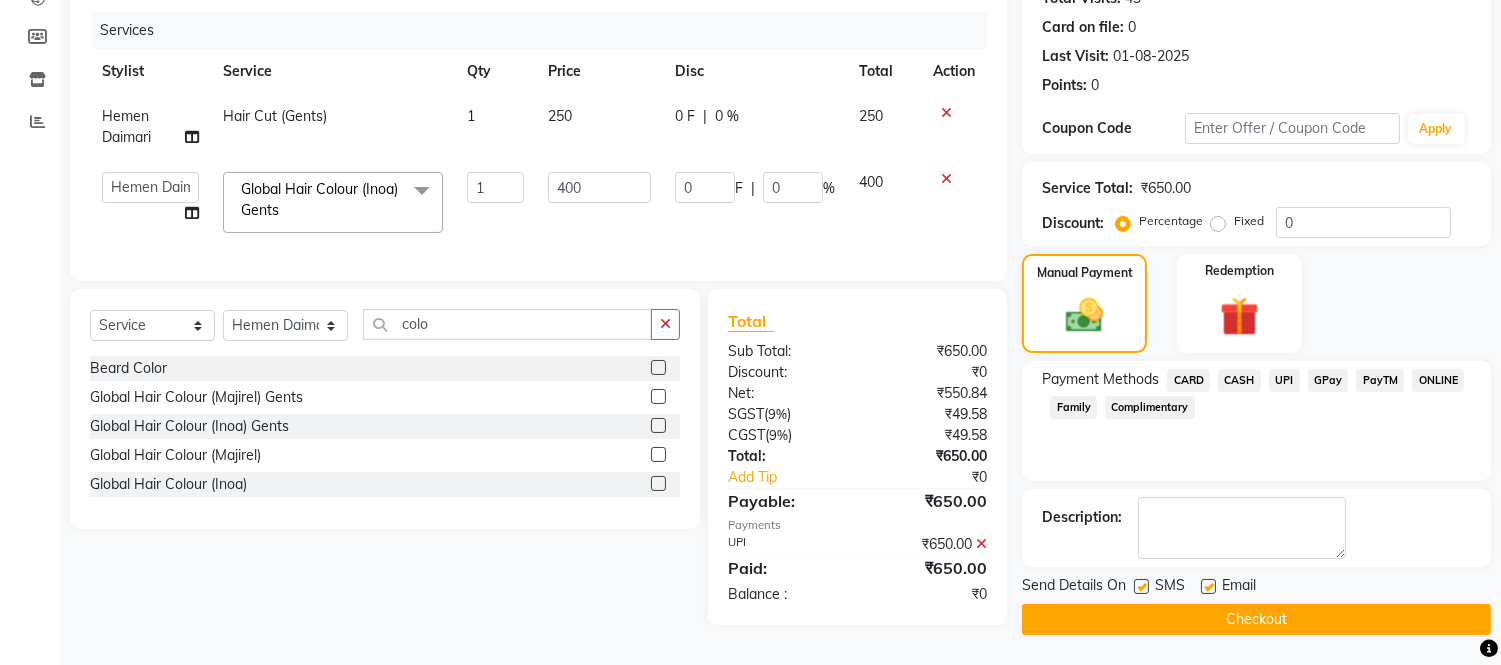 click on "Checkout" 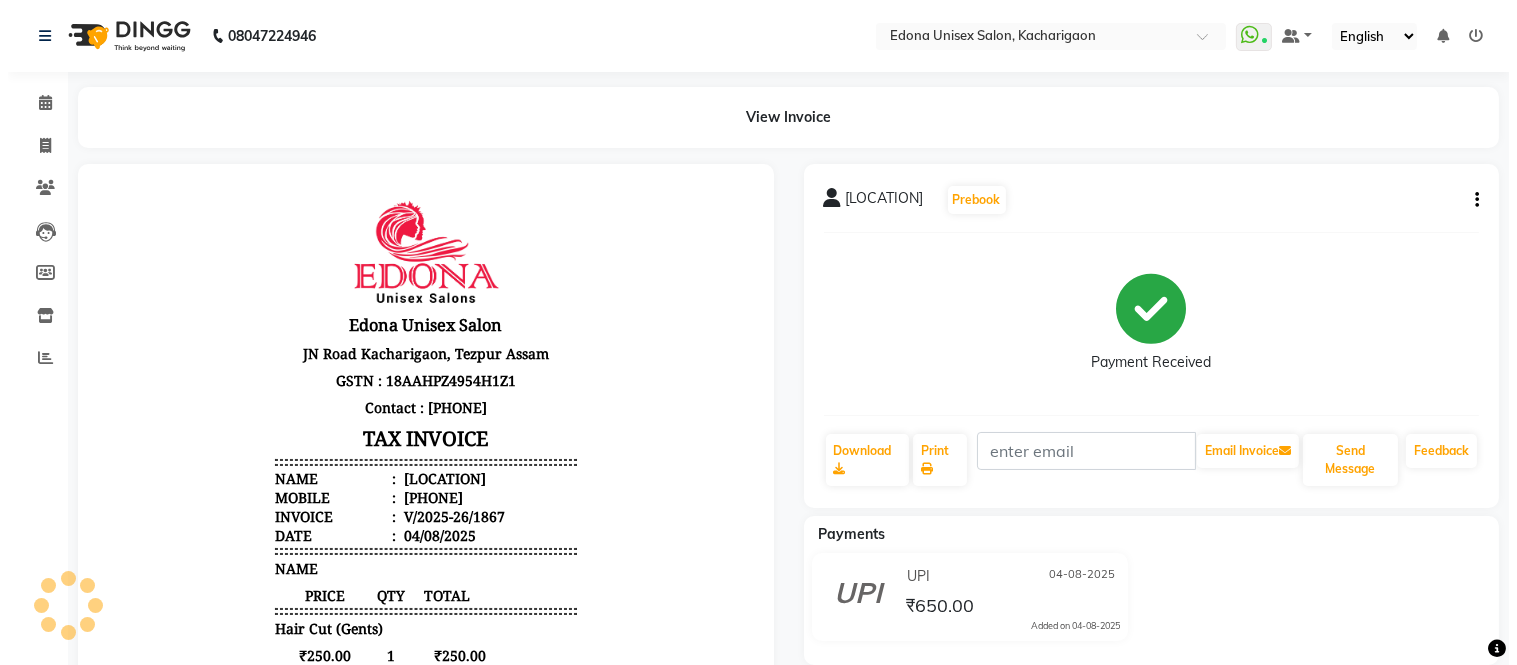scroll, scrollTop: 0, scrollLeft: 0, axis: both 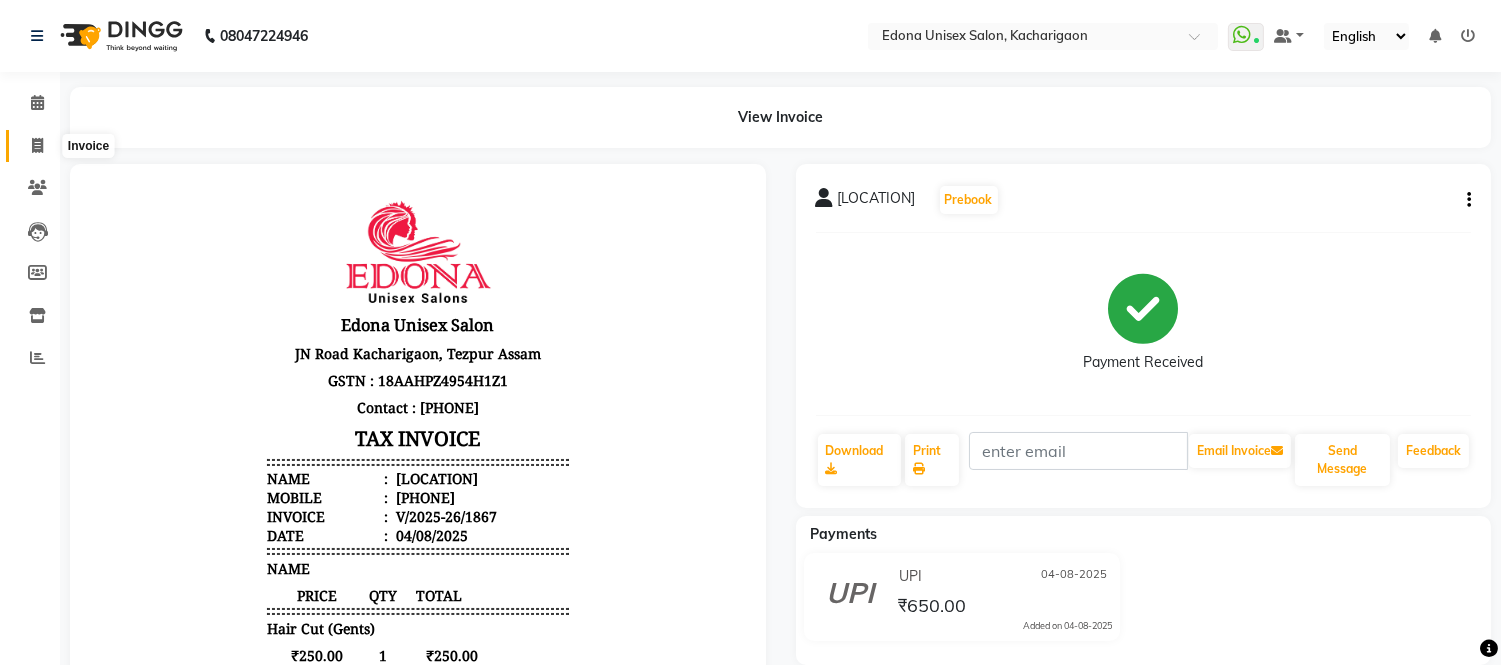 click 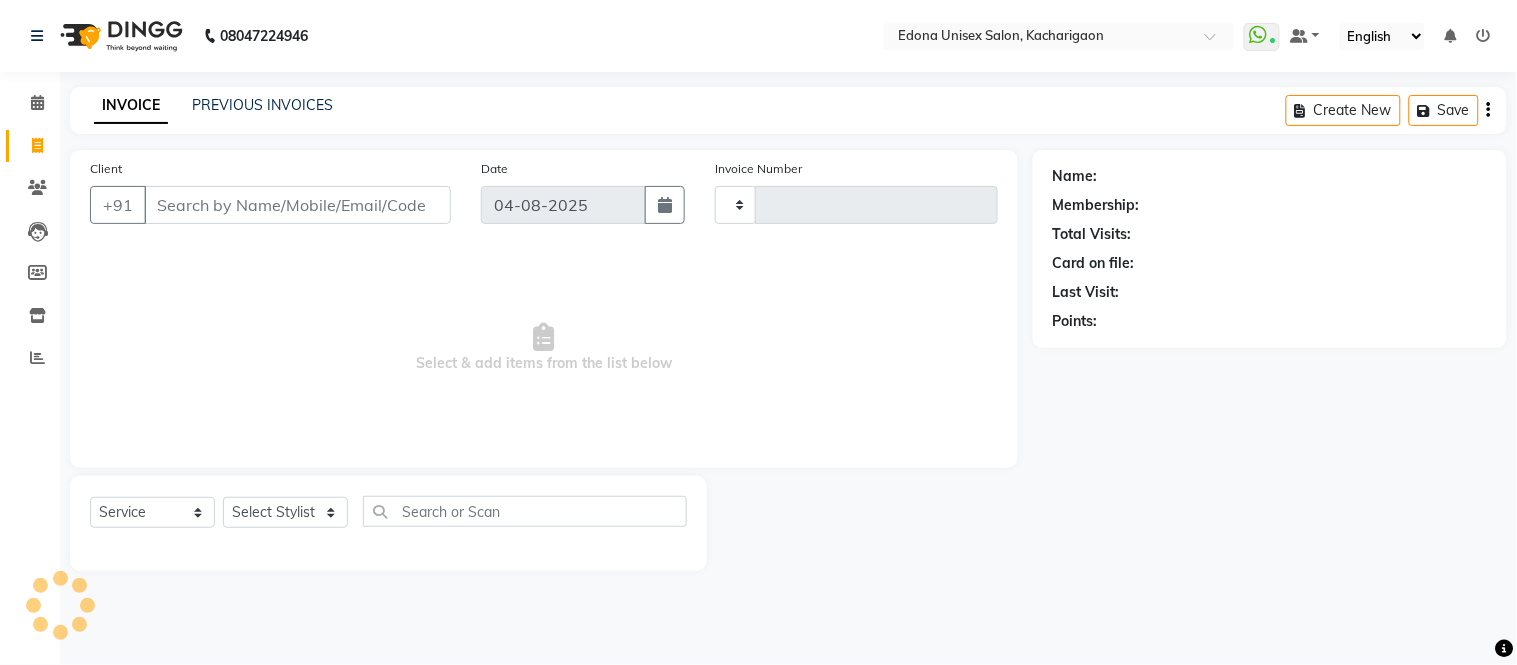 type on "1868" 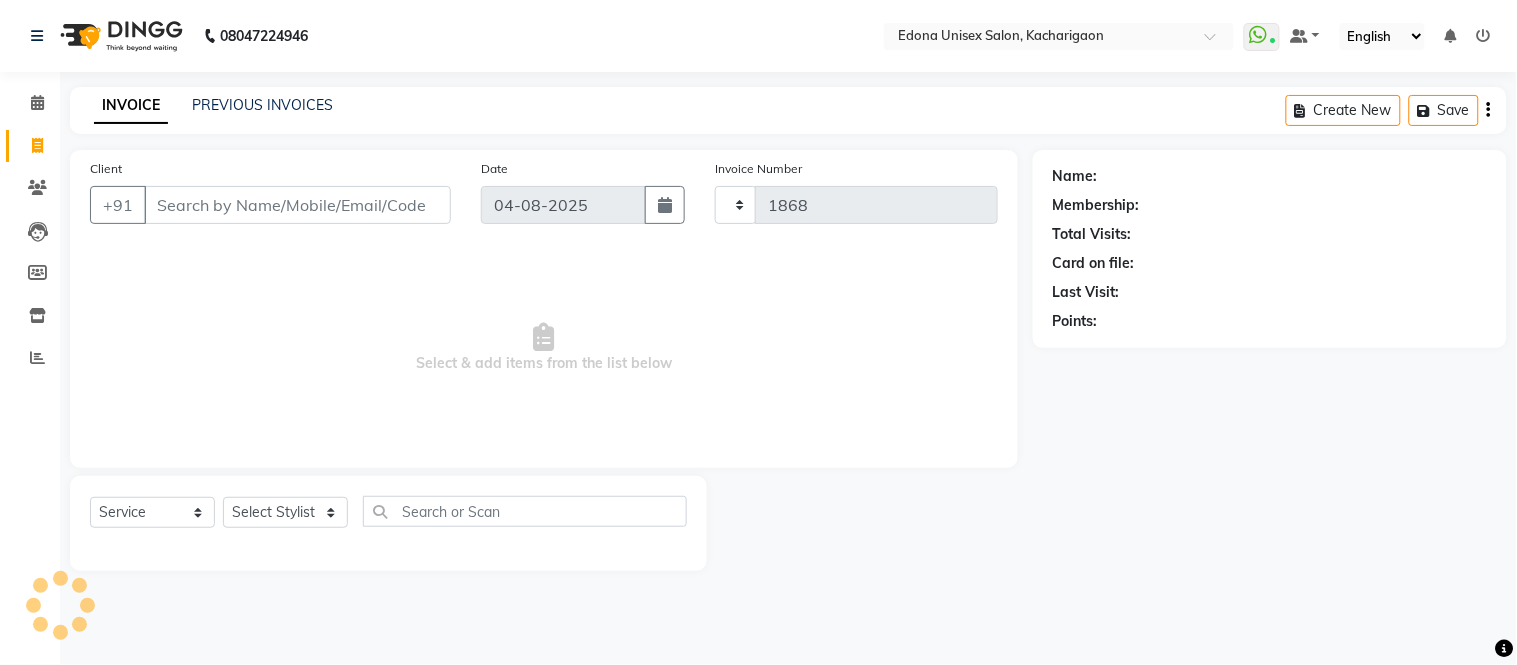 select on "5389" 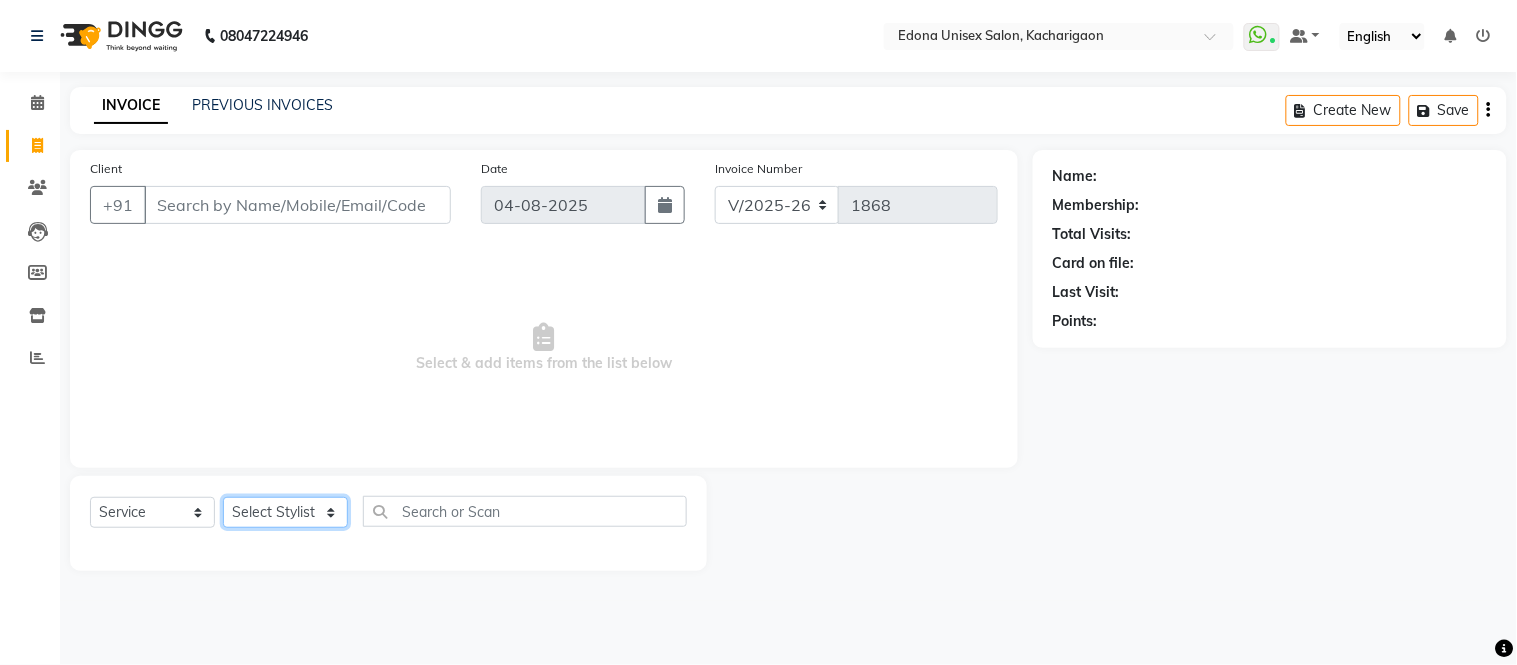 click on "Select Stylist Admin Anju Sonar Bir Basumtary Bishal Bharma Hemen Daimari Hombr Jogi Jenny Kayina Kriti Lokesh Verma Mithiser Bodo Monisha Goyari Neha Sonar Pahi Prabir Das Rashmi Basumtary Reshma Sultana Roselin Basumtary Sumitra Subba" 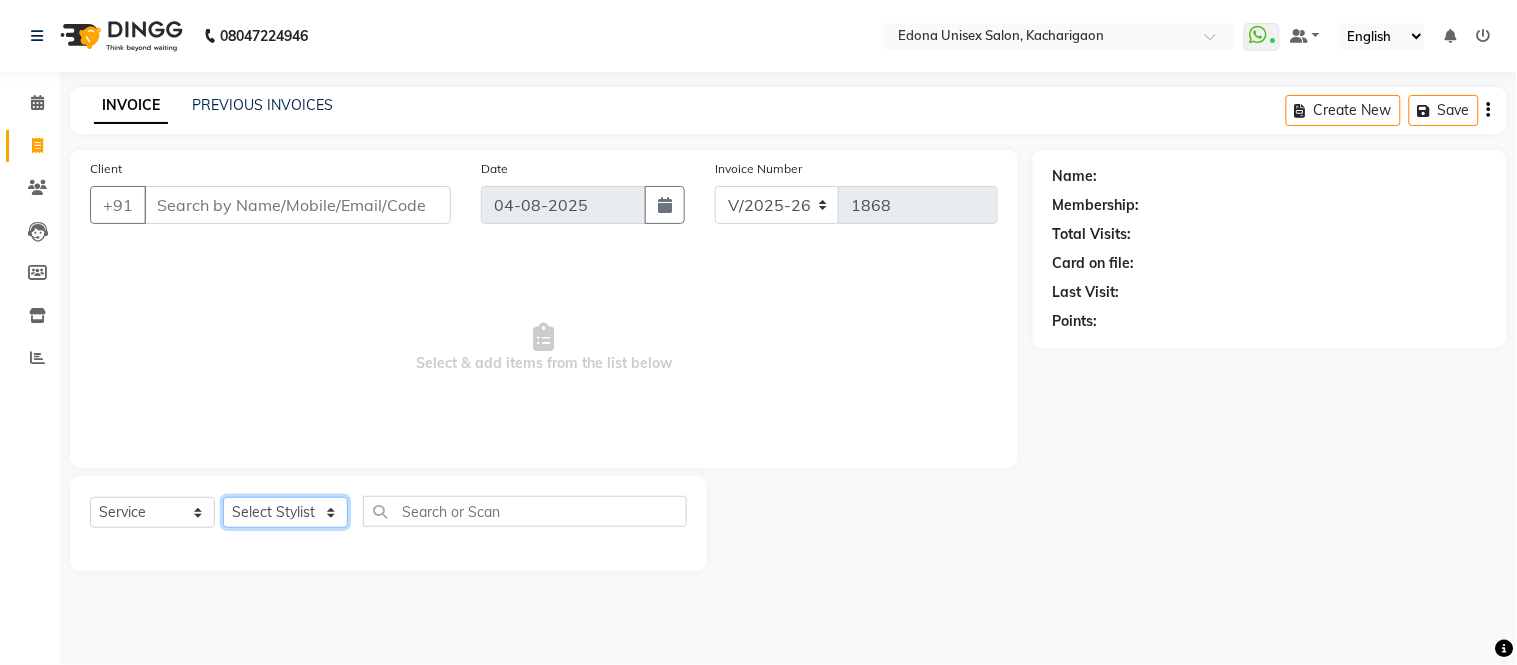 select on "35945" 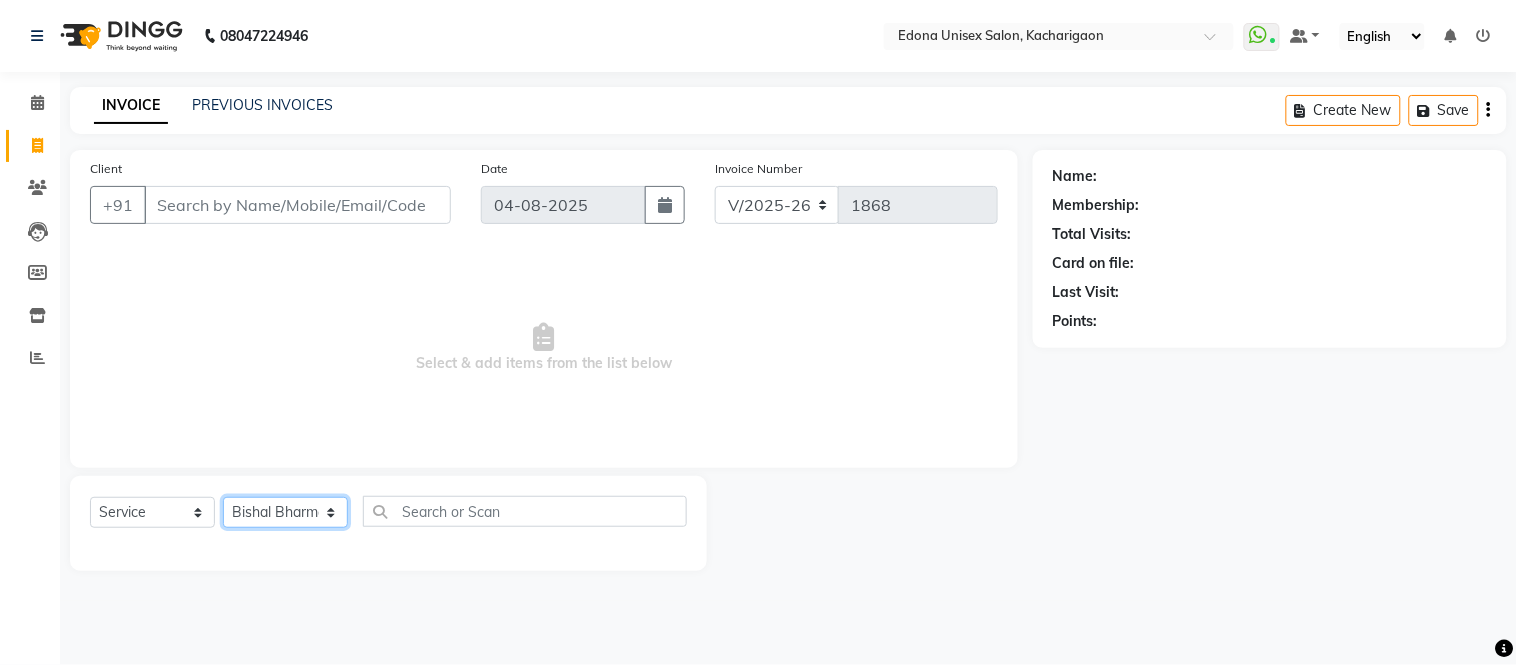 click on "Select Stylist Admin Anju Sonar Bir Basumtary Bishal Bharma Hemen Daimari Hombr Jogi Jenny Kayina Kriti Lokesh Verma Mithiser Bodo Monisha Goyari Neha Sonar Pahi Prabir Das Rashmi Basumtary Reshma Sultana Roselin Basumtary Sumitra Subba" 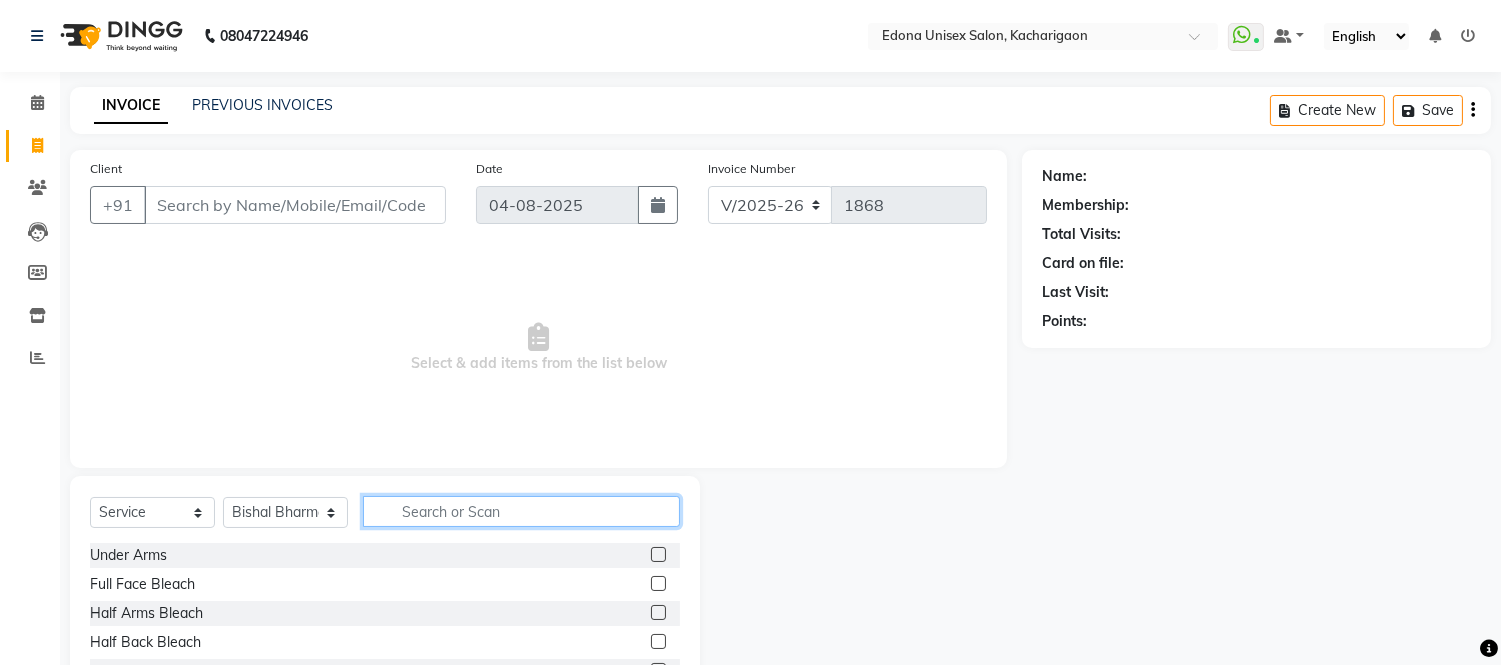 click 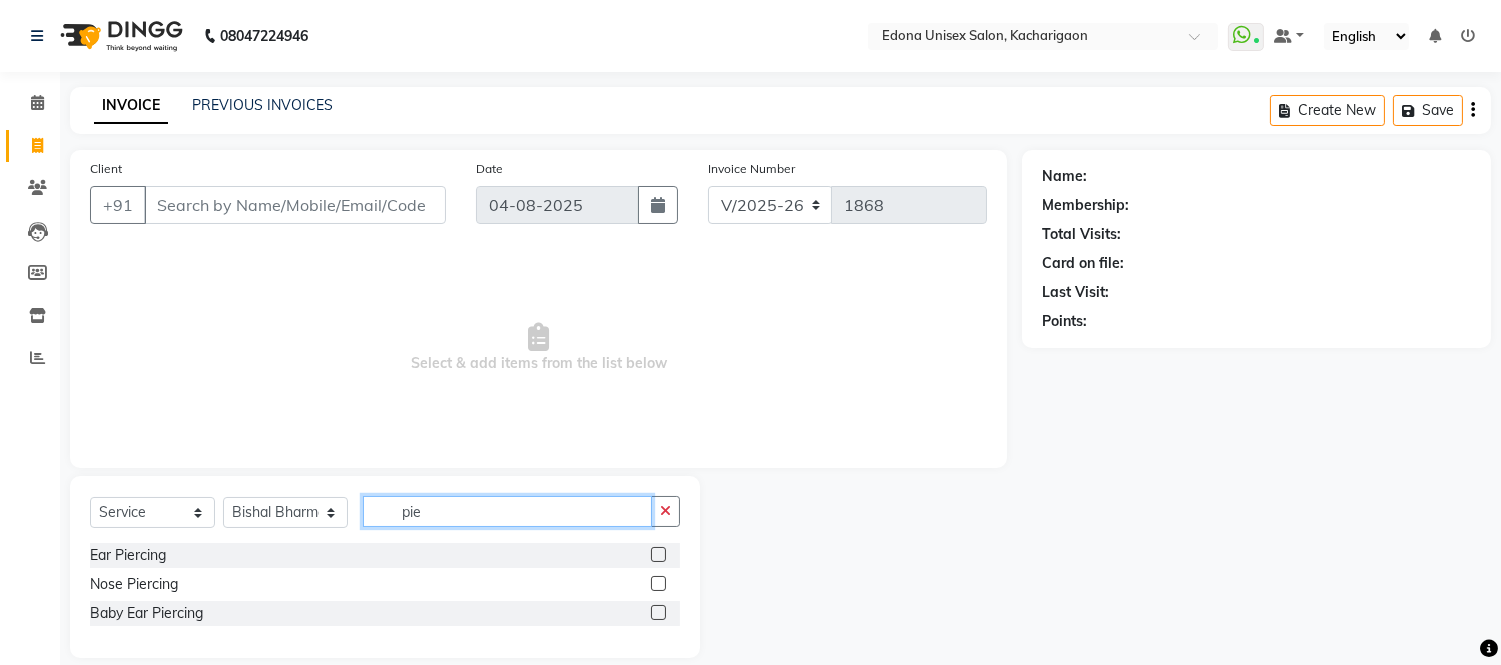 type on "pie" 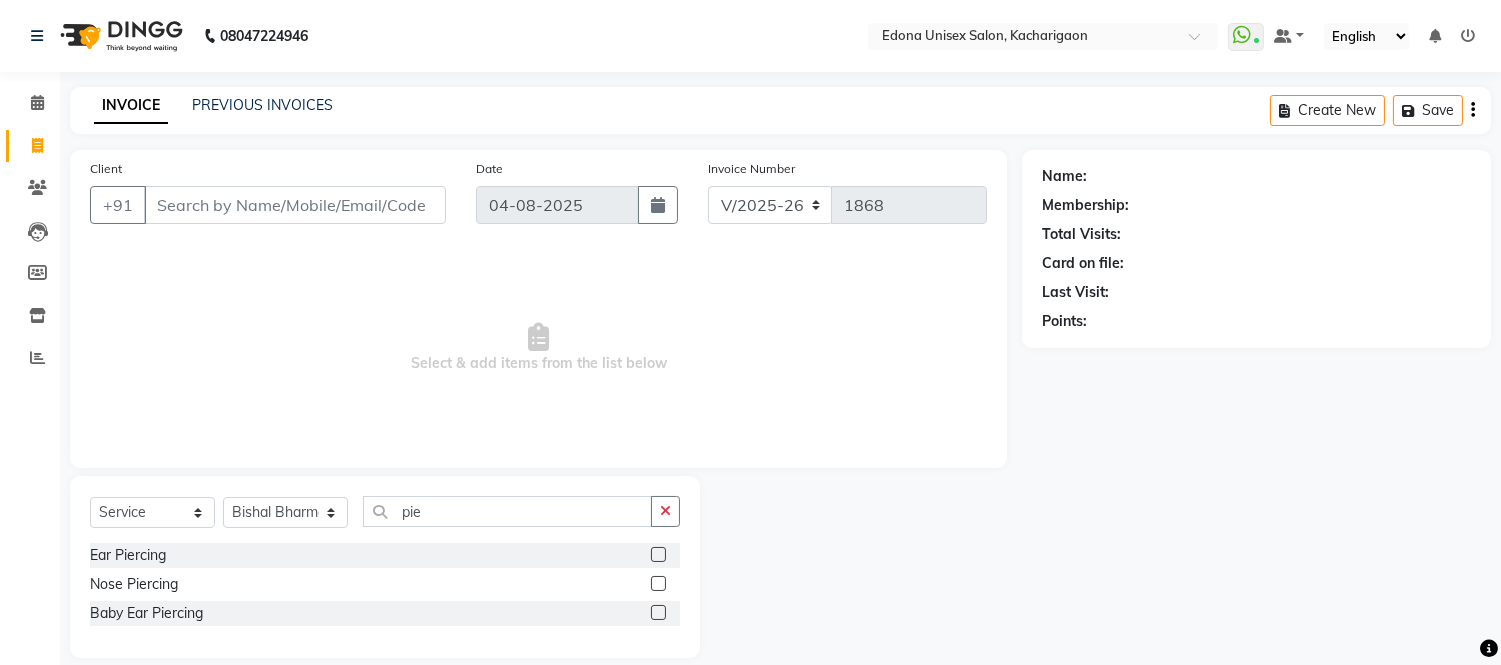 click 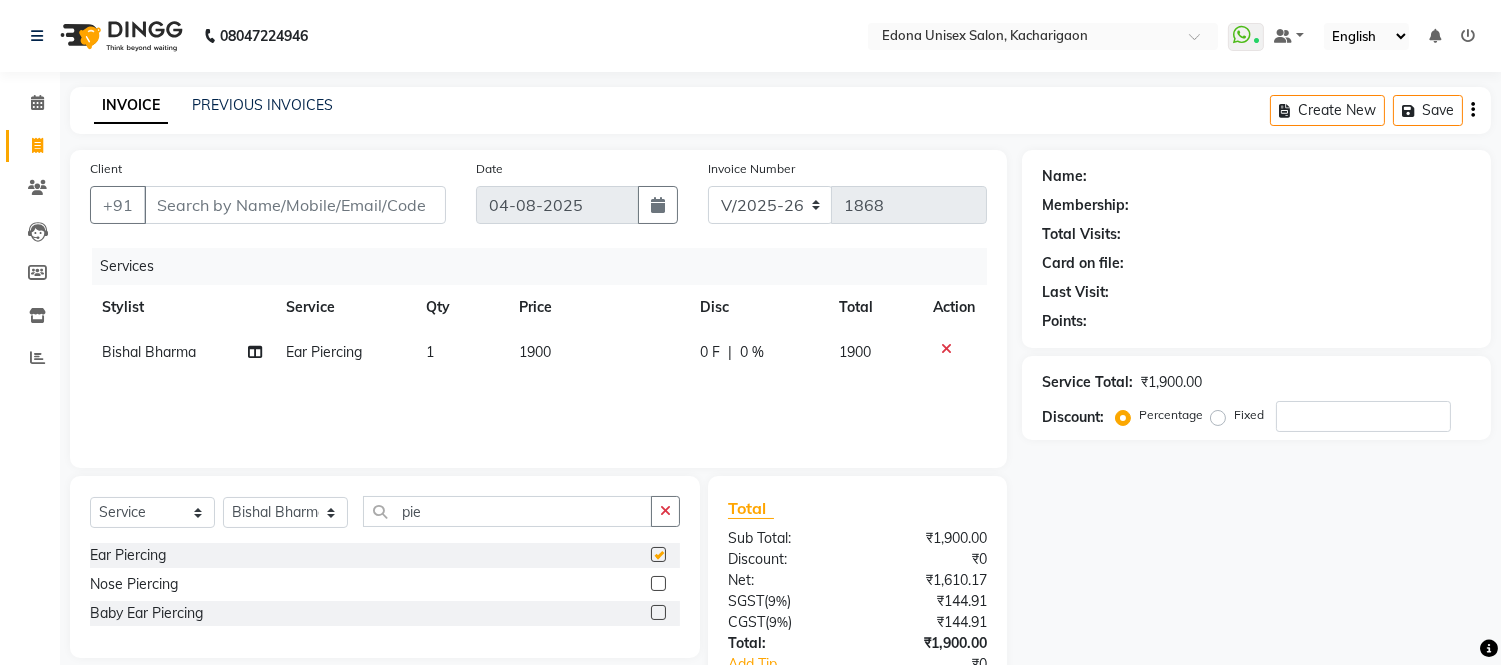checkbox on "false" 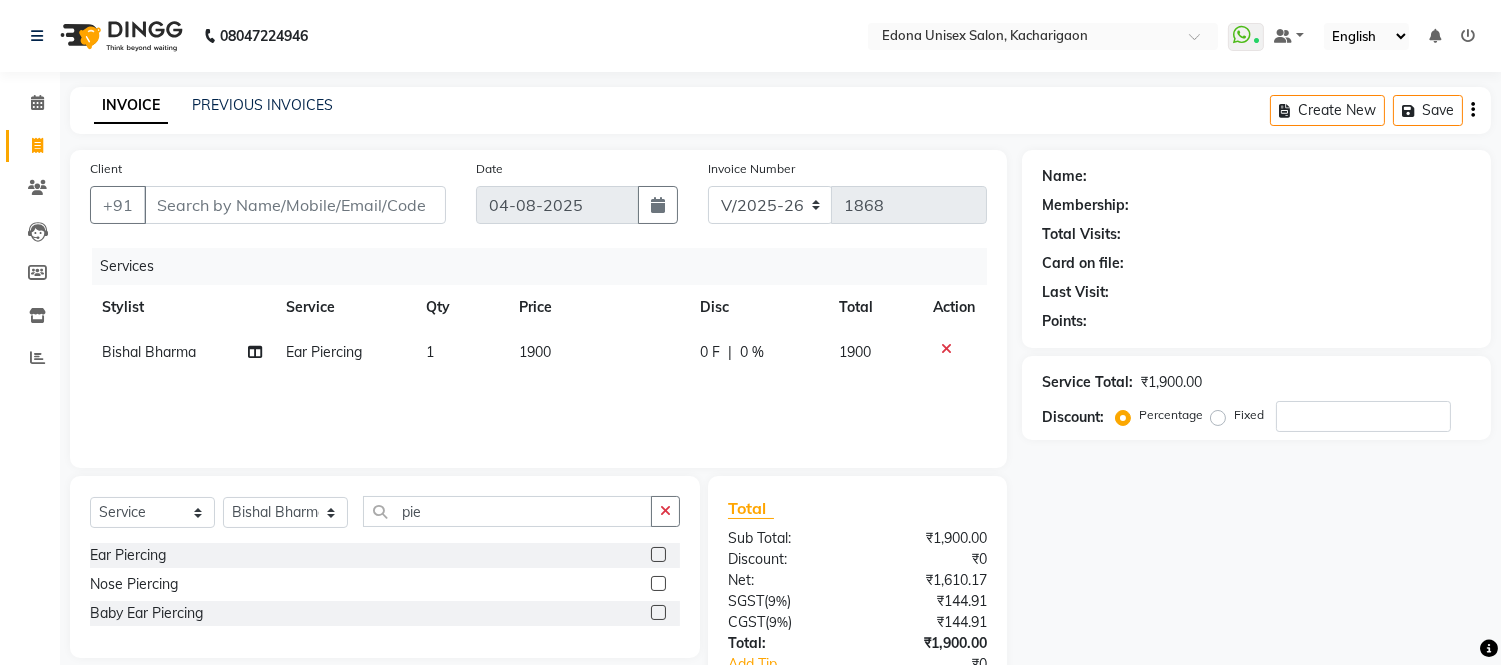 click on "1900" 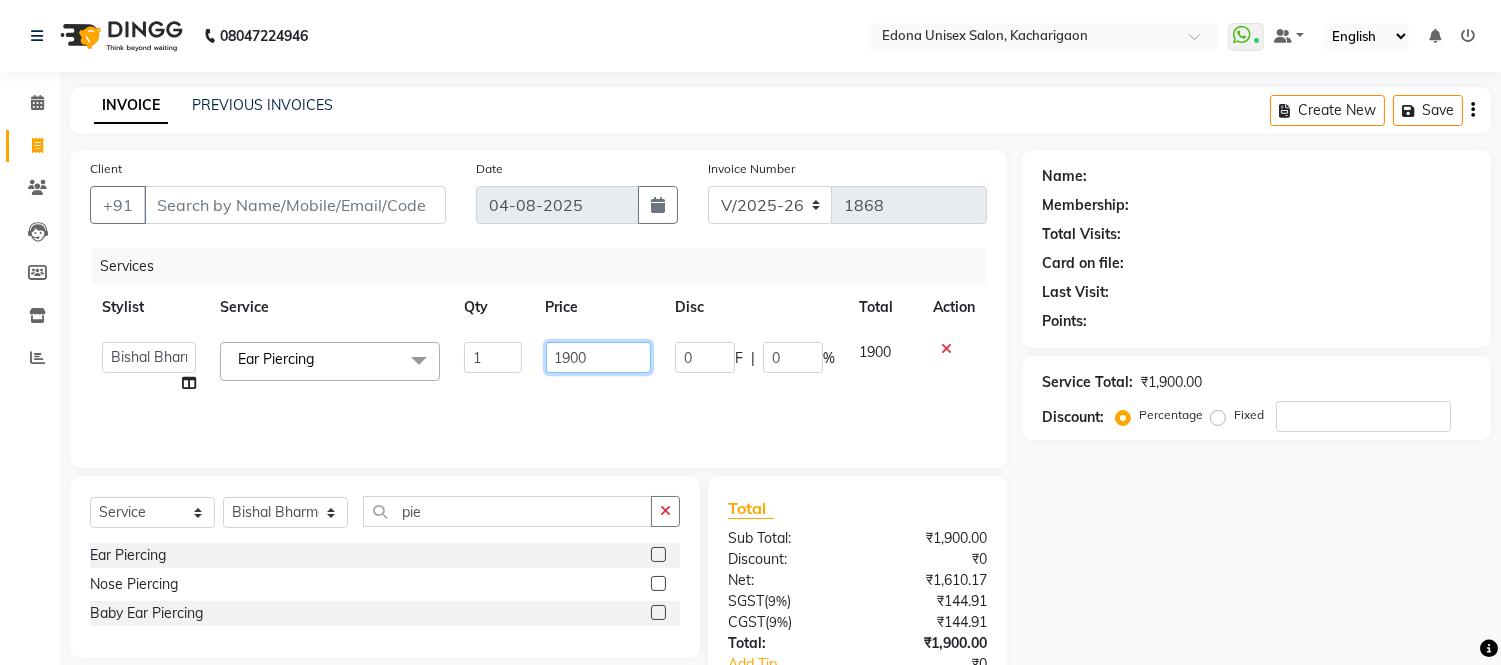 click on "1900" 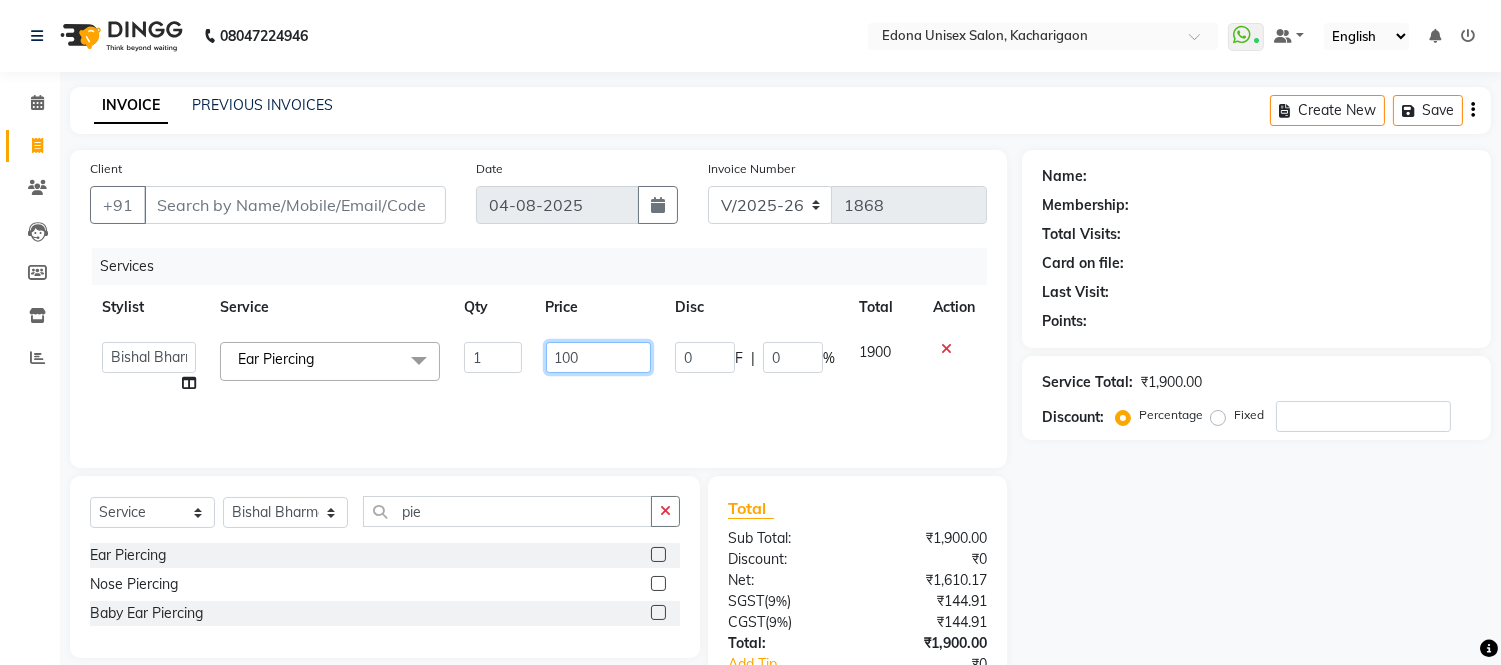 type on "1200" 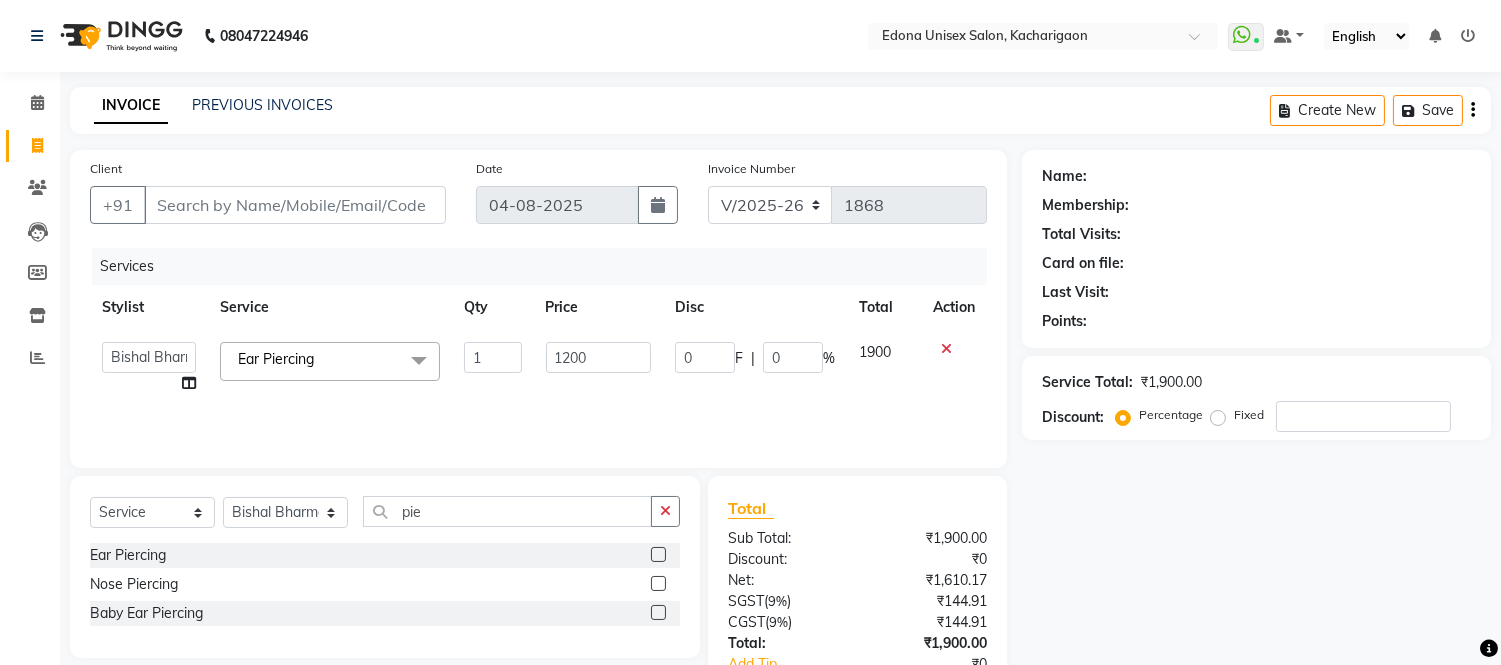 click on "Services Stylist Service Qty Price Disc Total Action  Admin   [FIRST] [LAST]   [FIRST] [LAST]   [FIRST] [LAST]   [FIRST] [LAST]   [FIRST] [LAST]   [FIRST] [LAST]   [FIRST]   [FIRST] [LAST]   [FIRST] [LAST]   [FIRST] [LAST]   [FIRST] [LAST]   [FIRST] [LAST]   [FIRST] [LAST]   [FIRST] [LAST]   [FIRST] [LAST]   [FIRST] [LAST]  Ear Piercing   x Under Arms Full Face Bleach Half Arms Bleach Half Back Bleach Full Face & Neck Bleach Half Feet Bleach Full Arms Bleach Full Back Bleach Full Feet Bleach Full Body Bleach Nano Plastia Neck D-Tan Full/Face D-Tan Half Arms D-Tan Half Feet D-Tan Back D-Tan Full Arms D-Tan Full Feet D-Tan Other Pack Clean Up Lotus Clean Up Jeannot Clean Up Cheryl'S Clean Up O3 Clean Up Basic Facial O3 D-Tan Clean Up Advanced Facial Cheryl'S Facial Jeannot Facial O3+ Whitning & Brighting Facial Lotus (Preservita) Facial O3+ Shine & Glow Facial O3+ Anti Agening Facial O3+ Anti Pigmention Facial Treatment Facial Bridal Facial O3+ Diamond Facial Hydra facial Beard Color Global Hair Root Touch Up (Majirel) Back" 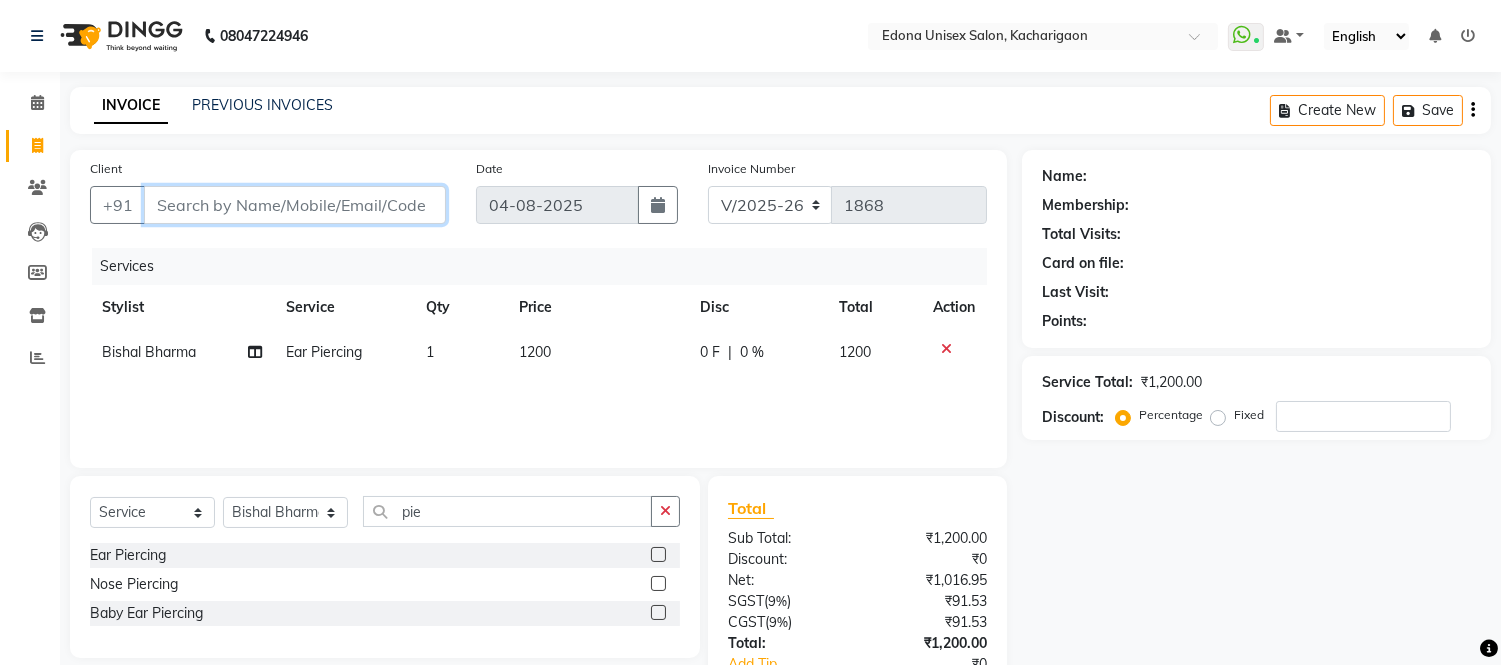 click on "Client" at bounding box center [295, 205] 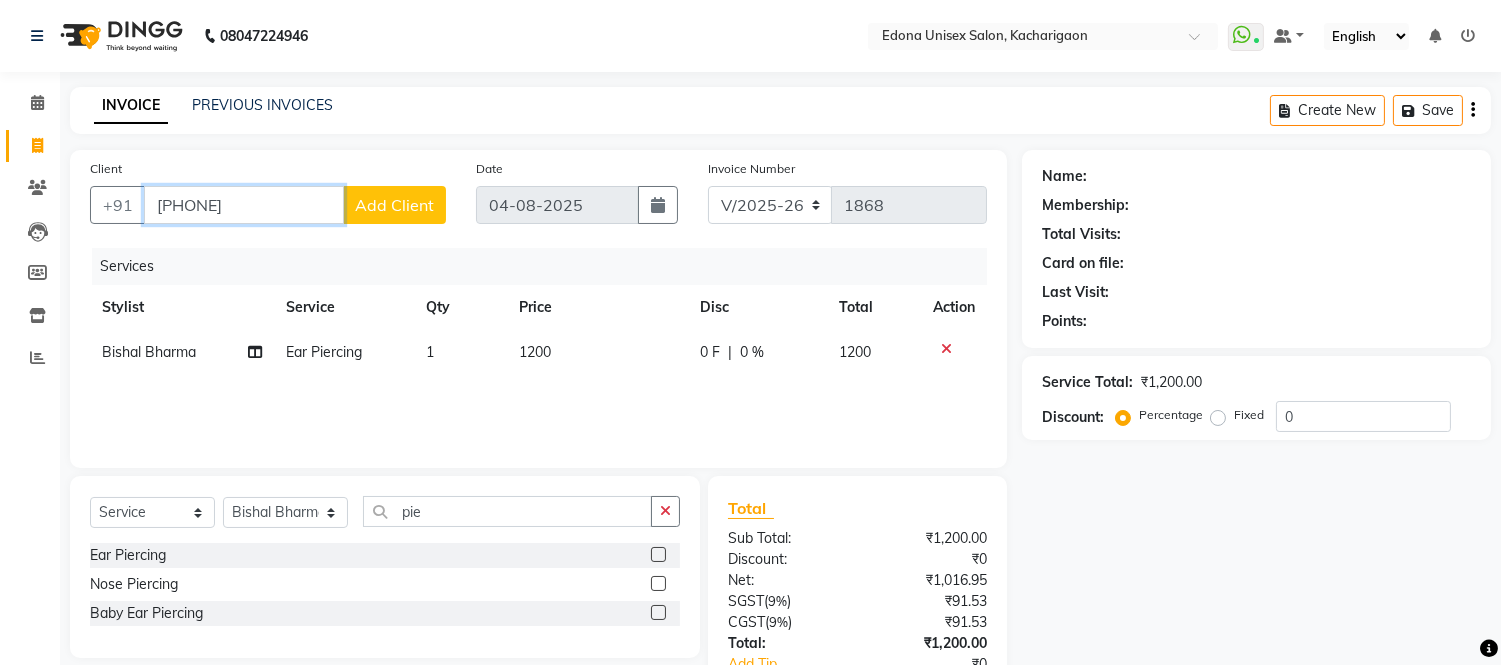 type on "[PHONE]" 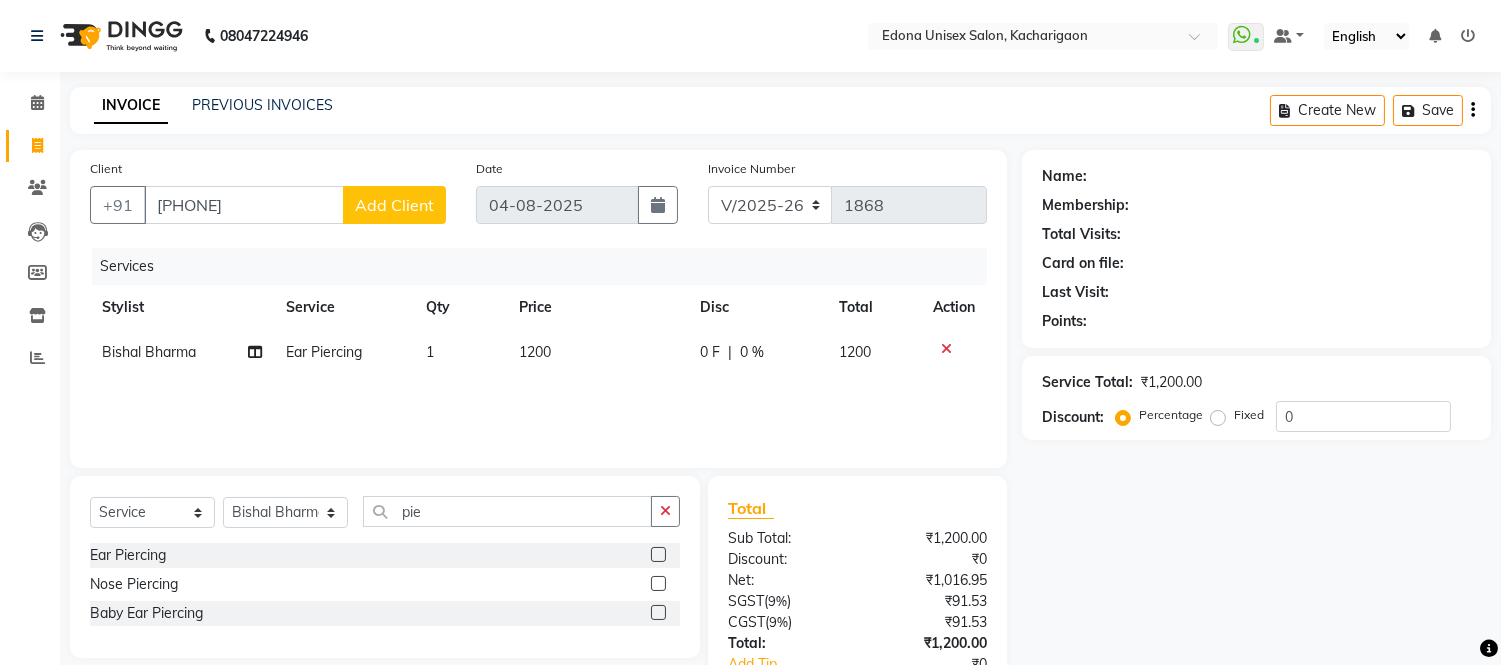 click on "Add Client" 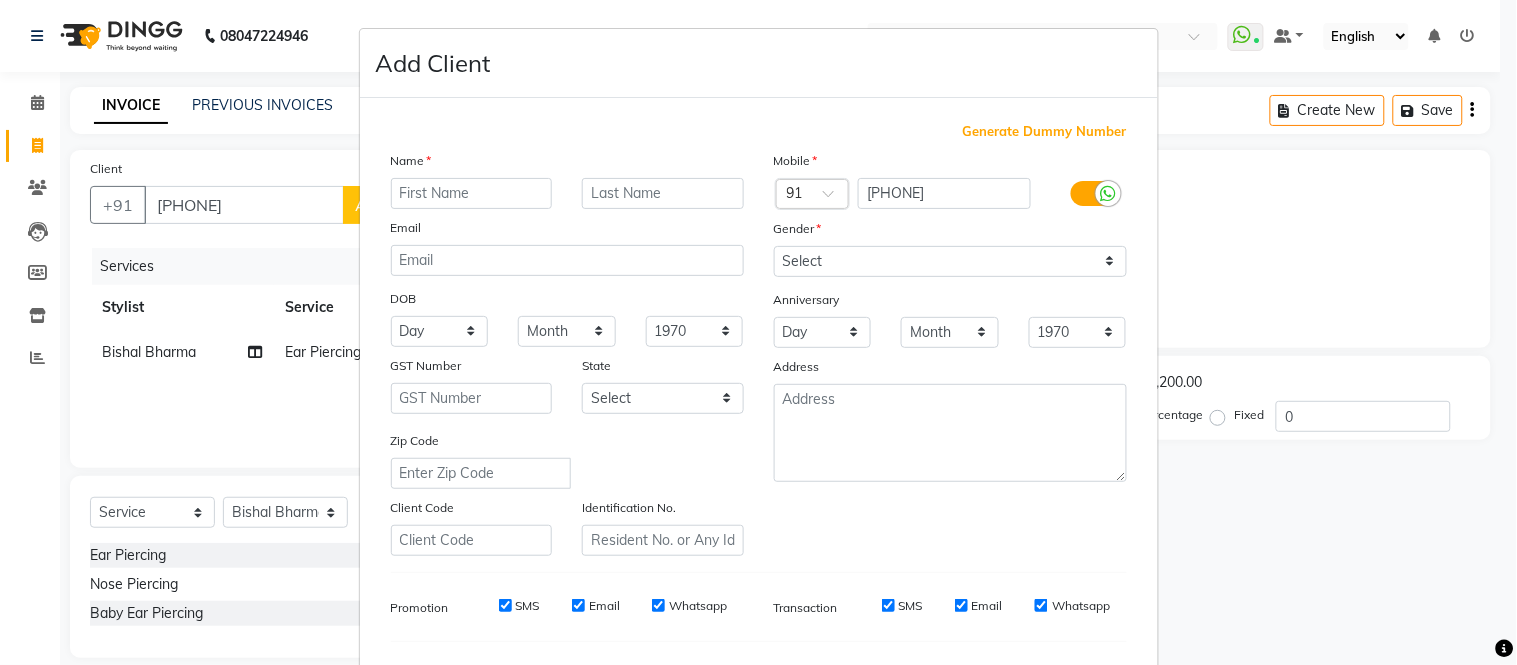 click at bounding box center (472, 193) 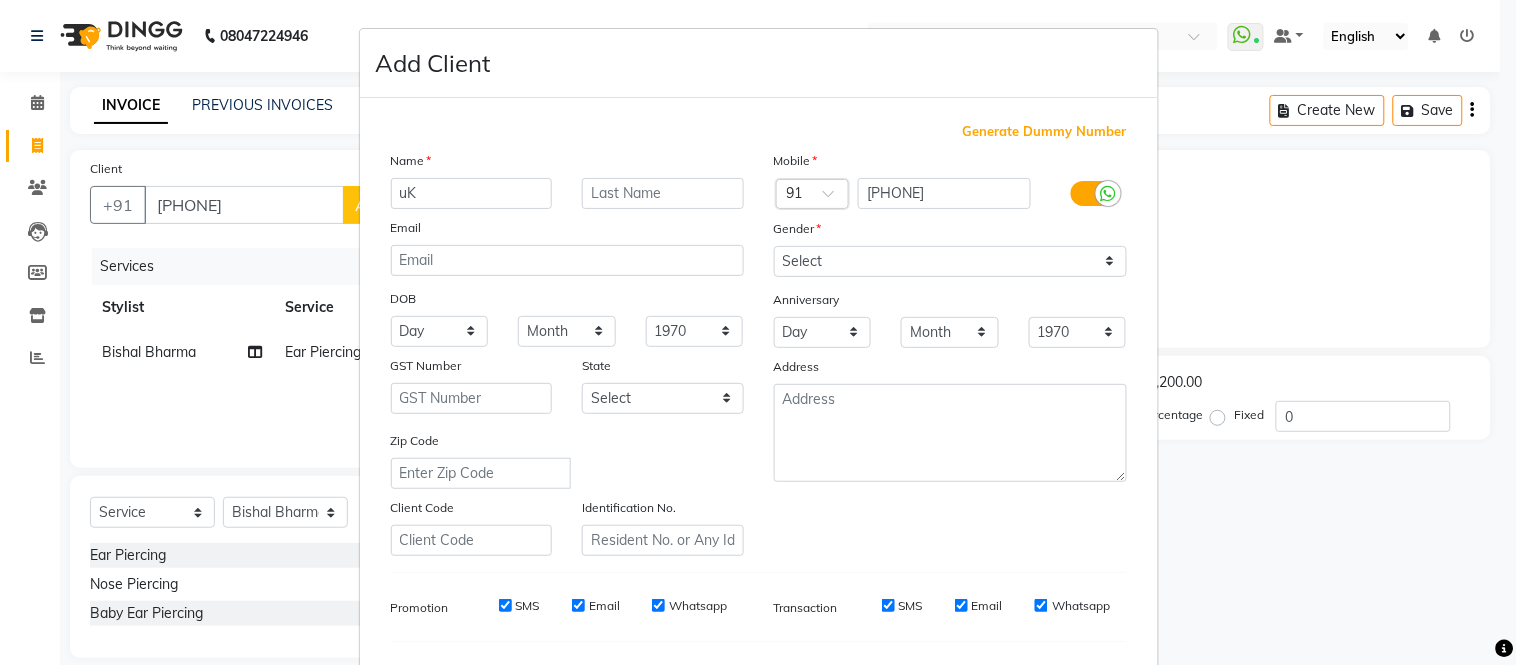 type on "u" 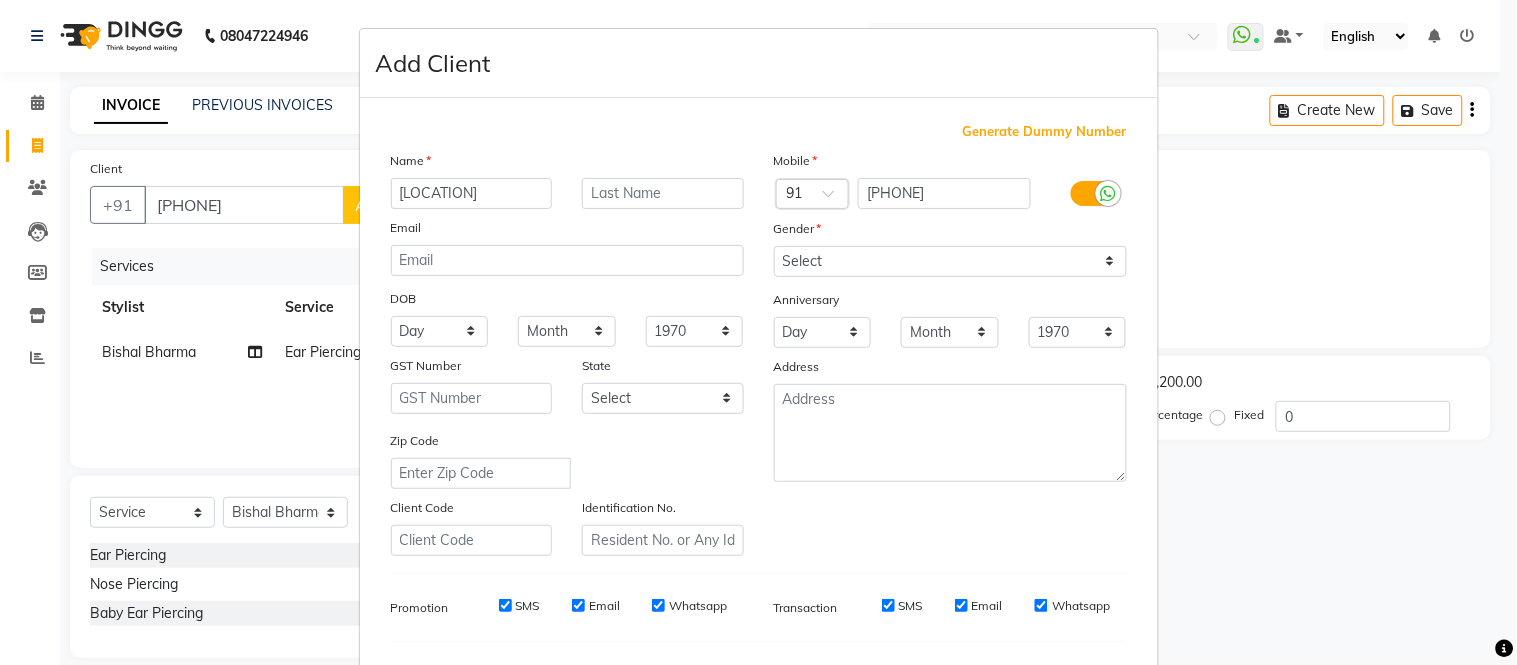 type on "[LOCATION]" 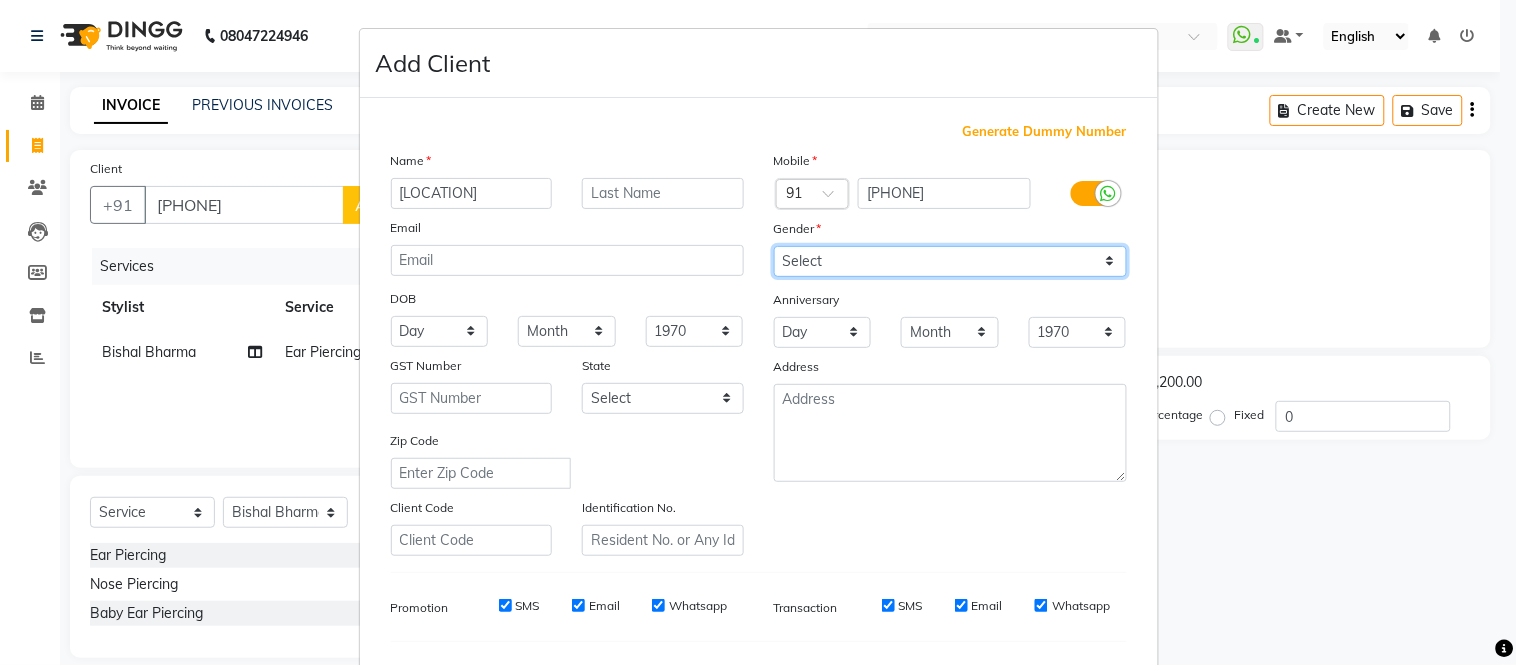 click on "Select Male Female Other Prefer Not To Say" at bounding box center [950, 261] 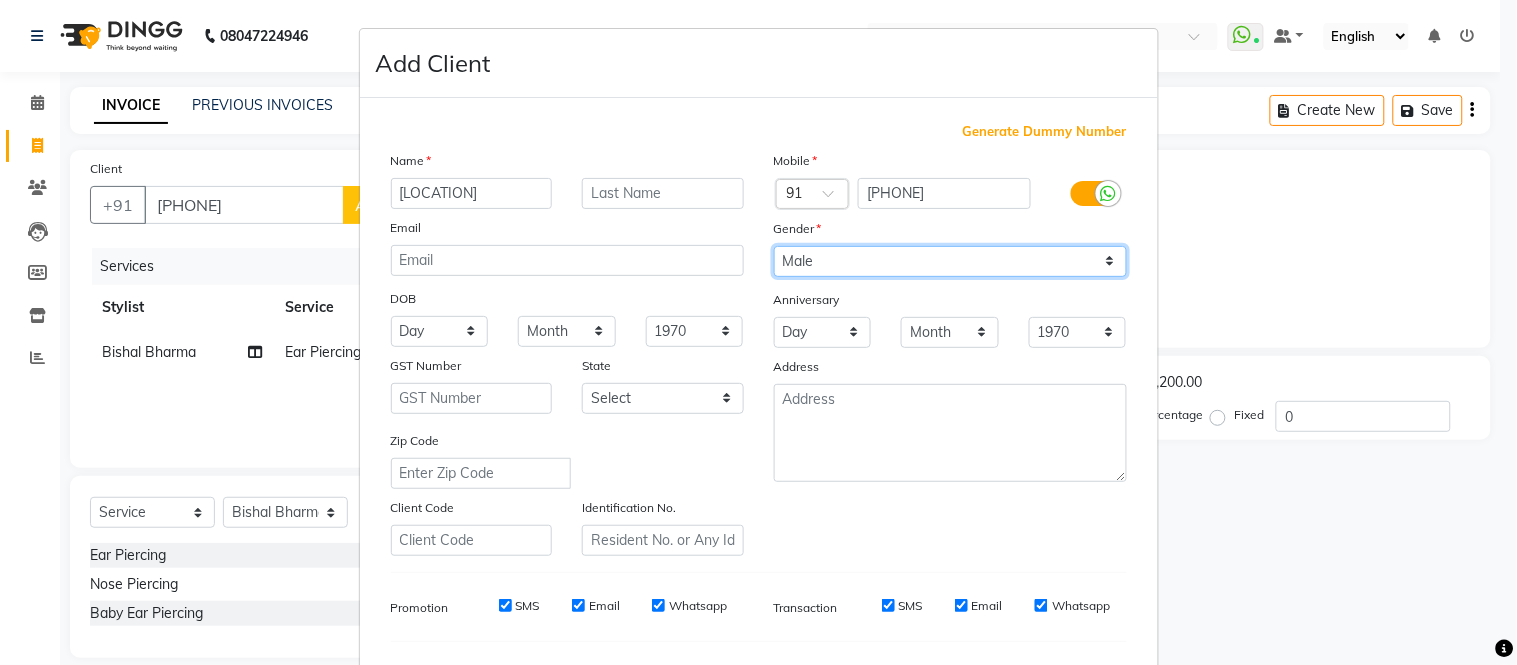 click on "Select Male Female Other Prefer Not To Say" at bounding box center [950, 261] 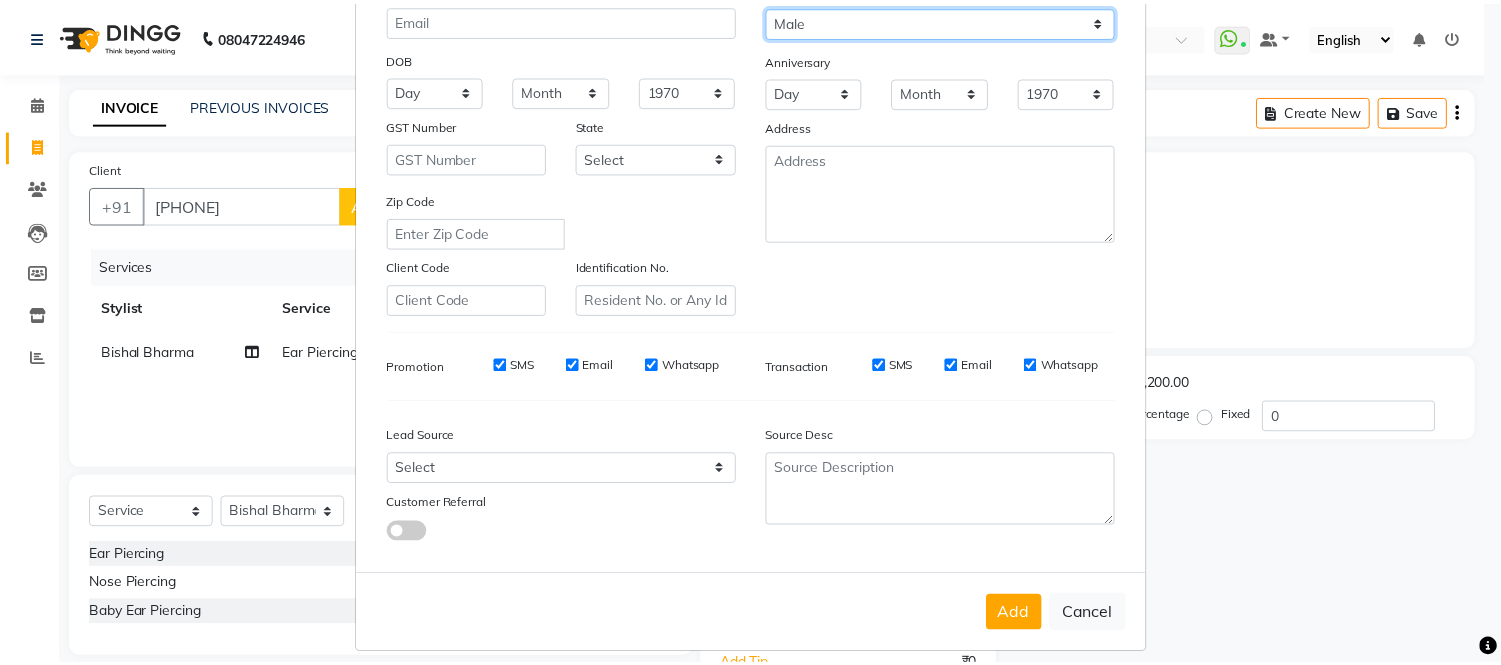 scroll, scrollTop: 258, scrollLeft: 0, axis: vertical 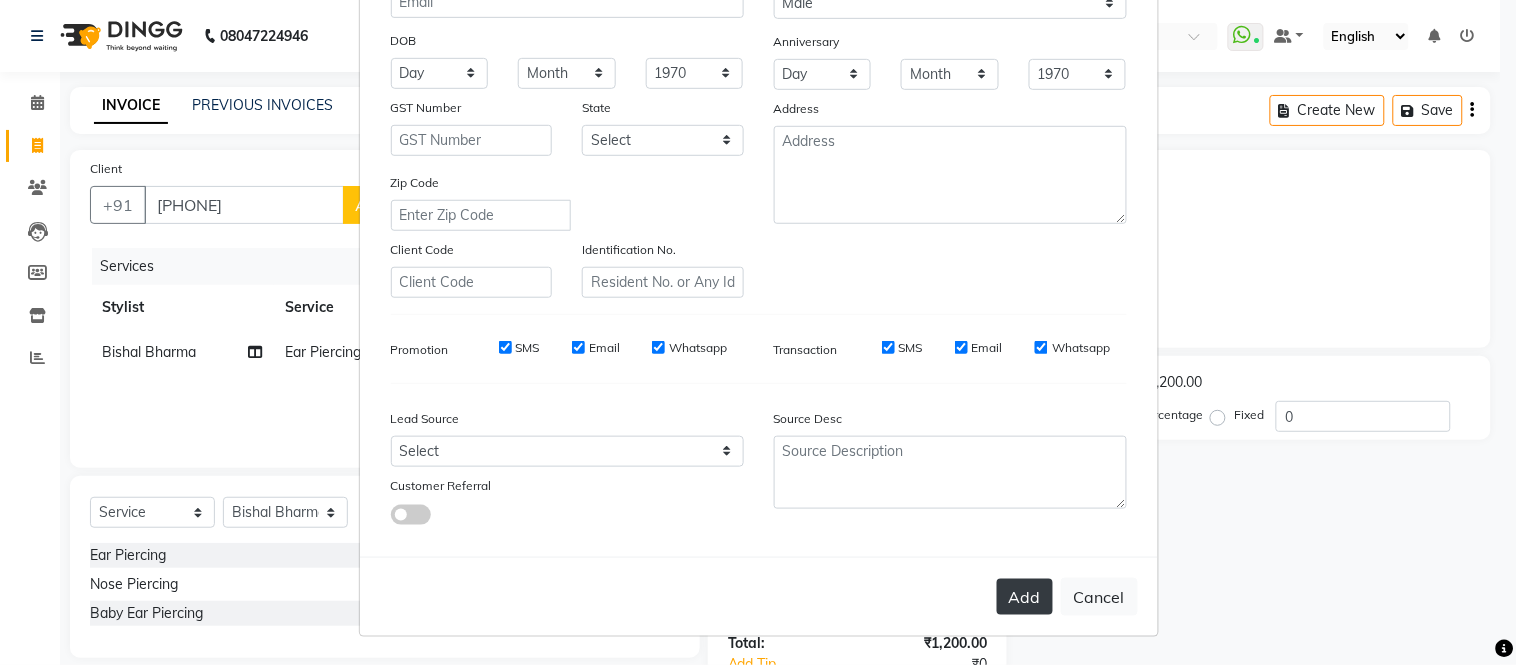 click on "Add" at bounding box center [1025, 597] 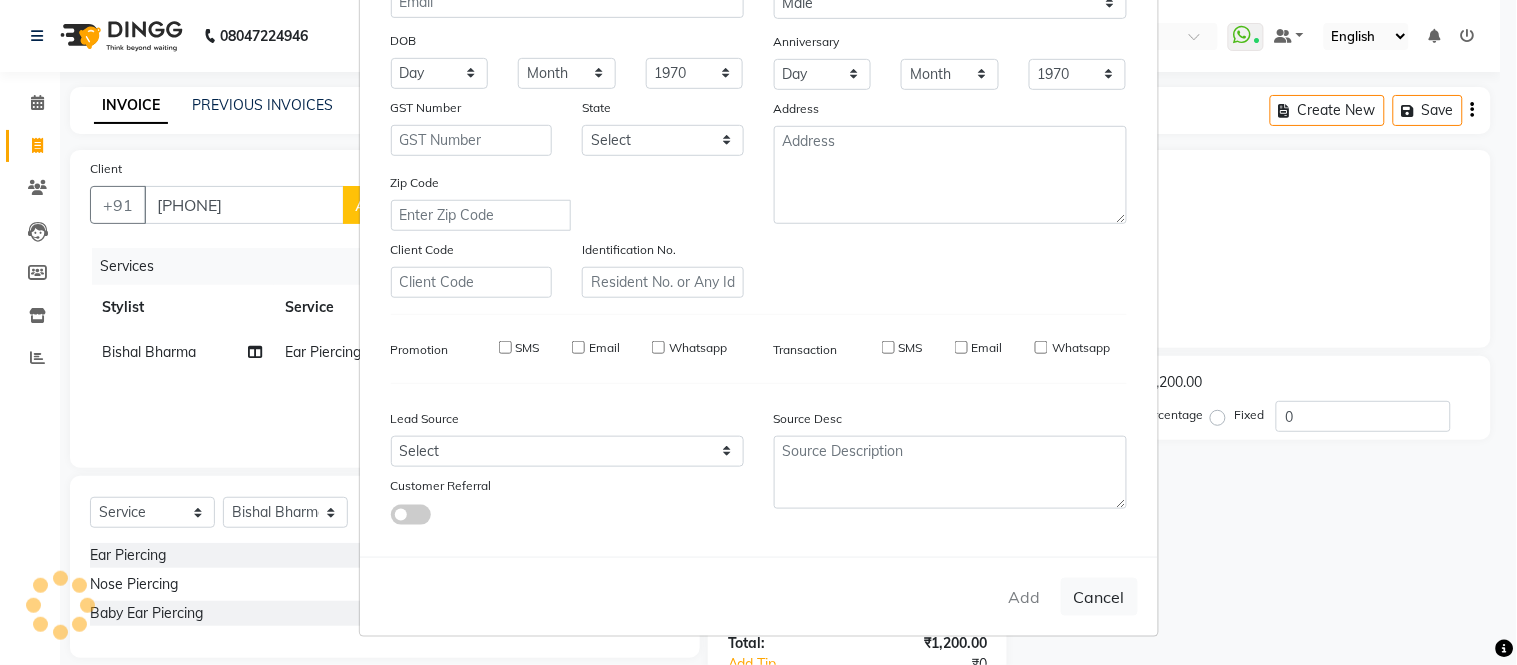 type 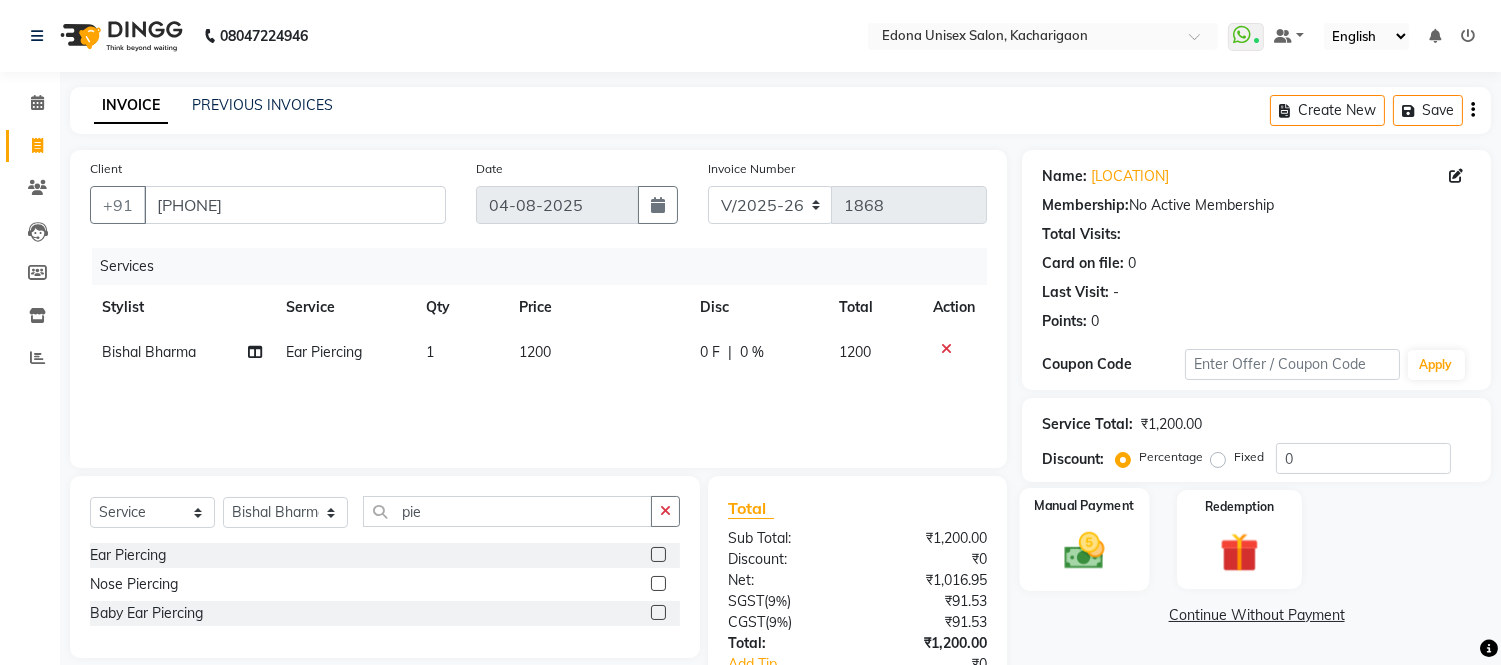 click 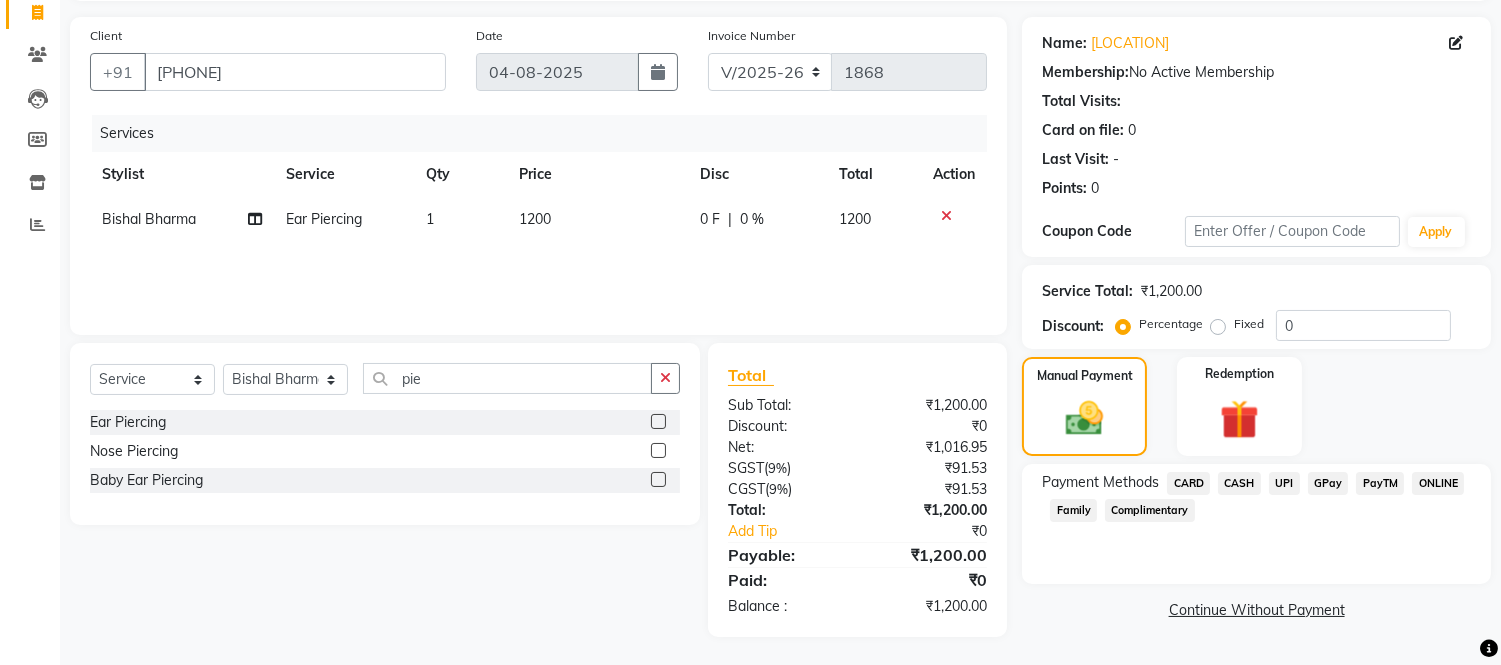 scroll, scrollTop: 134, scrollLeft: 0, axis: vertical 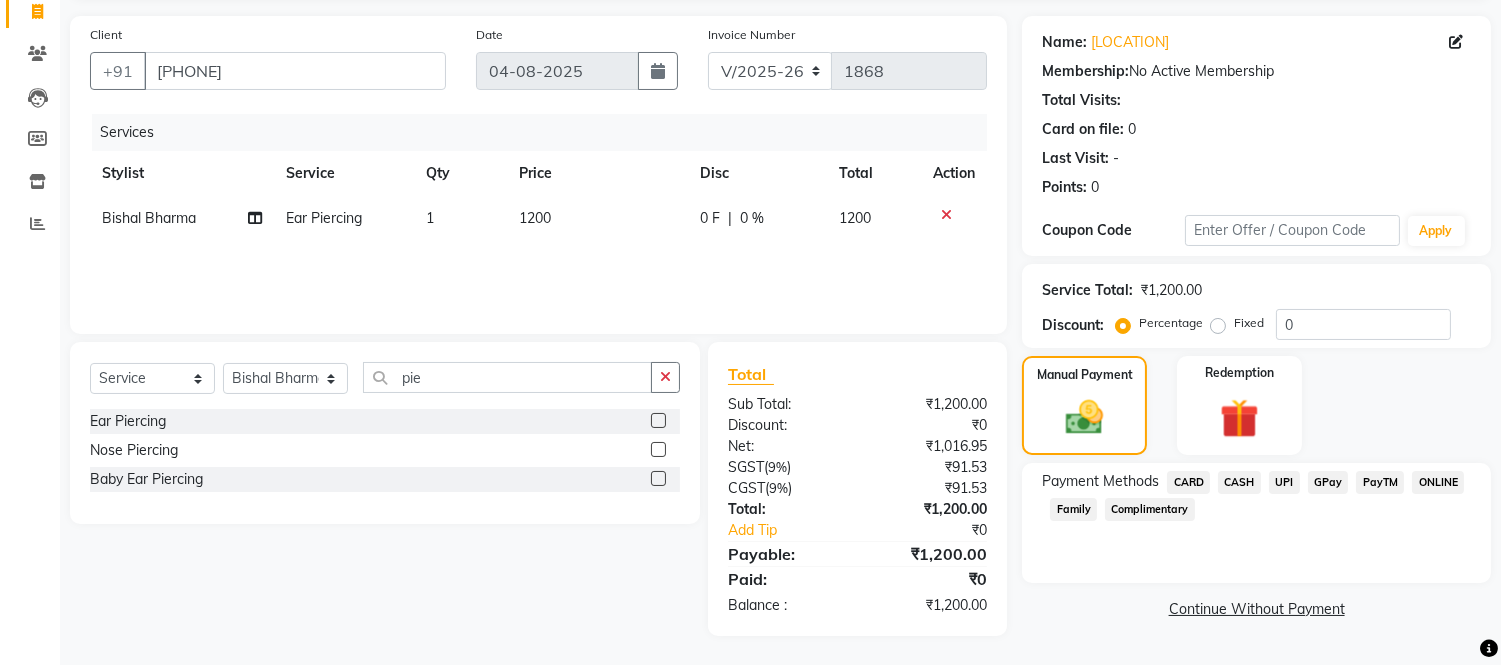 click on "UPI" 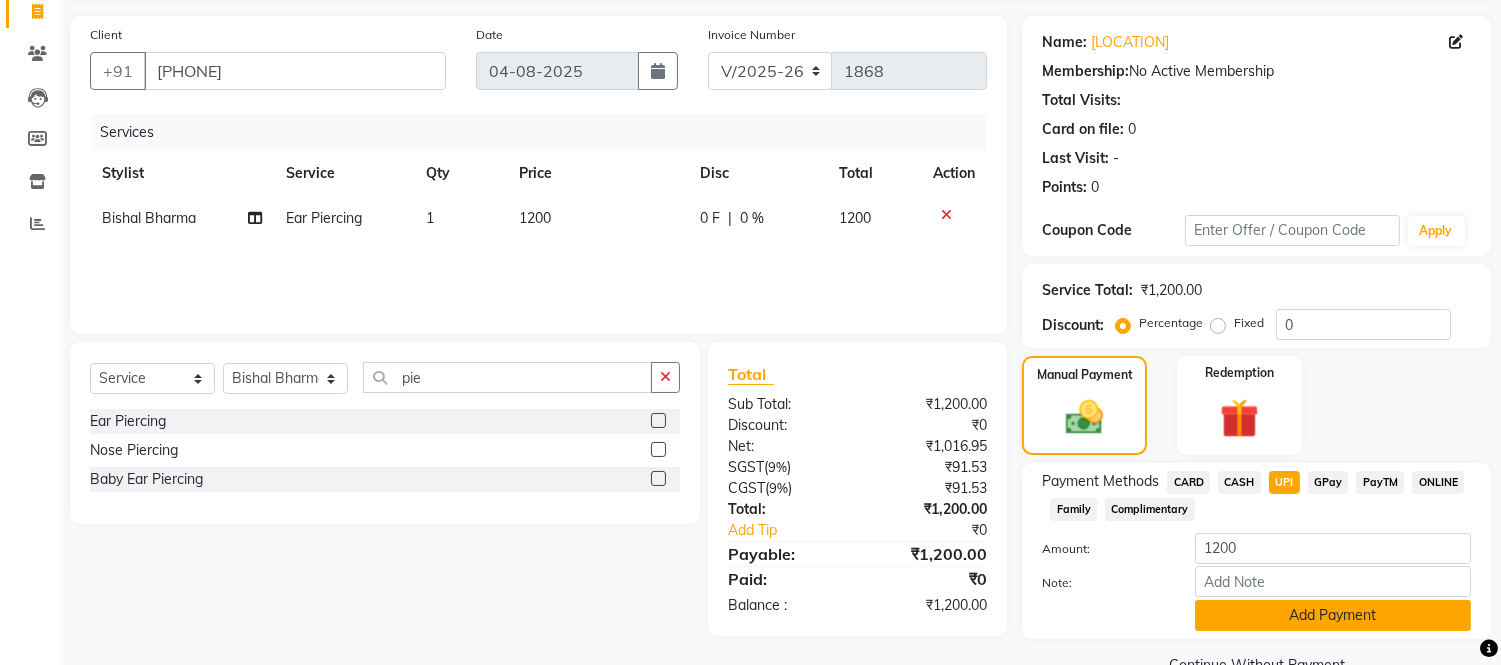 click on "Add Payment" 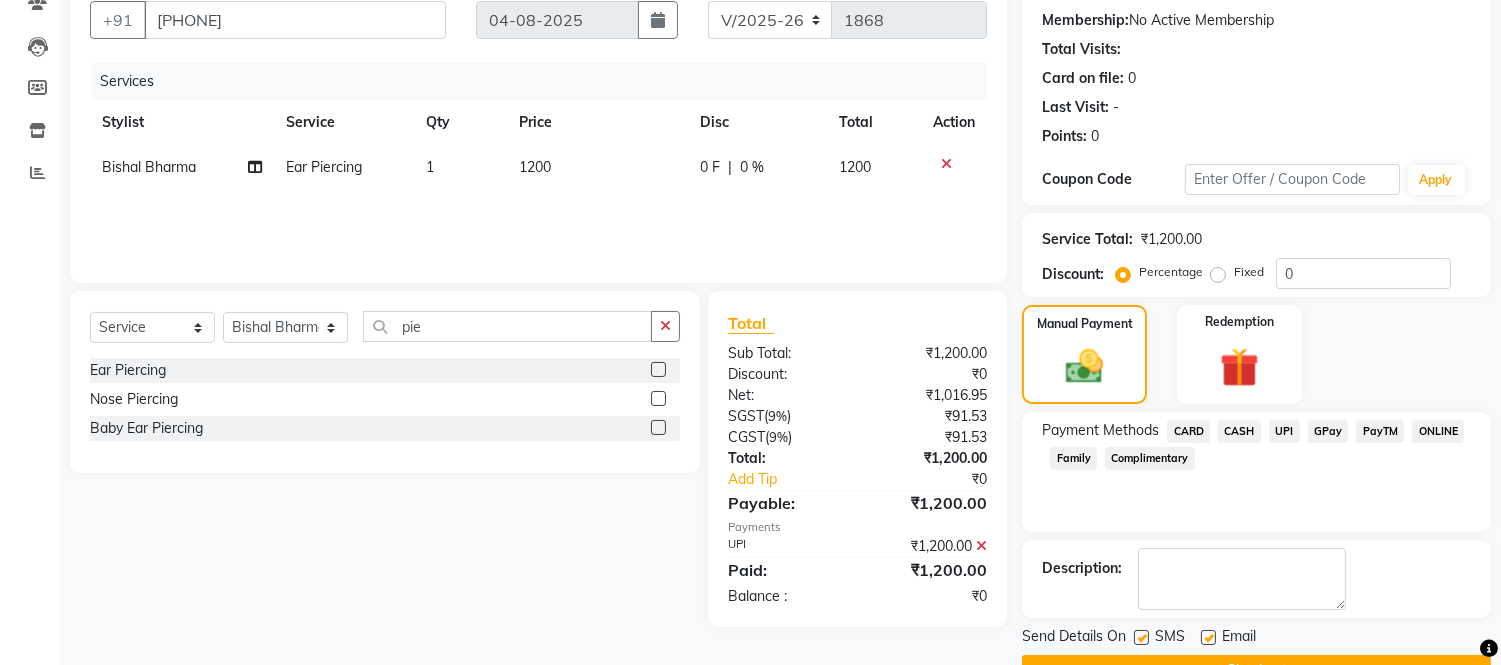 scroll, scrollTop: 234, scrollLeft: 0, axis: vertical 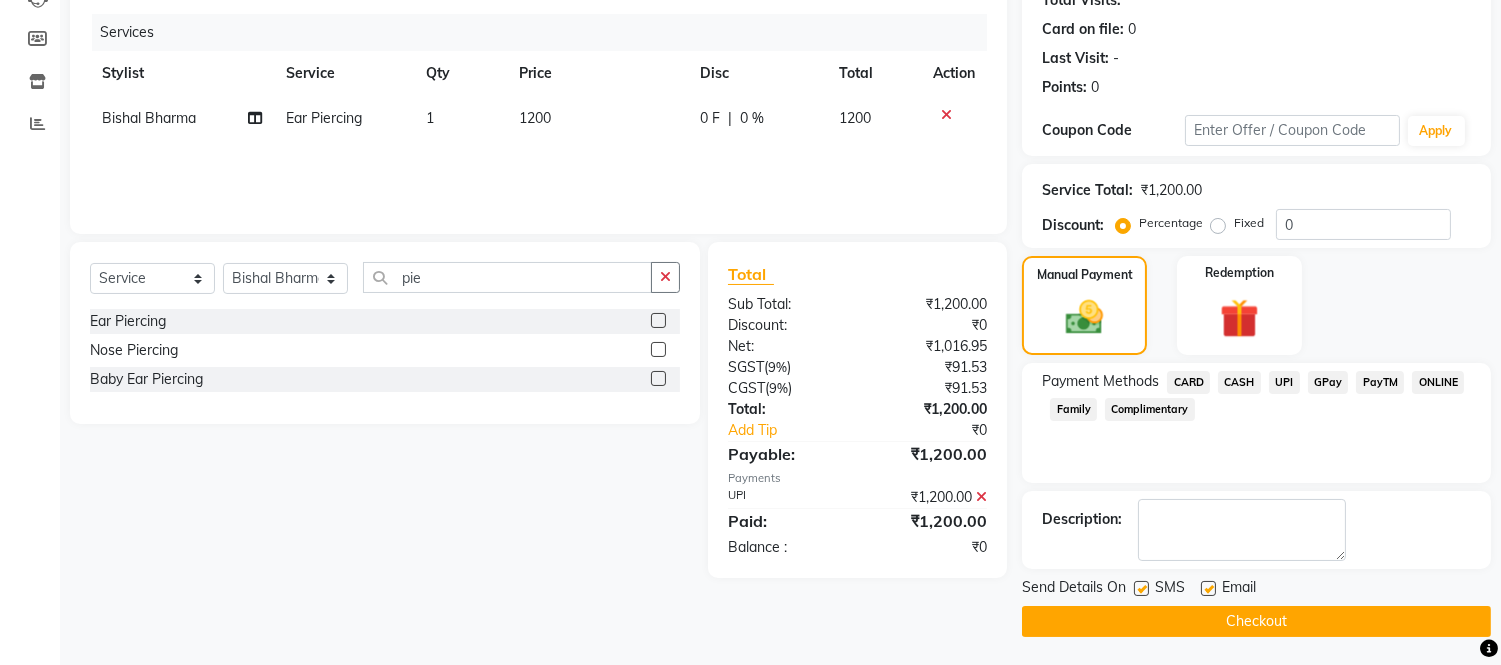 click on "Checkout" 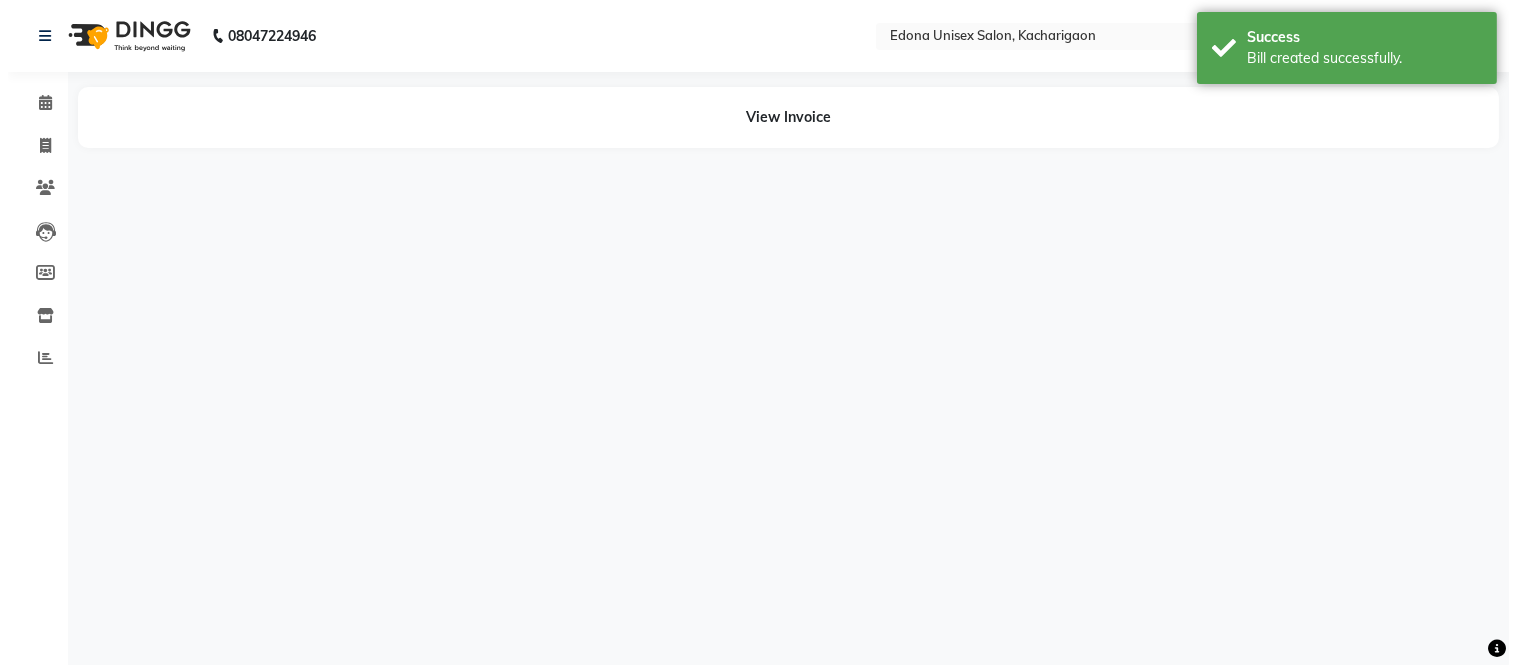scroll, scrollTop: 0, scrollLeft: 0, axis: both 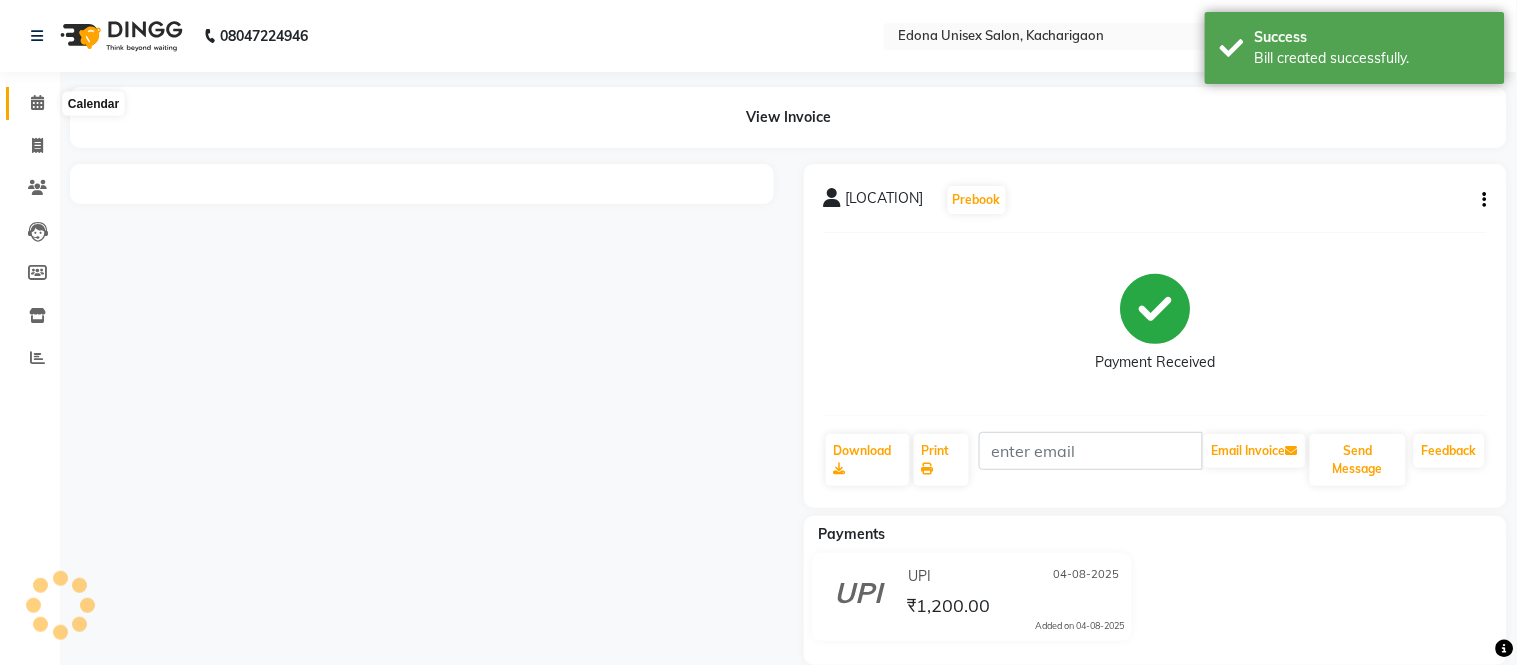 click 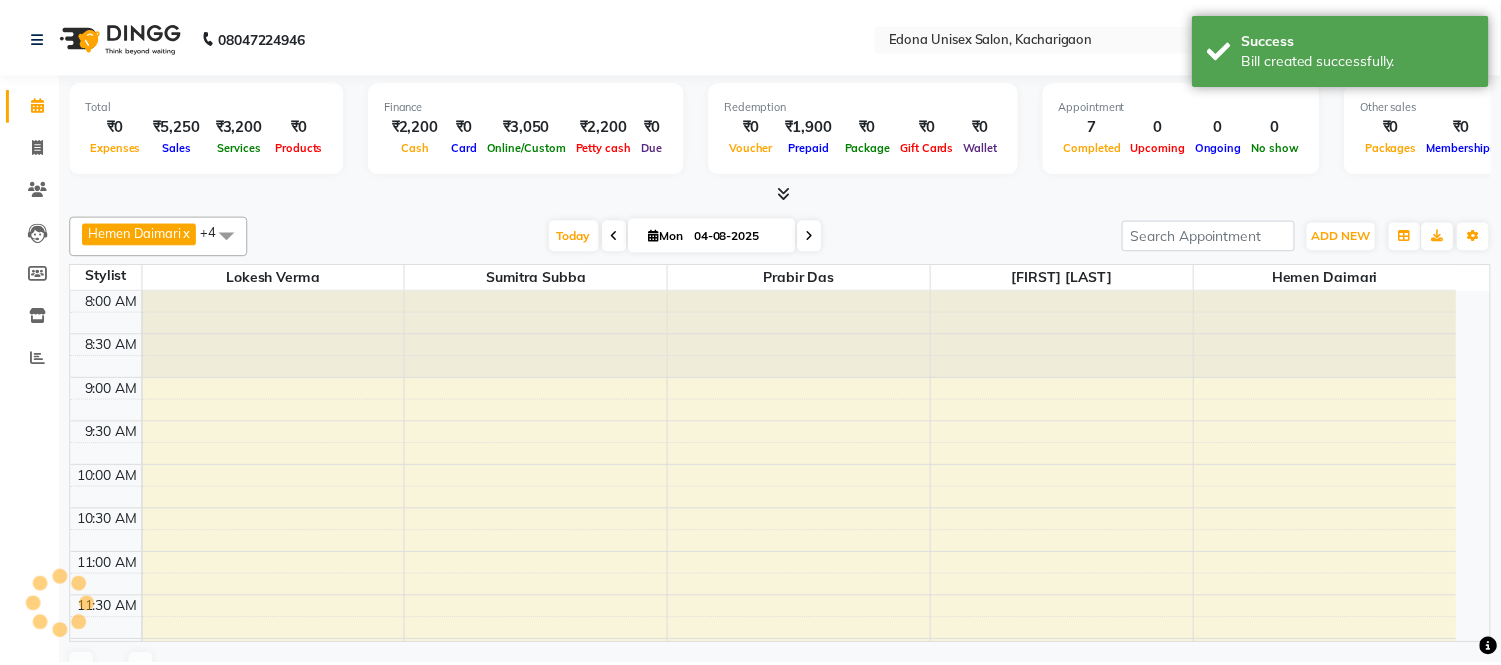 scroll, scrollTop: 0, scrollLeft: 0, axis: both 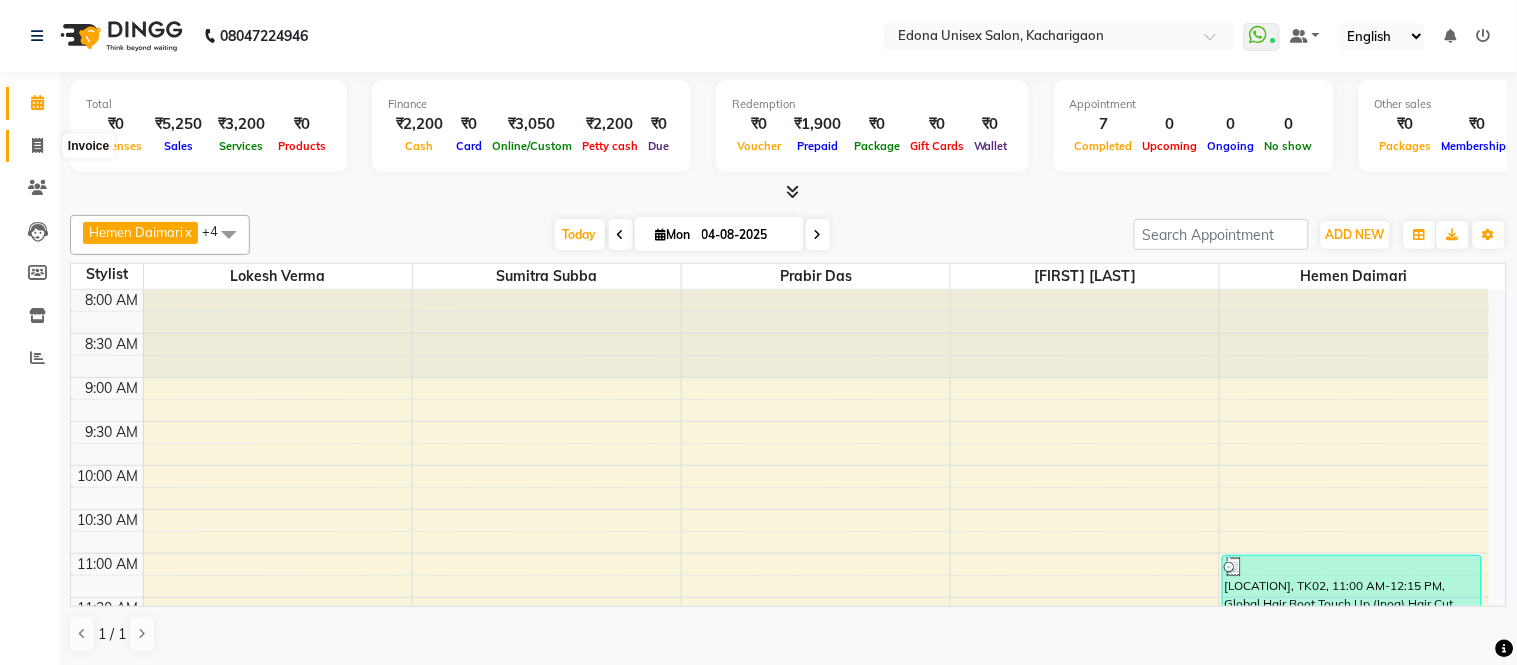 click 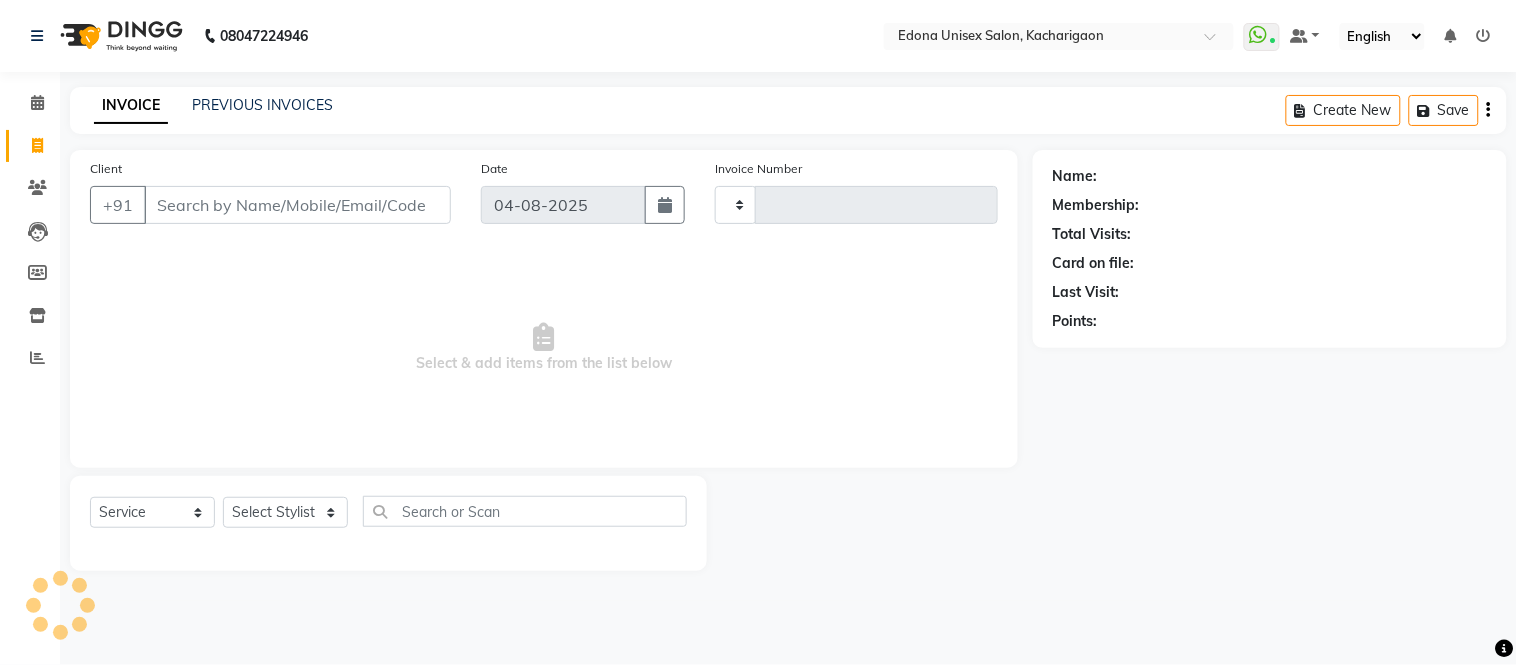 type on "1869" 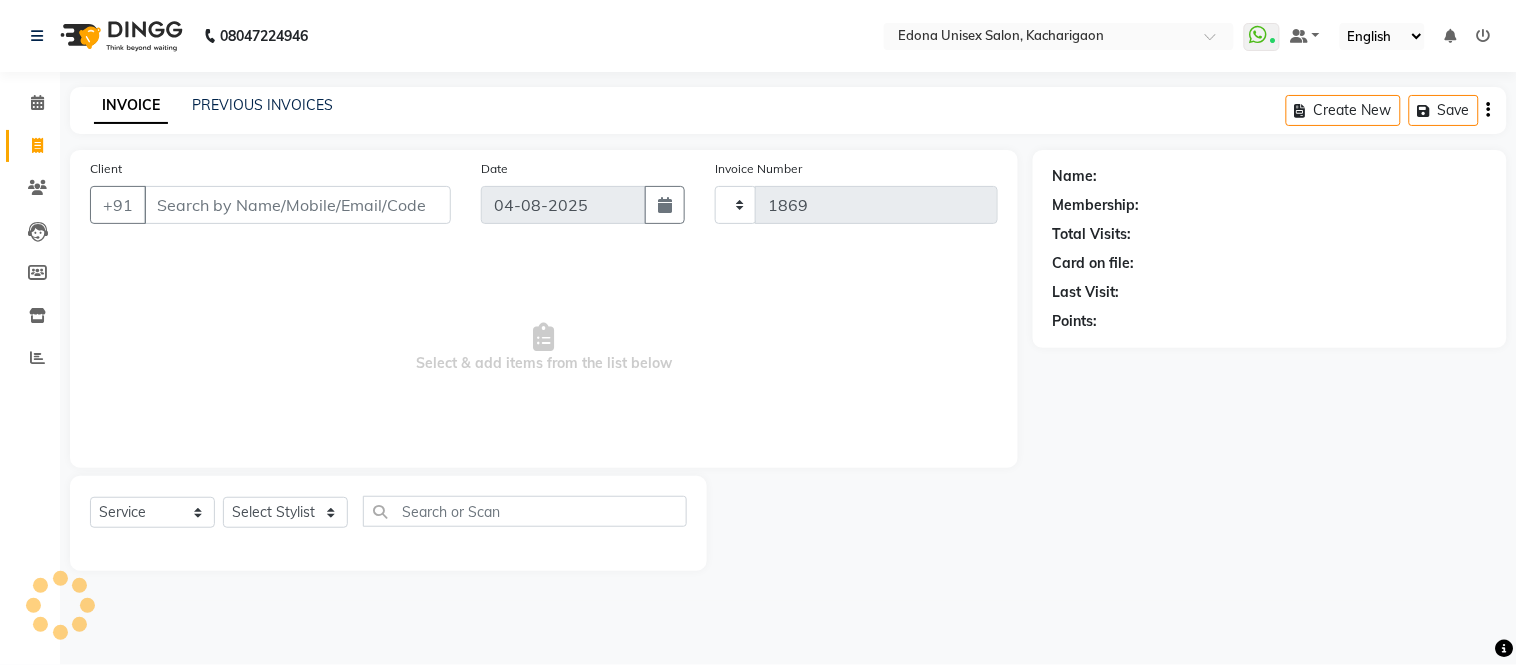 select on "5389" 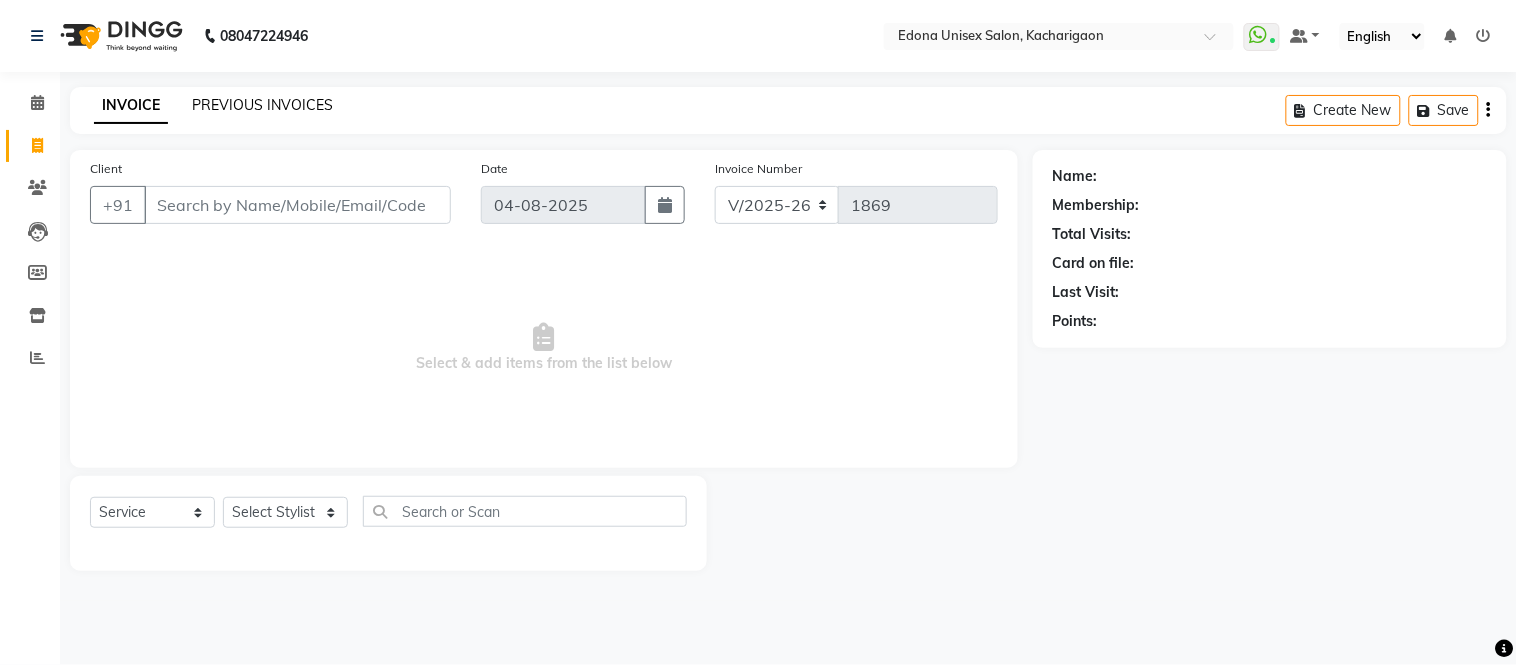 click on "PREVIOUS INVOICES" 